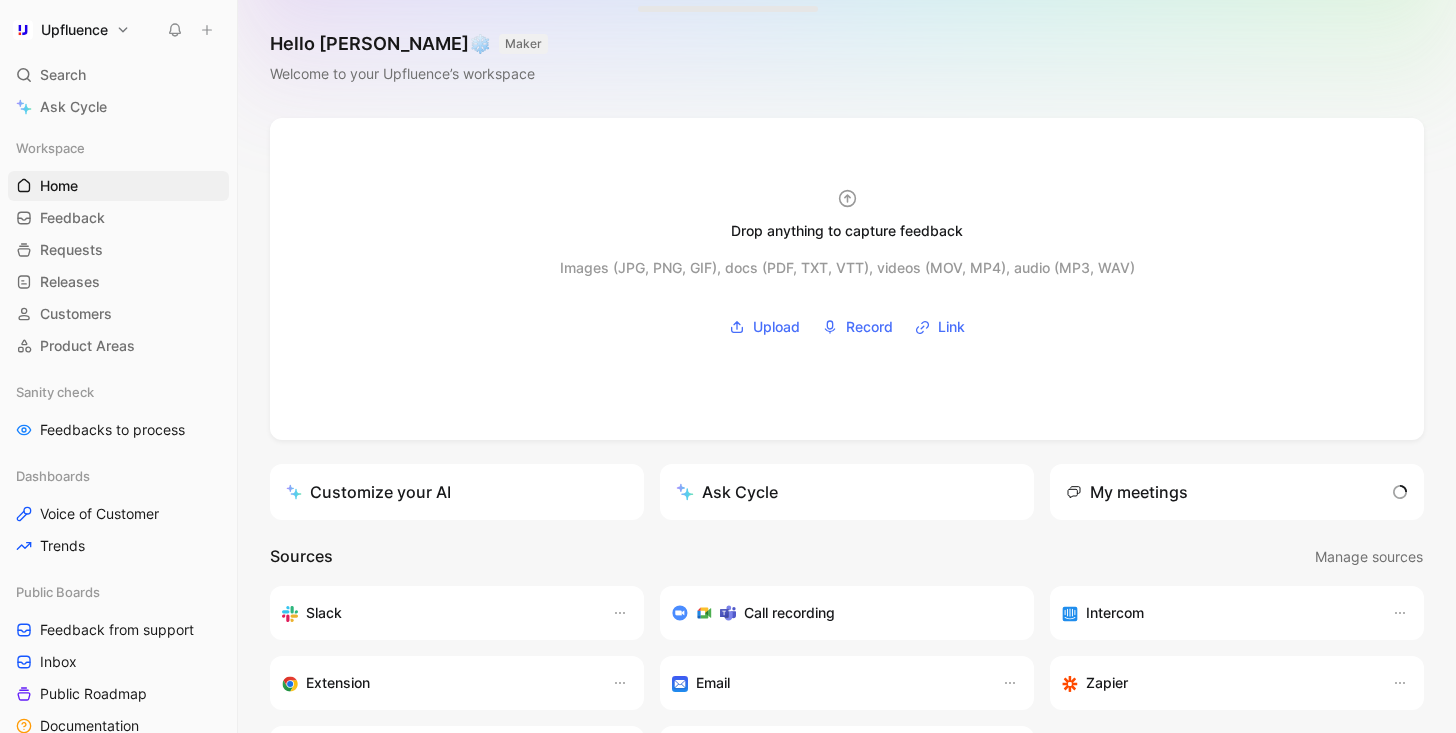 scroll, scrollTop: 0, scrollLeft: 0, axis: both 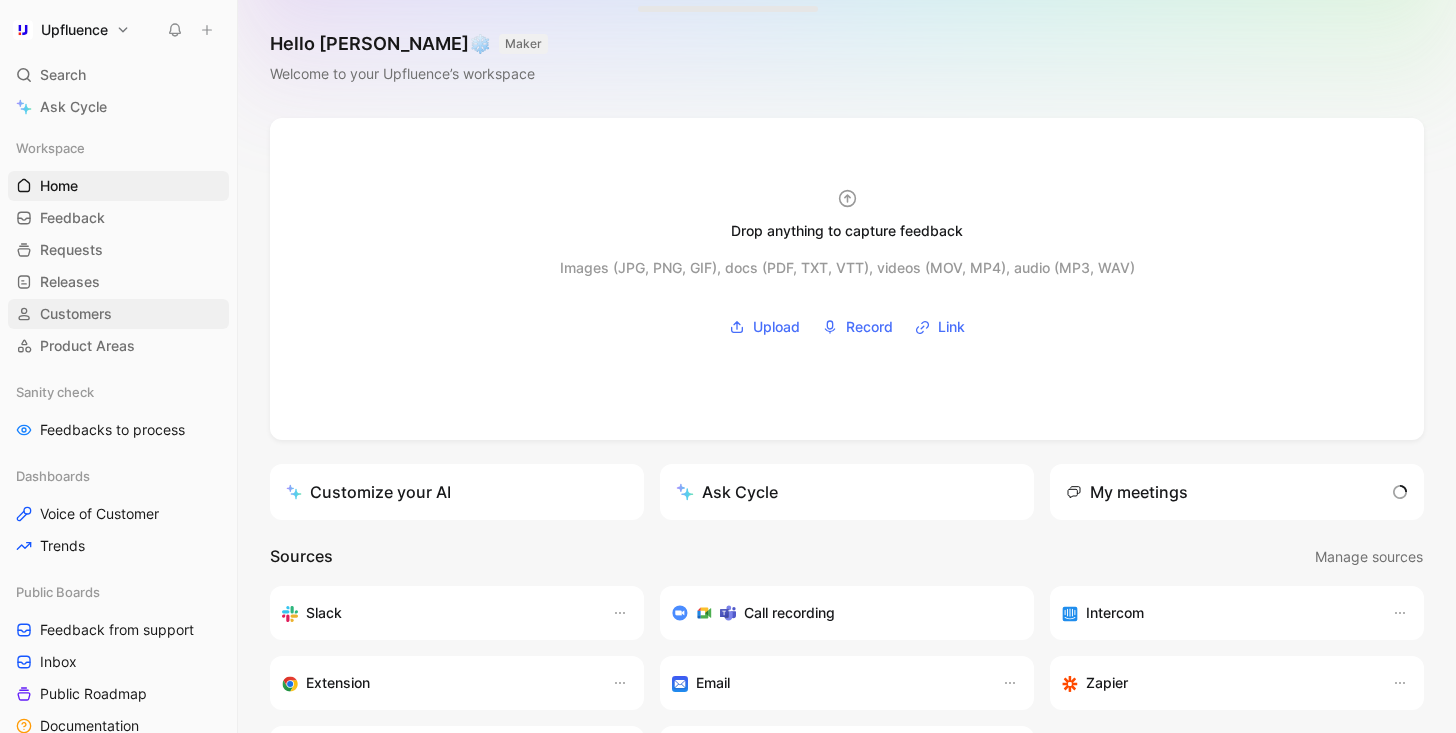 click on "Customers" at bounding box center [76, 314] 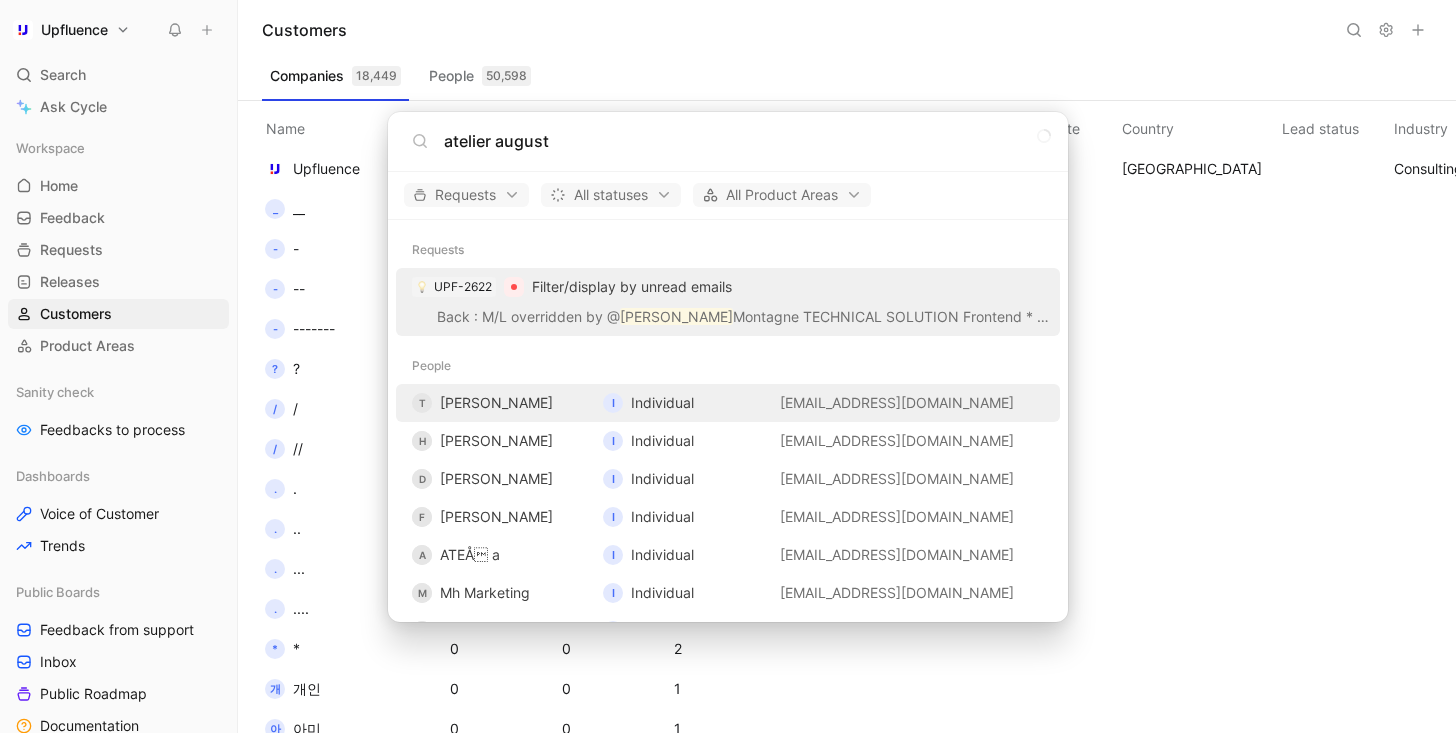 type on "atelier [PERSON_NAME]" 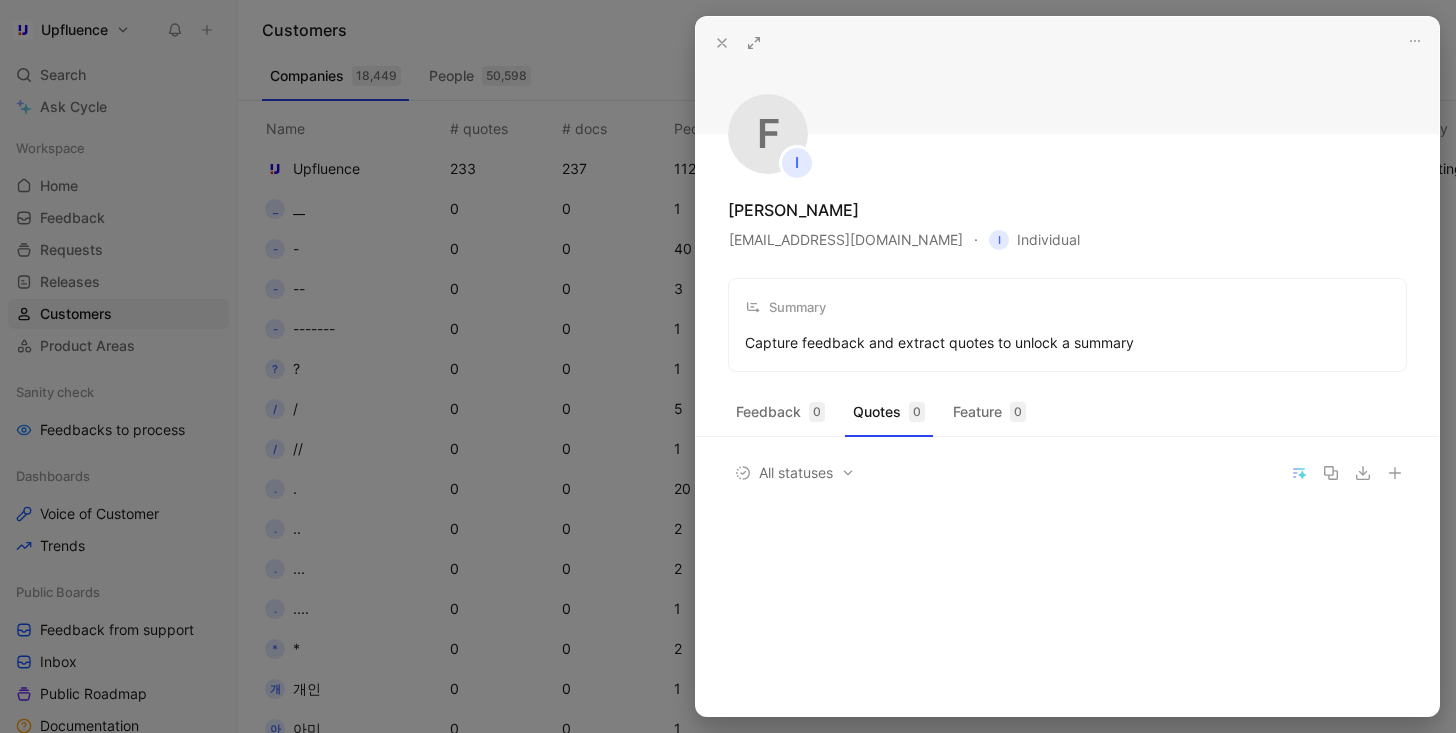 click 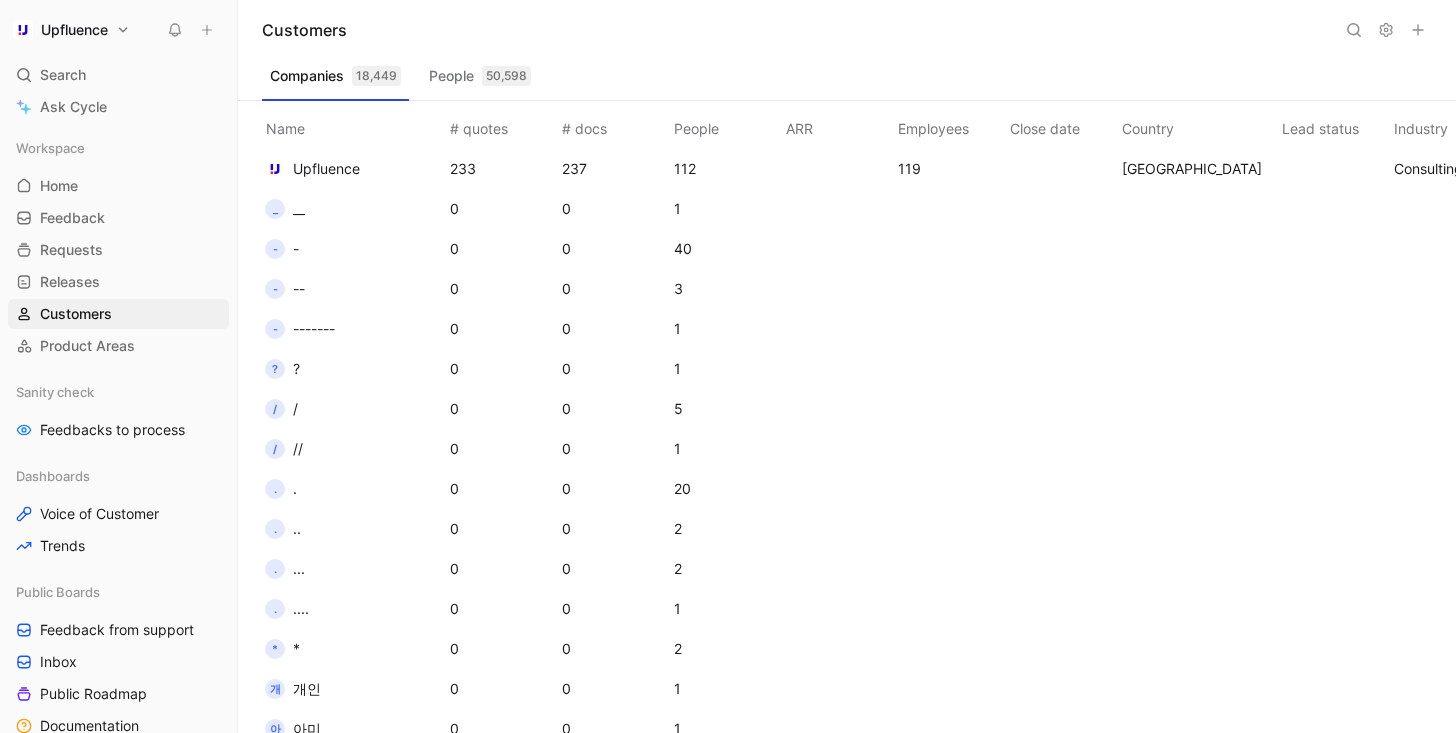 click at bounding box center (1354, 30) 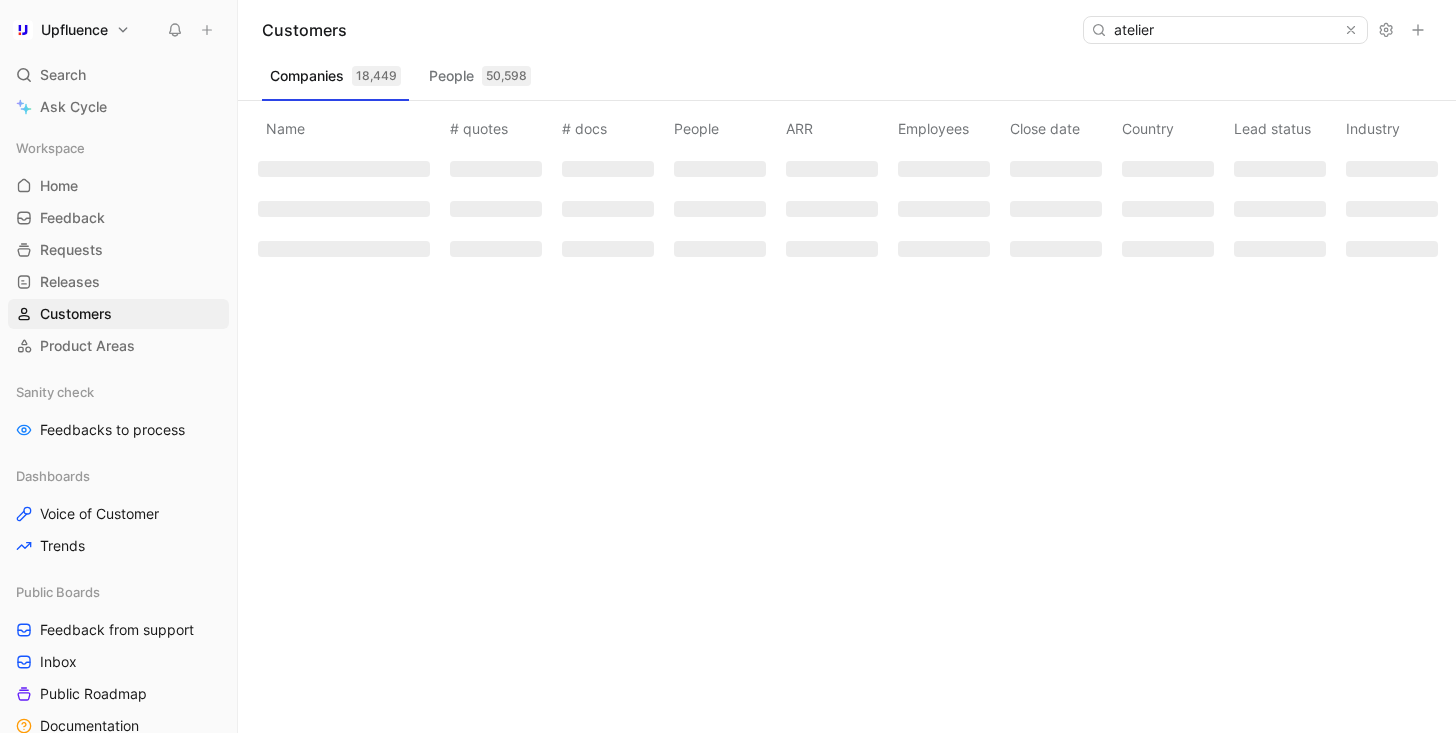 type on "atelier" 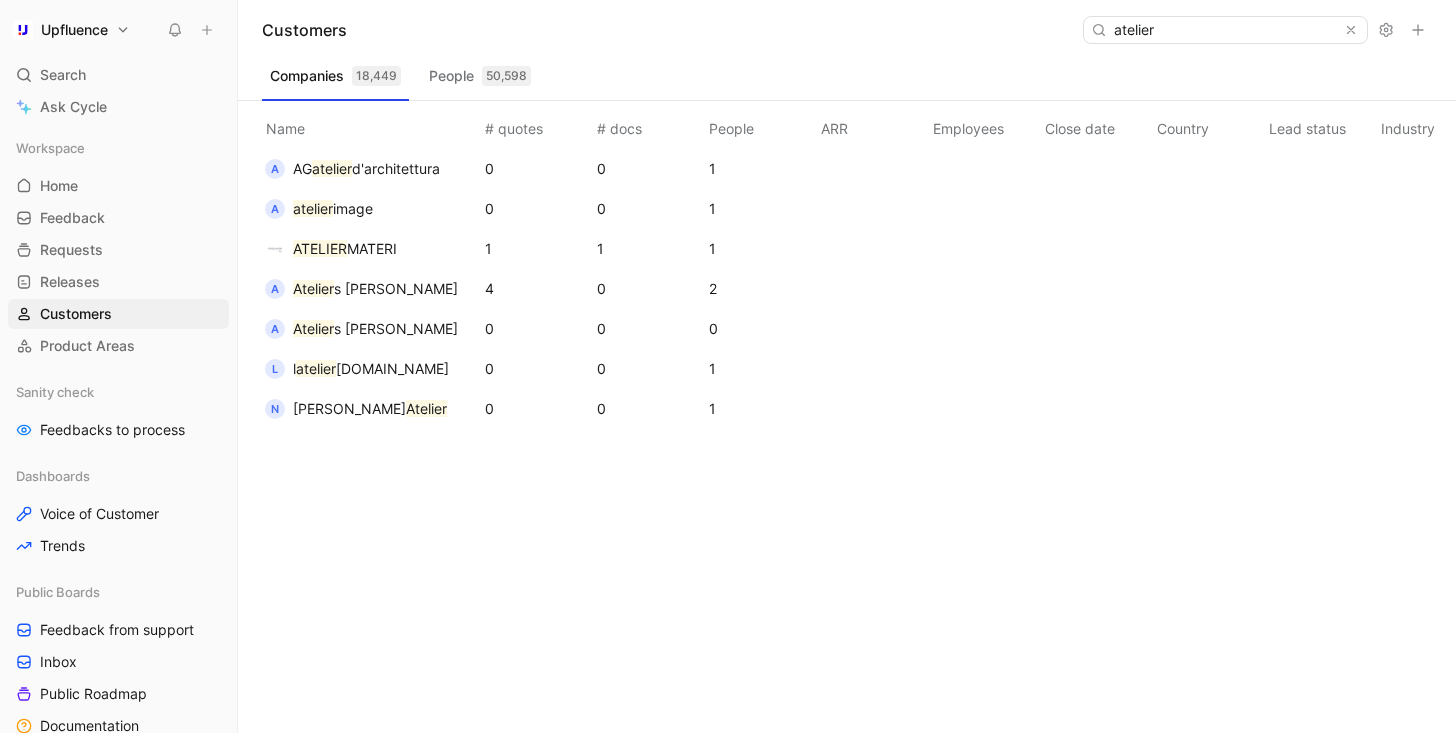 click on "s [PERSON_NAME]" at bounding box center [396, 328] 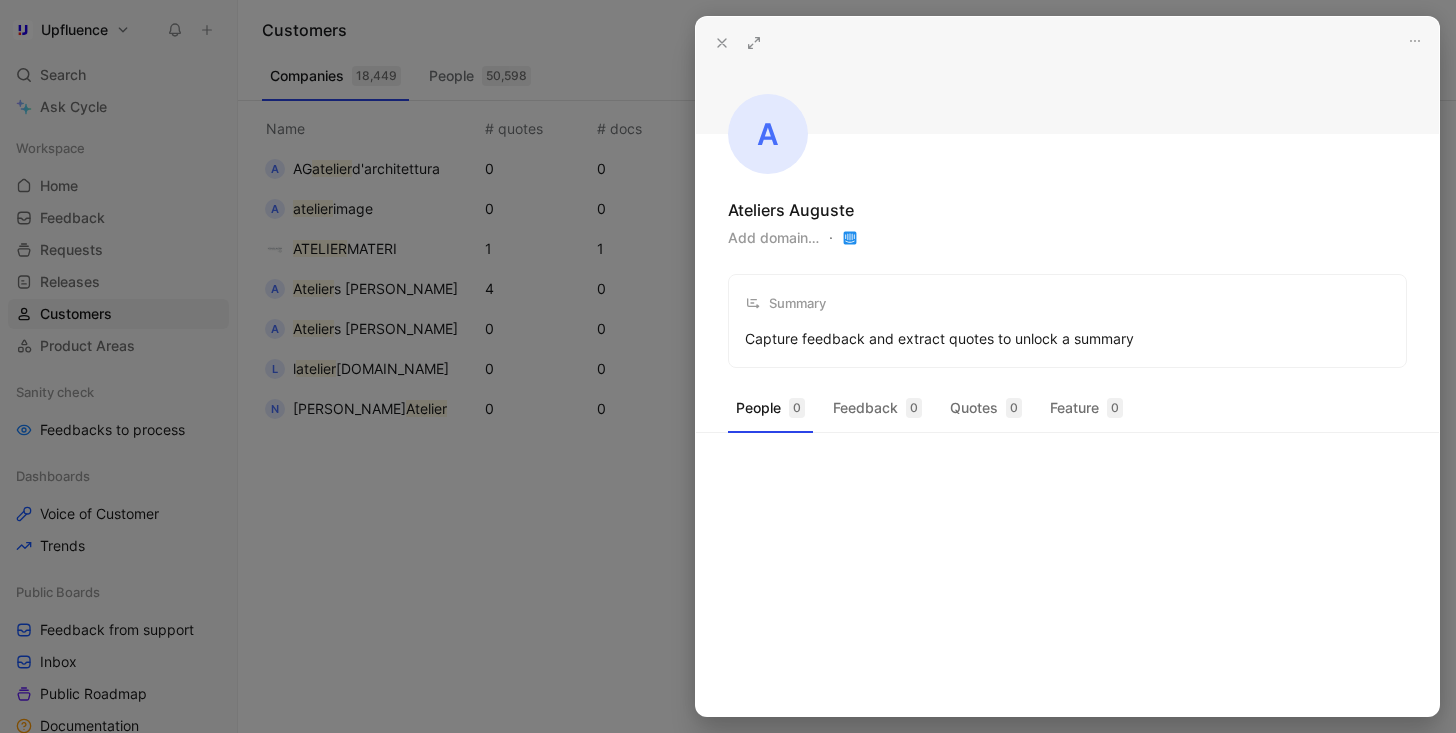 click at bounding box center [728, 366] 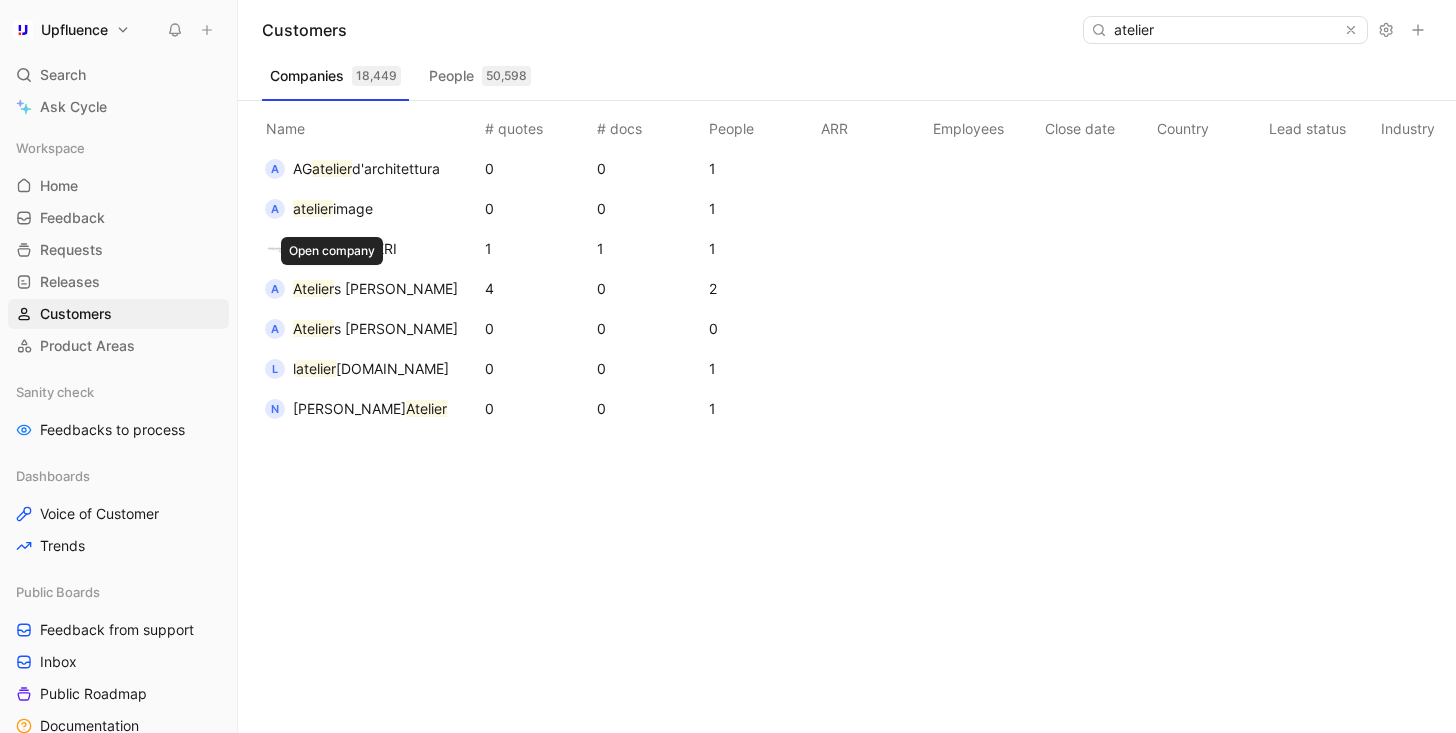 click on "s [PERSON_NAME]" at bounding box center (396, 288) 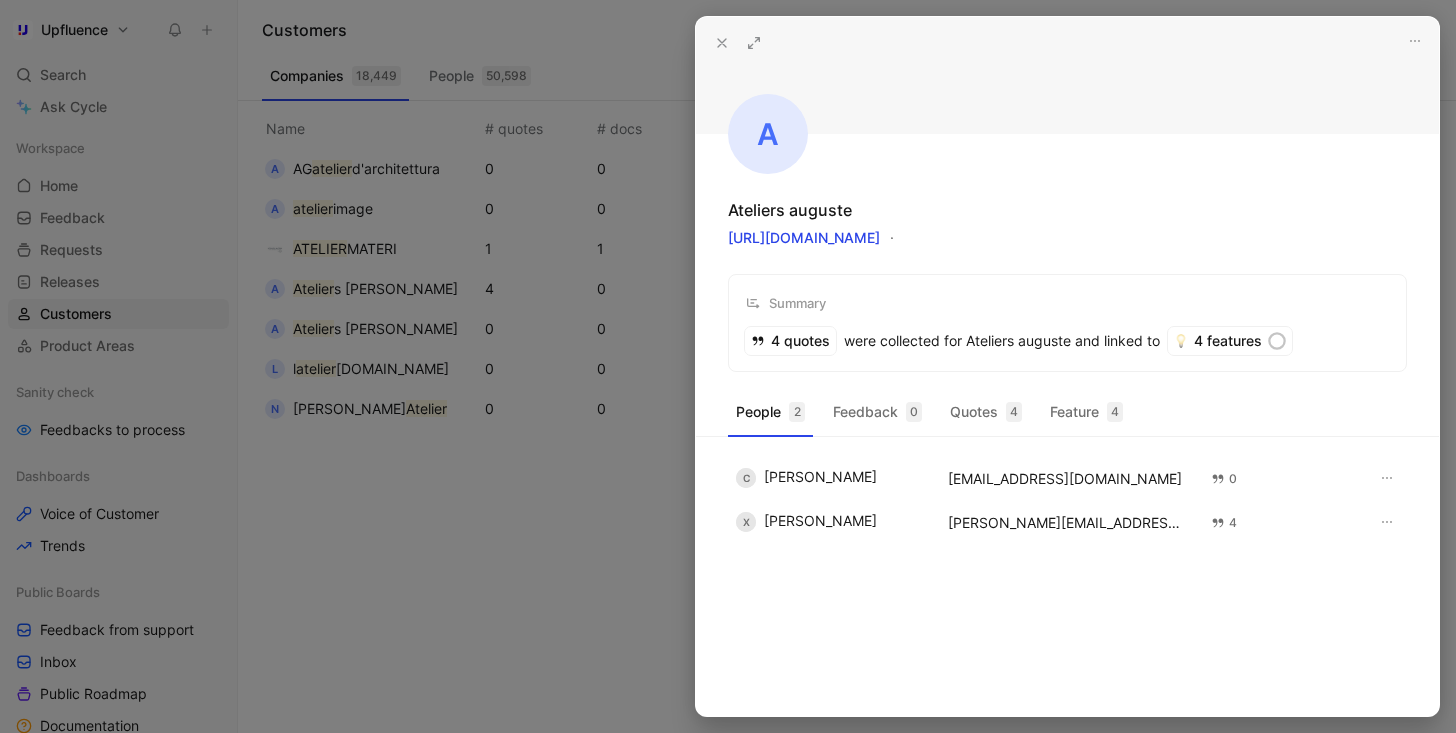 click 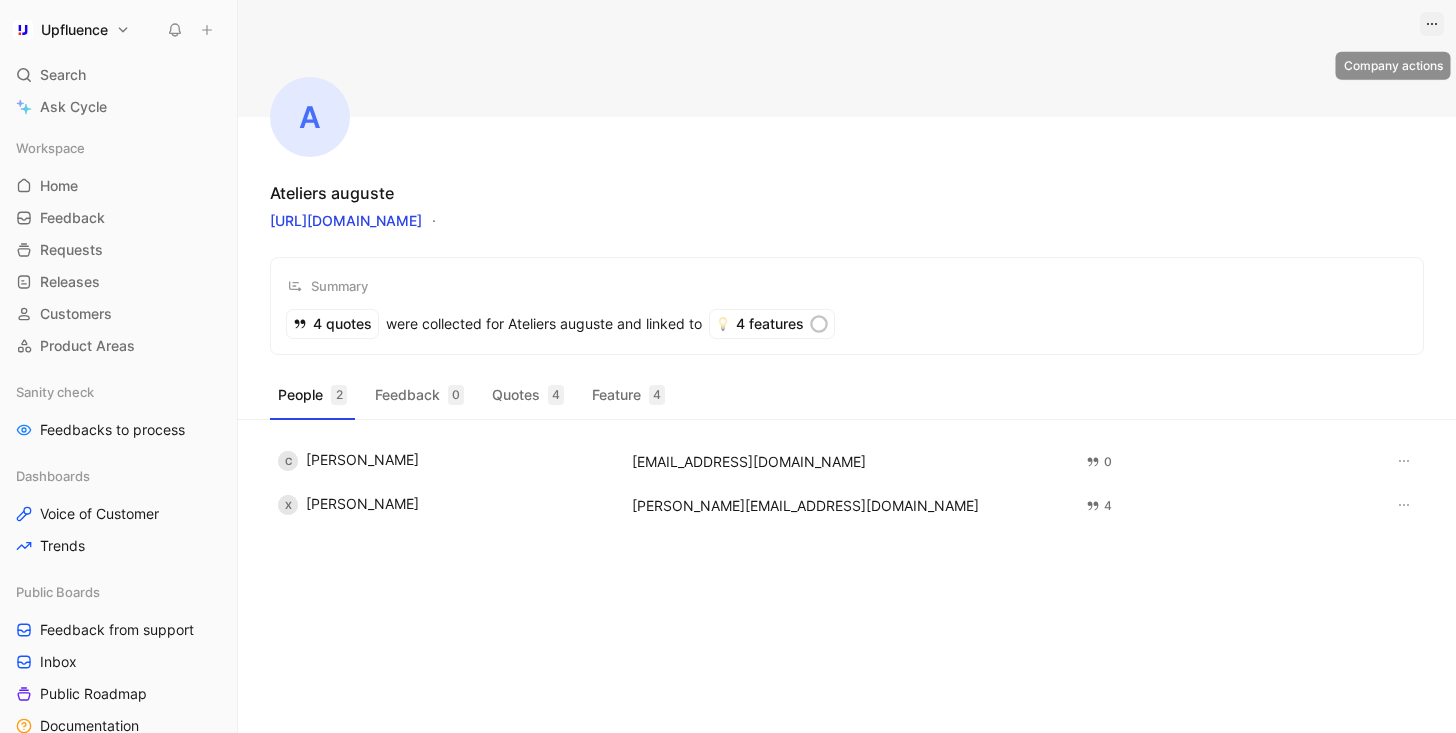 click 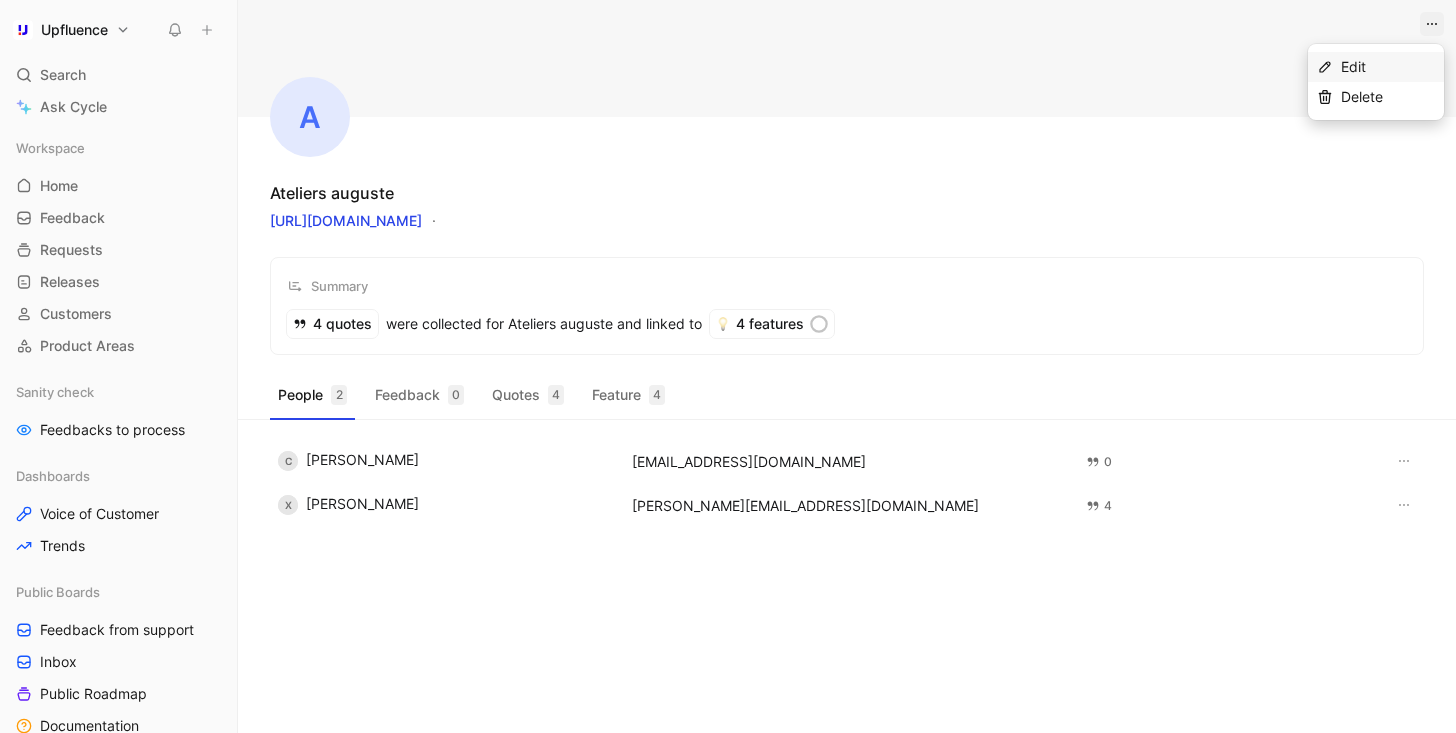 click on "Edit" at bounding box center [1388, 67] 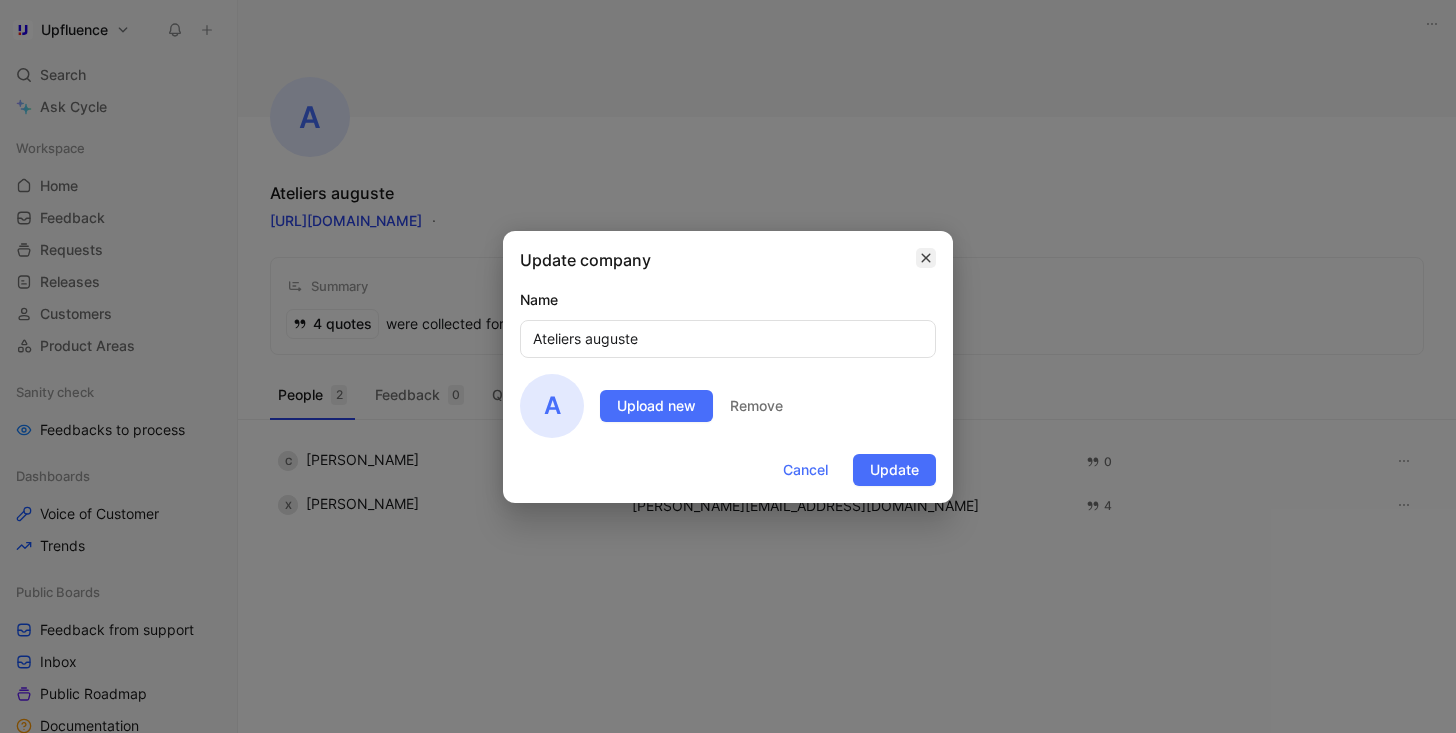 click 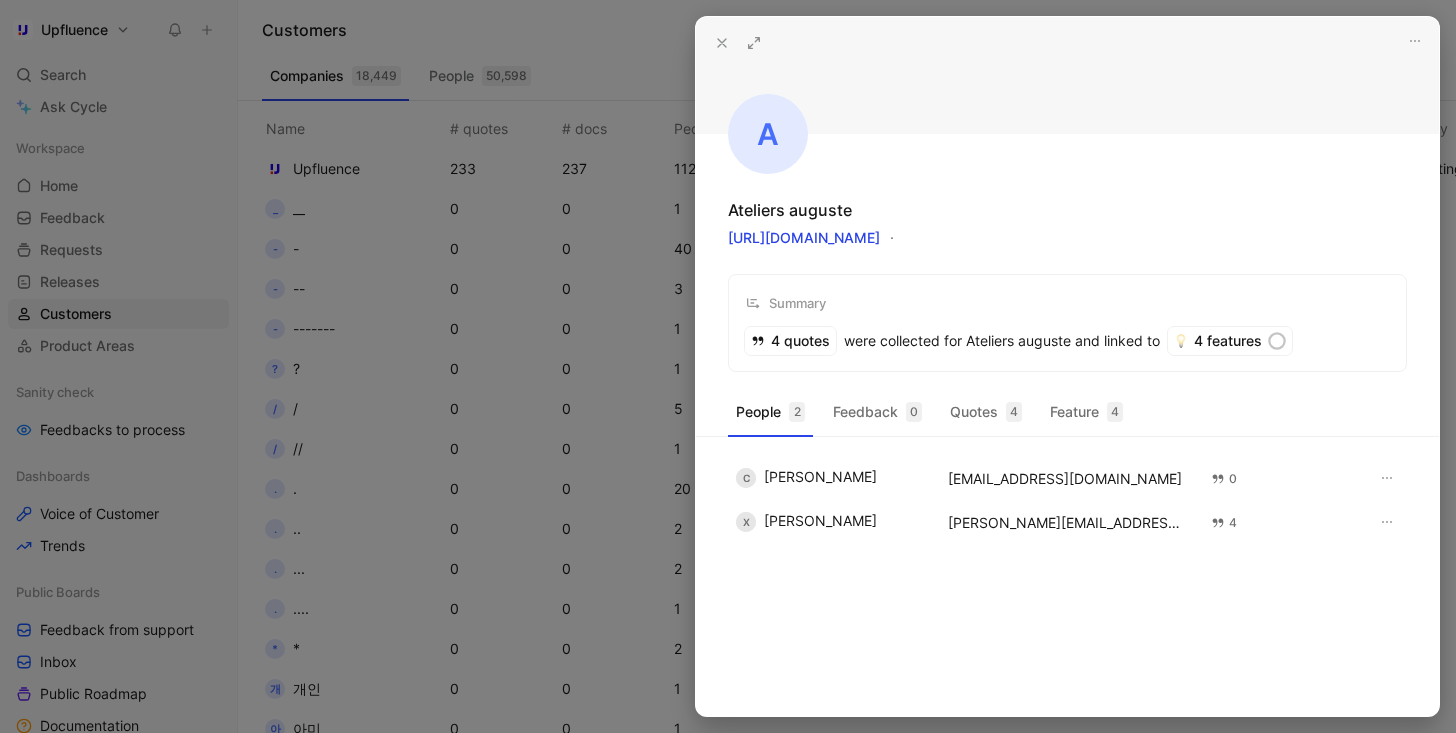 click at bounding box center (728, 366) 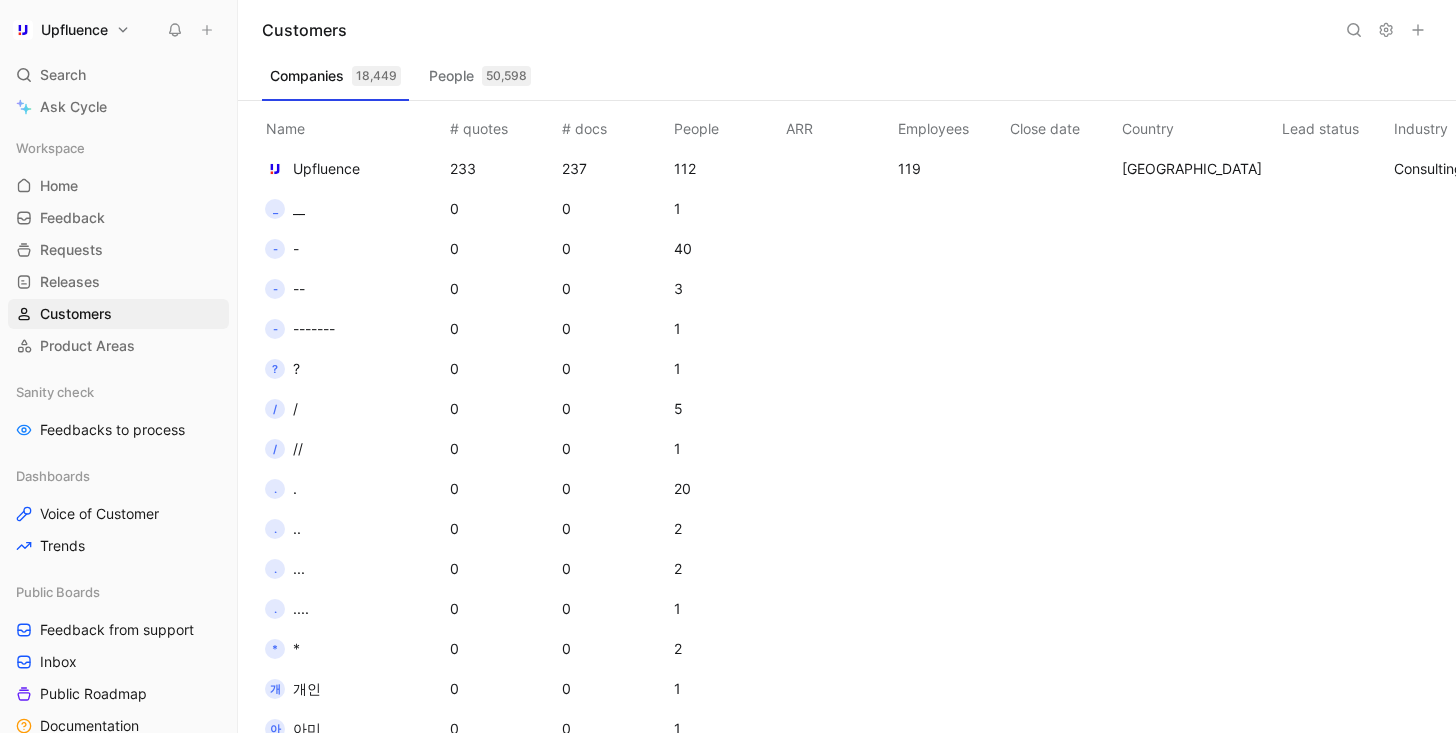 click 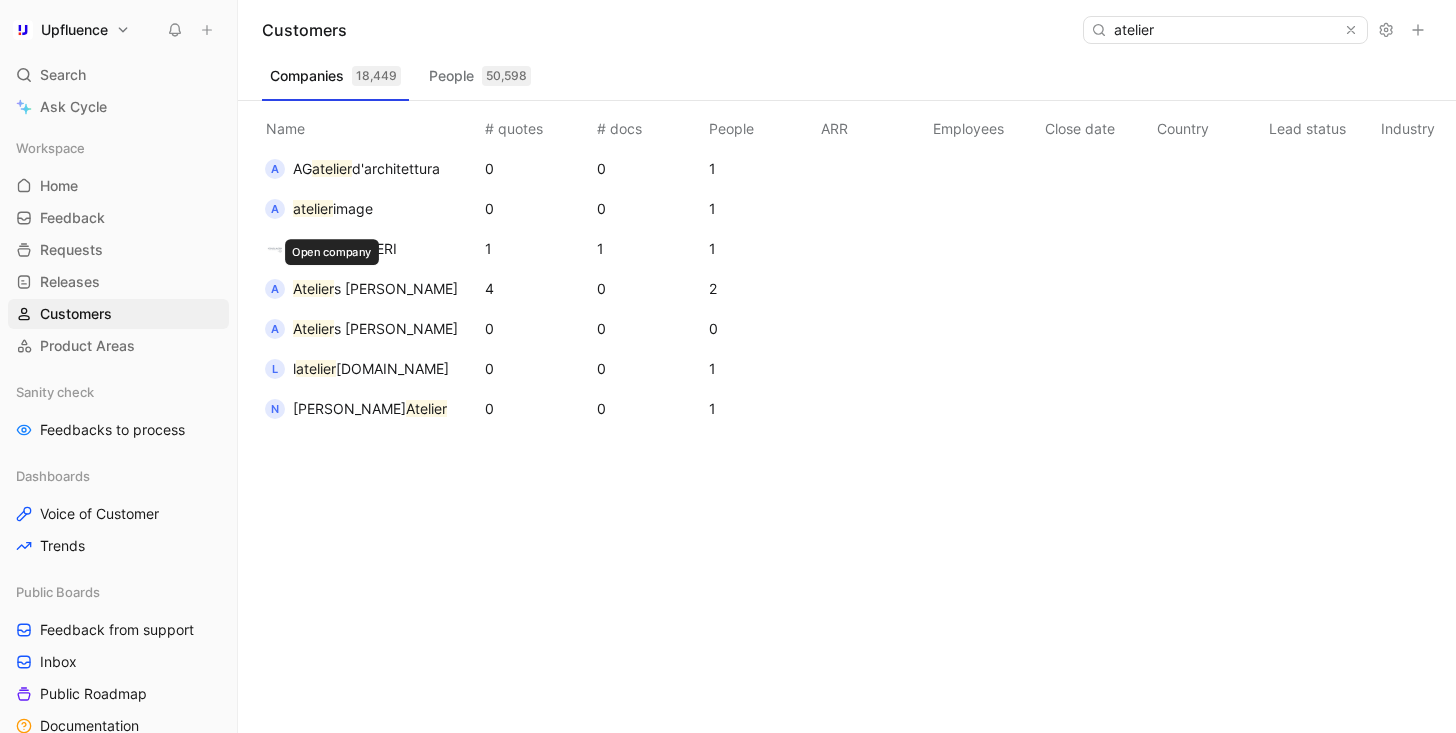 type on "atelier" 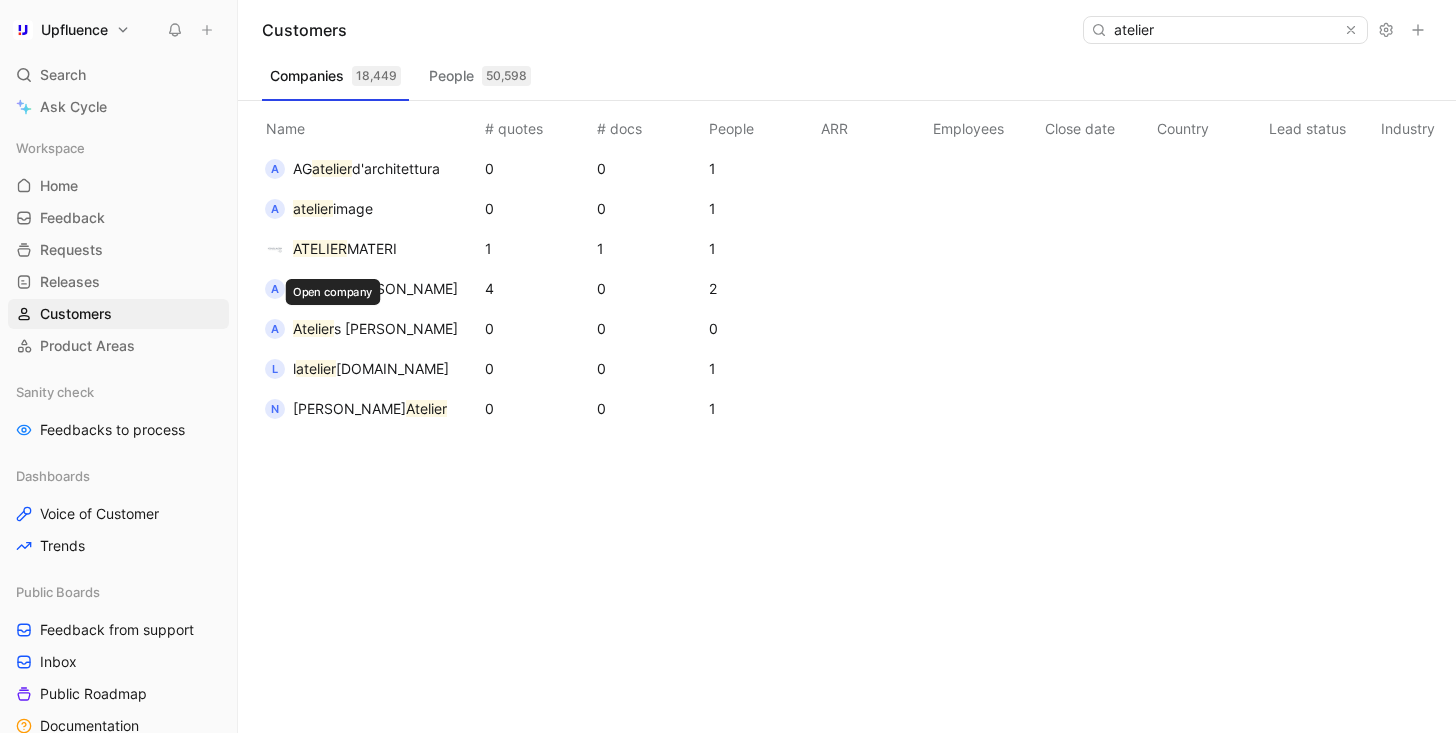 click on "s [PERSON_NAME]" at bounding box center [396, 328] 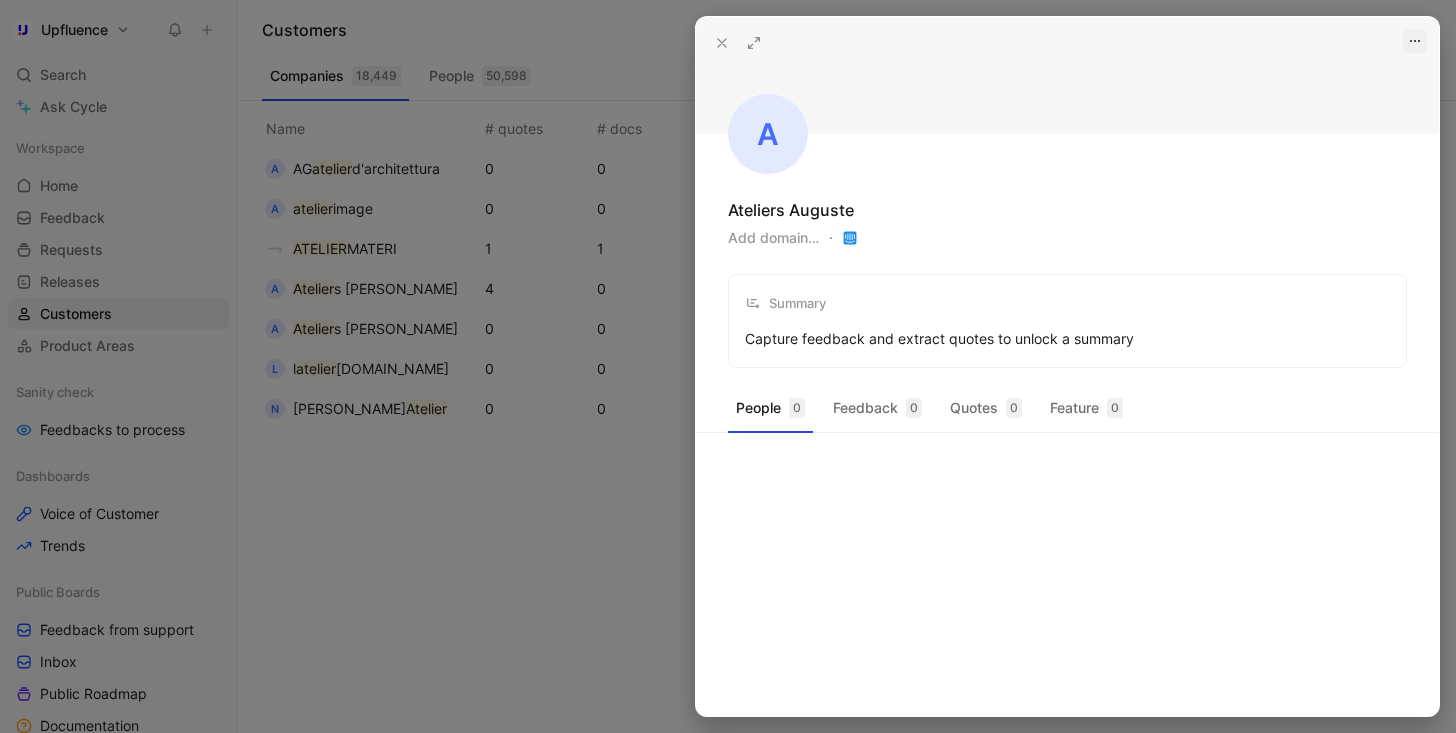 click 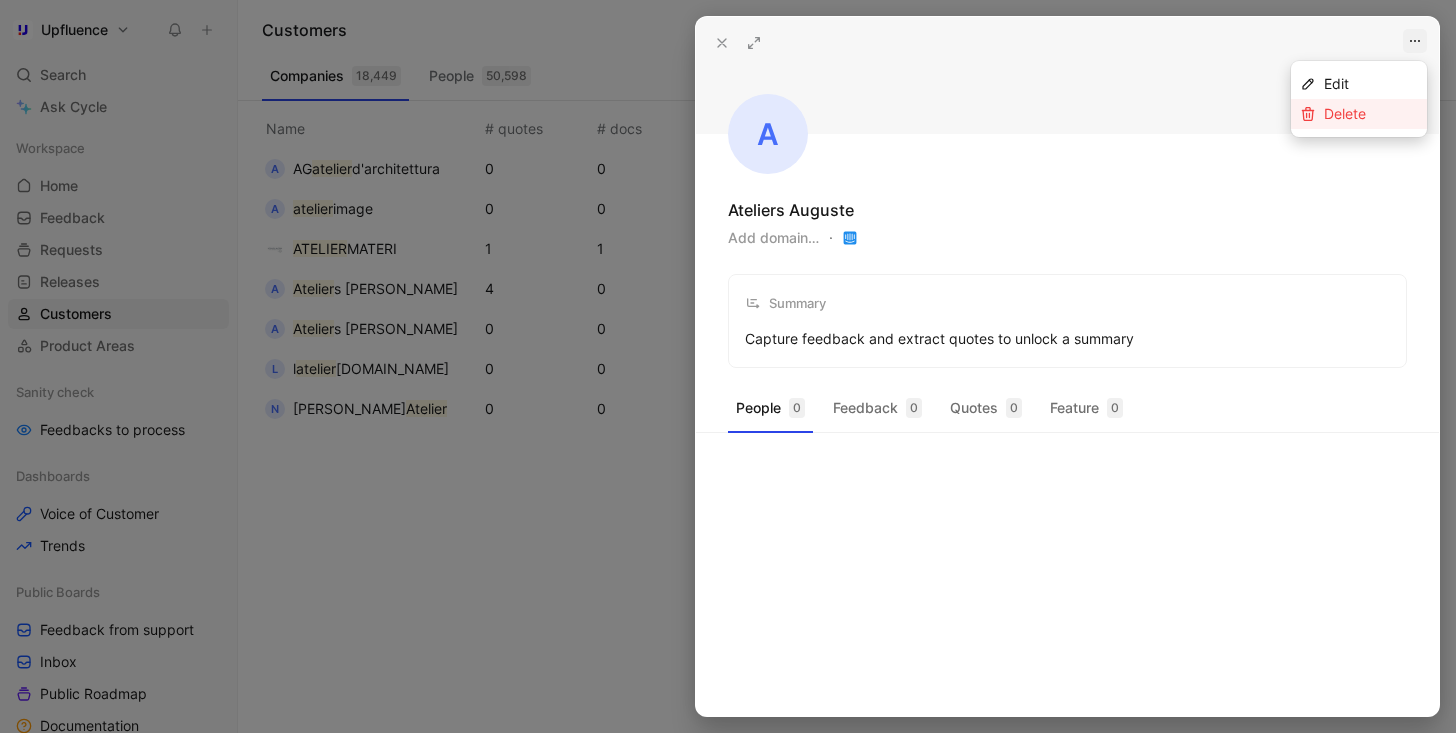 click on "Delete" at bounding box center [1345, 113] 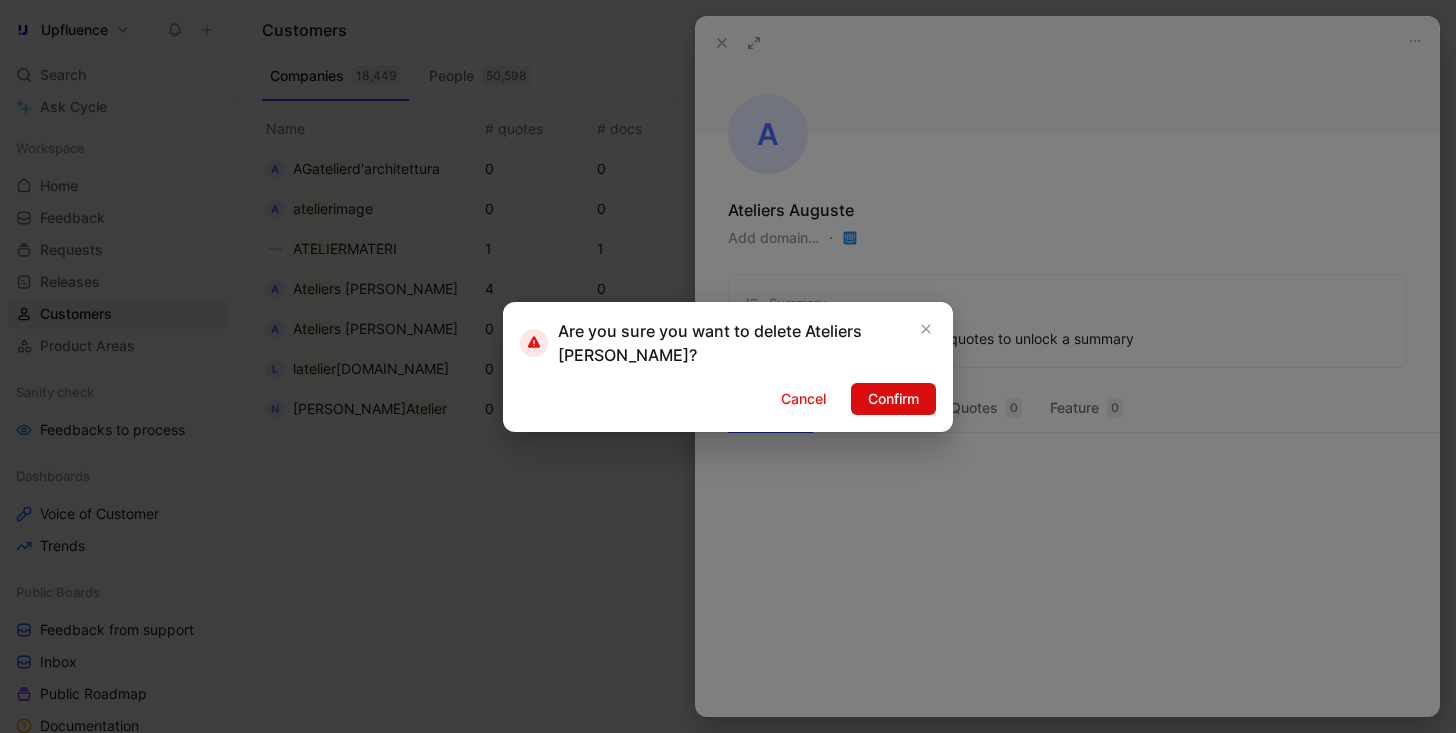 click on "Confirm" at bounding box center (893, 399) 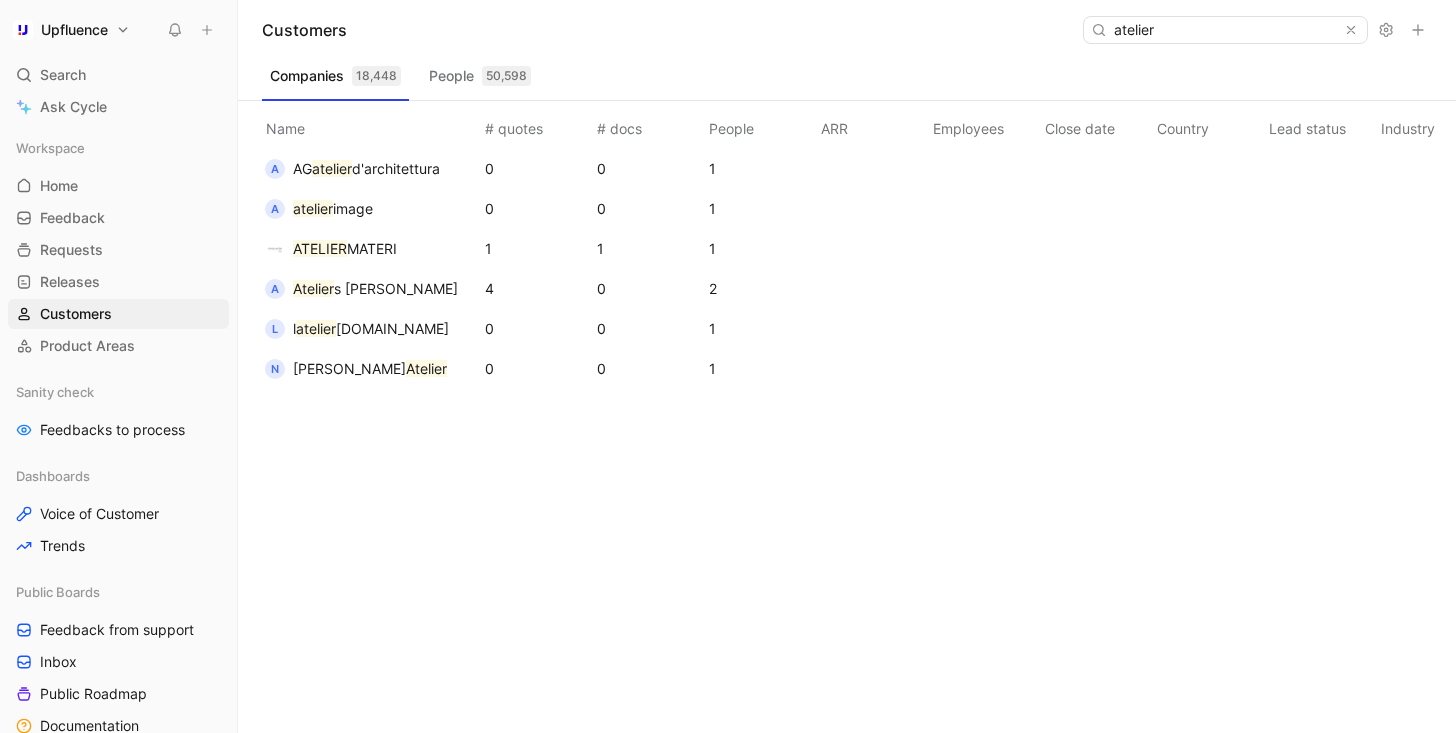 click on "s [PERSON_NAME]" at bounding box center (396, 288) 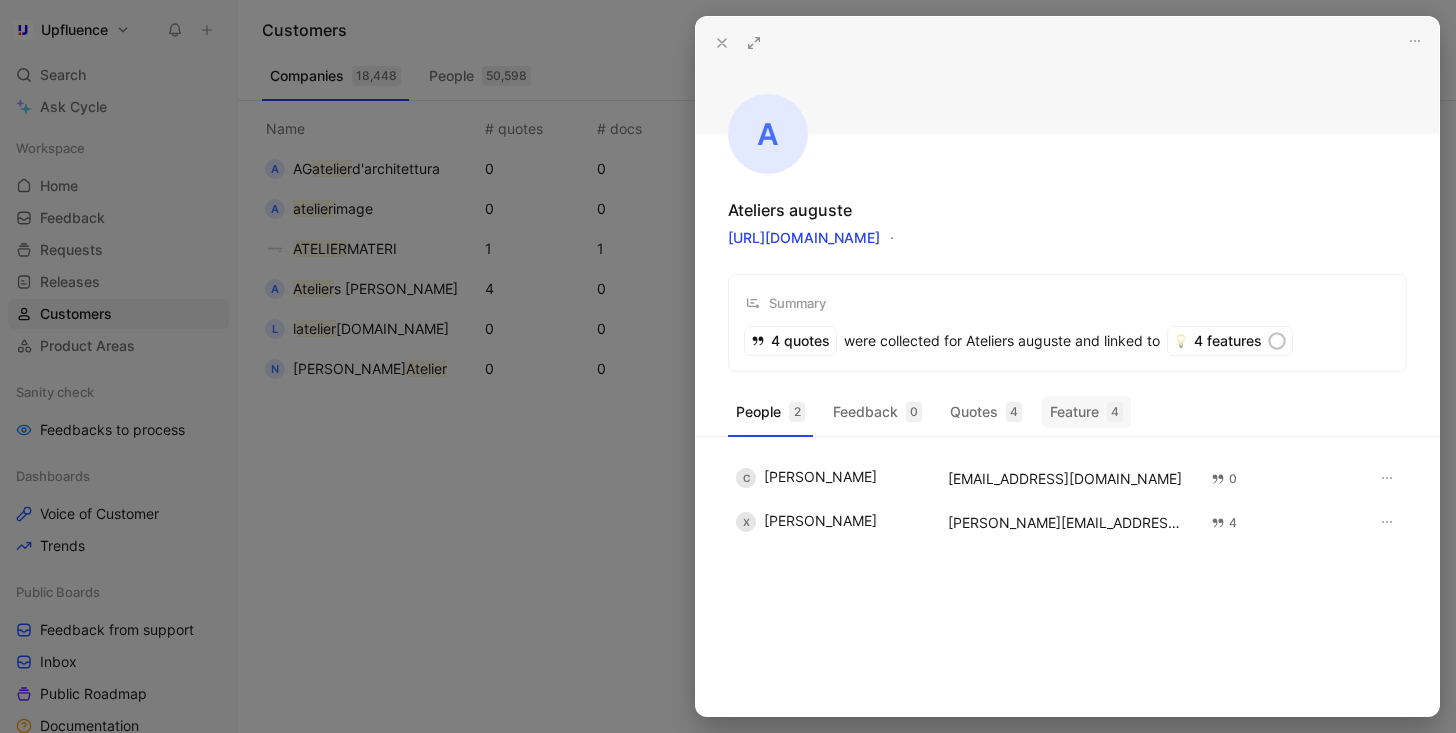click on "Feature 4" at bounding box center (1086, 412) 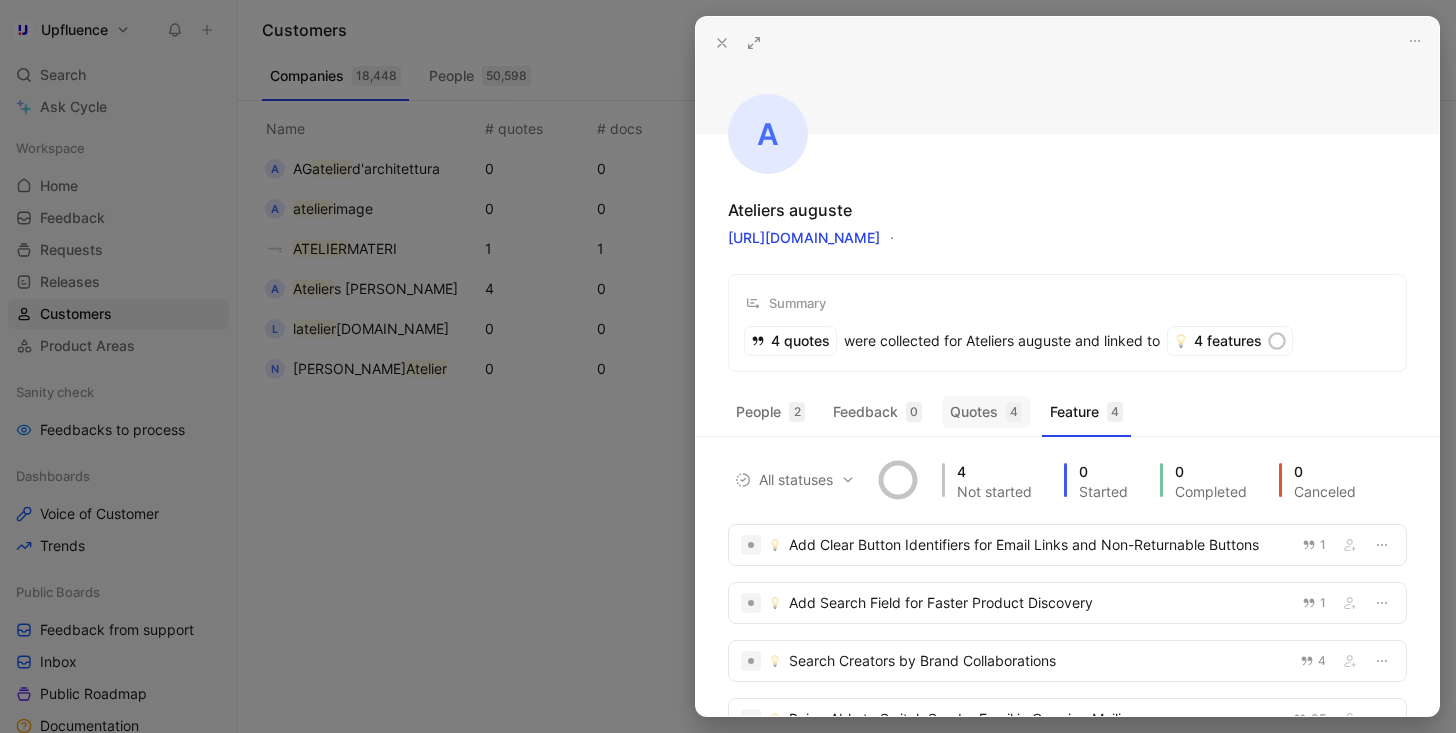click on "Quotes 4" at bounding box center [986, 412] 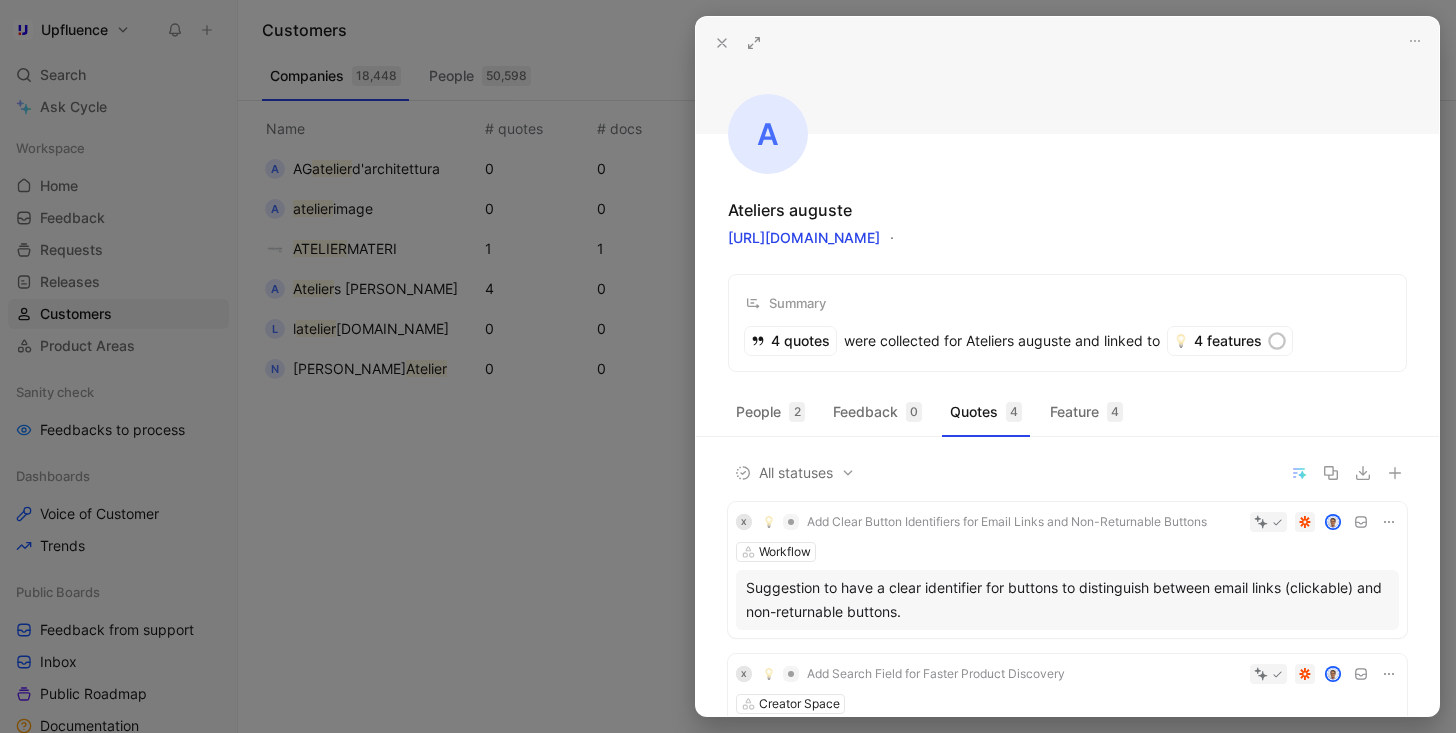 click on "Suggestion to have a clear identifier for buttons to distinguish between email links (clickable) and non-returnable buttons." at bounding box center [1067, 600] 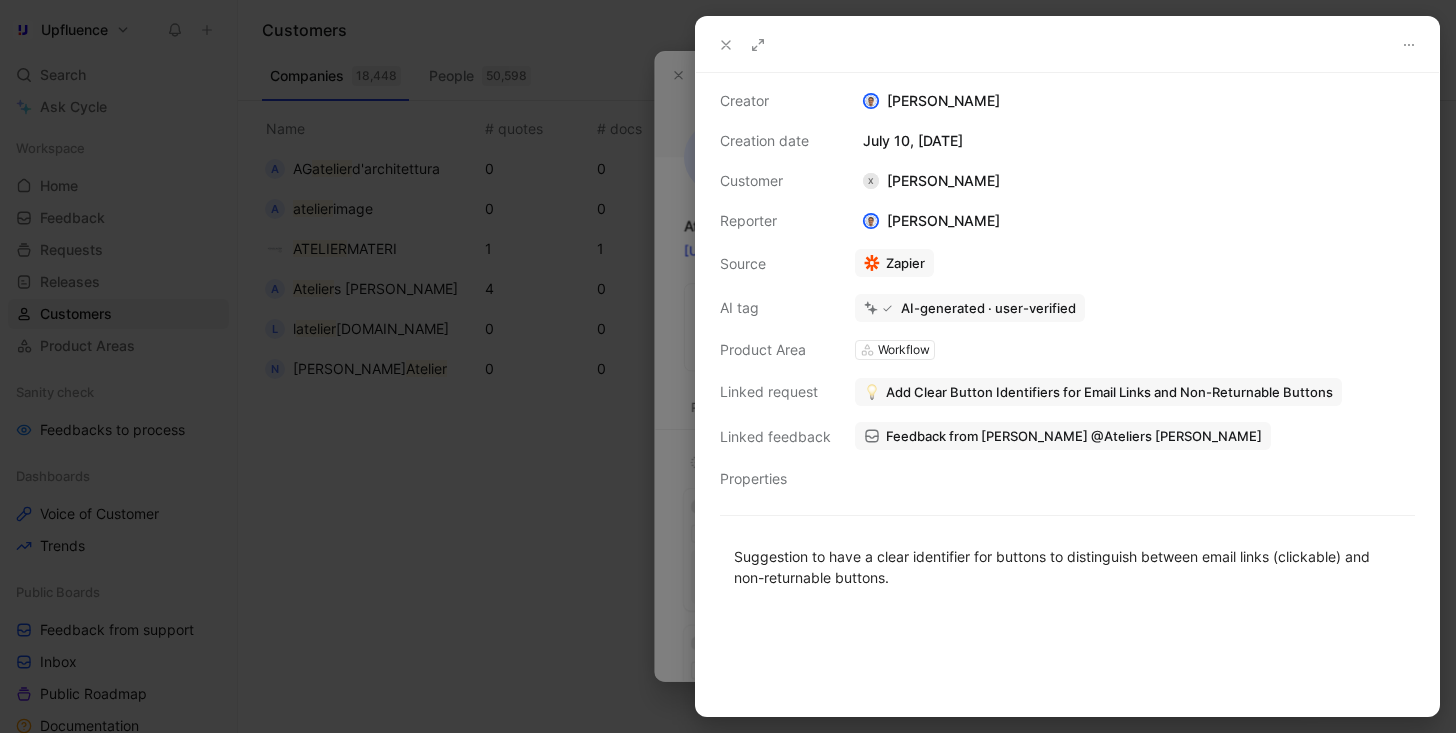 scroll, scrollTop: 22, scrollLeft: 0, axis: vertical 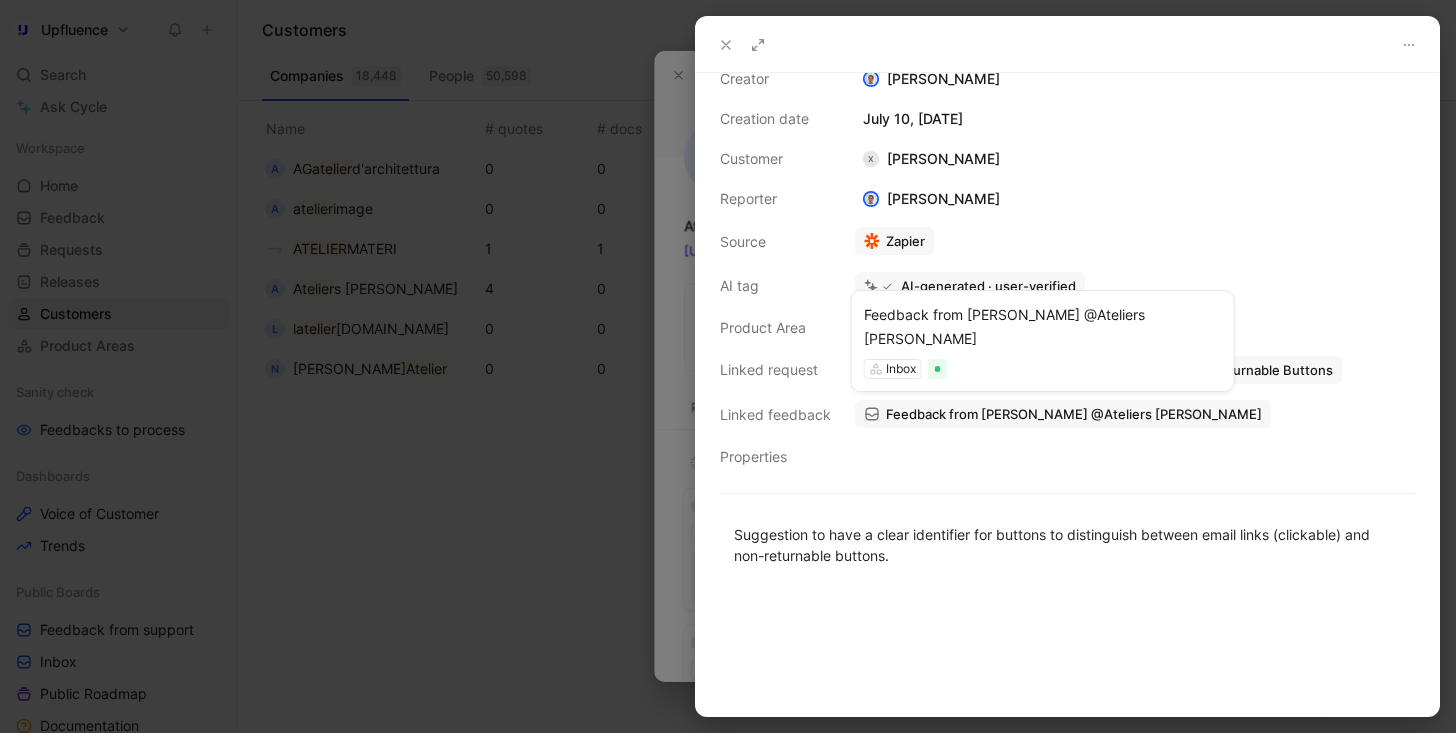click on "Feedback from [PERSON_NAME] @Ateliers [PERSON_NAME]" at bounding box center [1074, 414] 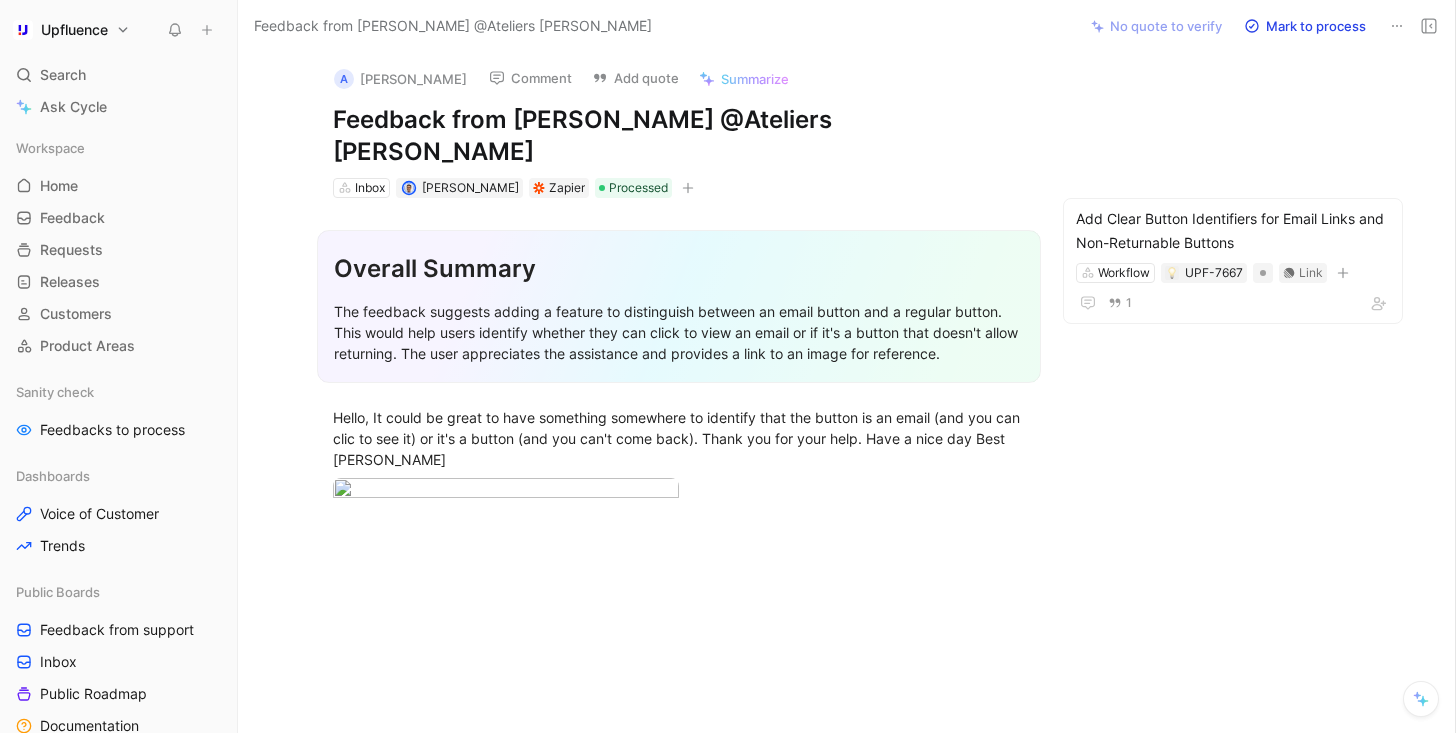 scroll, scrollTop: 0, scrollLeft: 0, axis: both 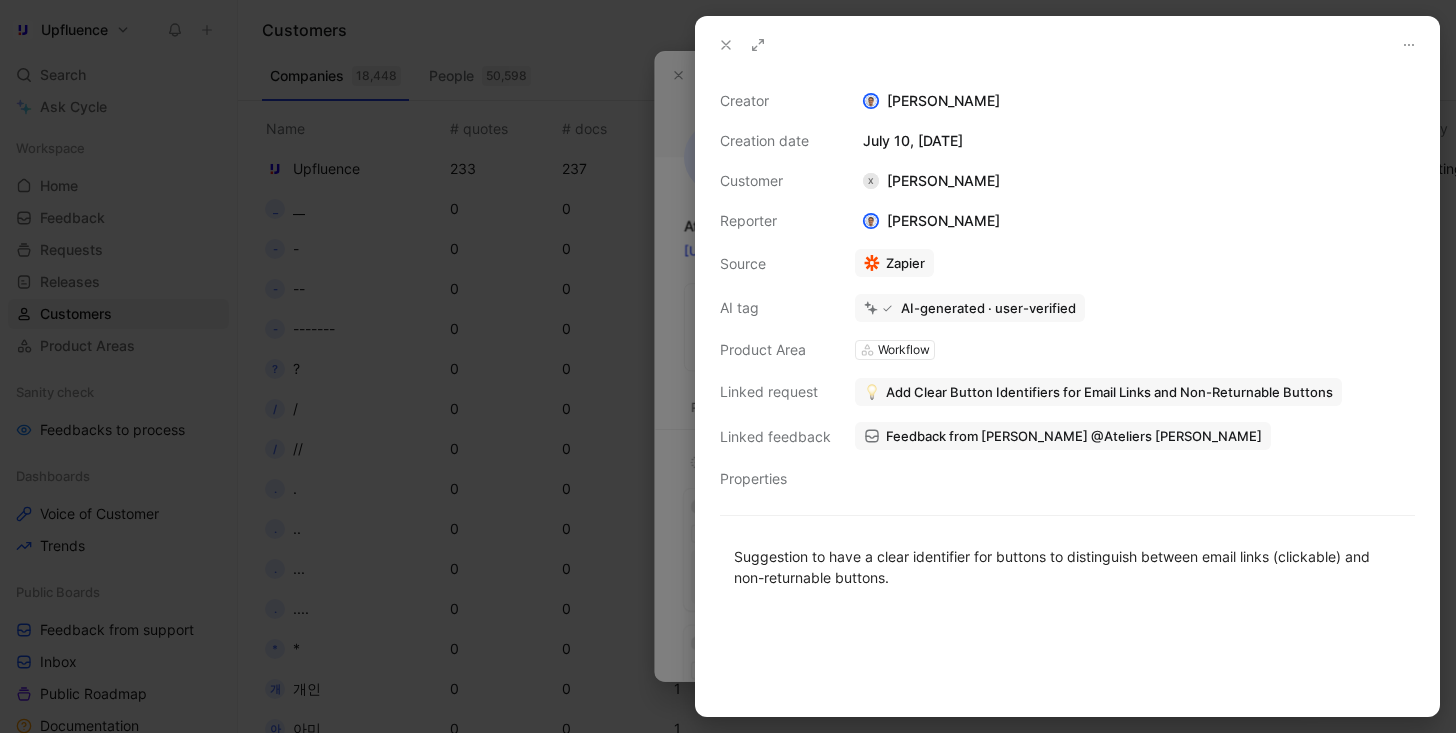 click at bounding box center (728, 366) 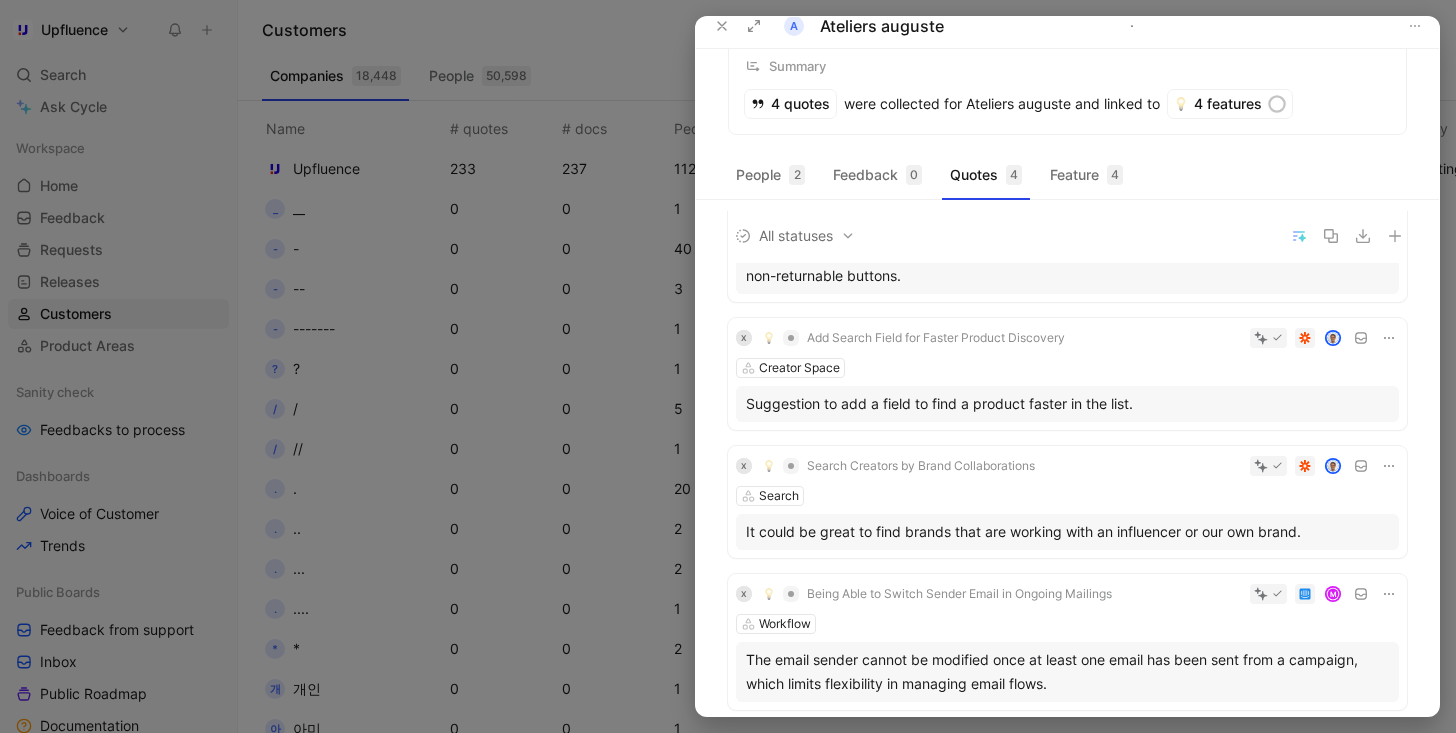 scroll, scrollTop: 67, scrollLeft: 0, axis: vertical 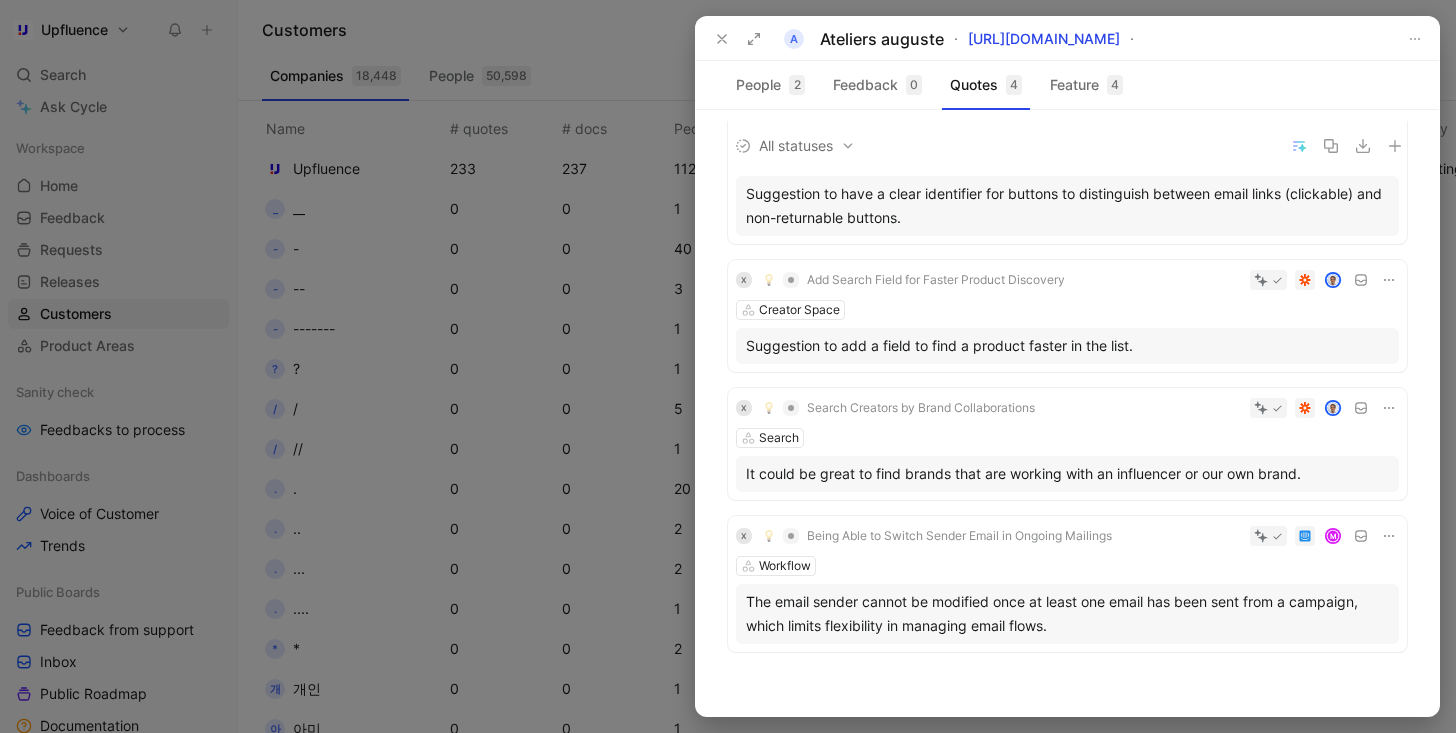 click on "Suggestion to add a field to find a product faster in the list." at bounding box center (1067, 346) 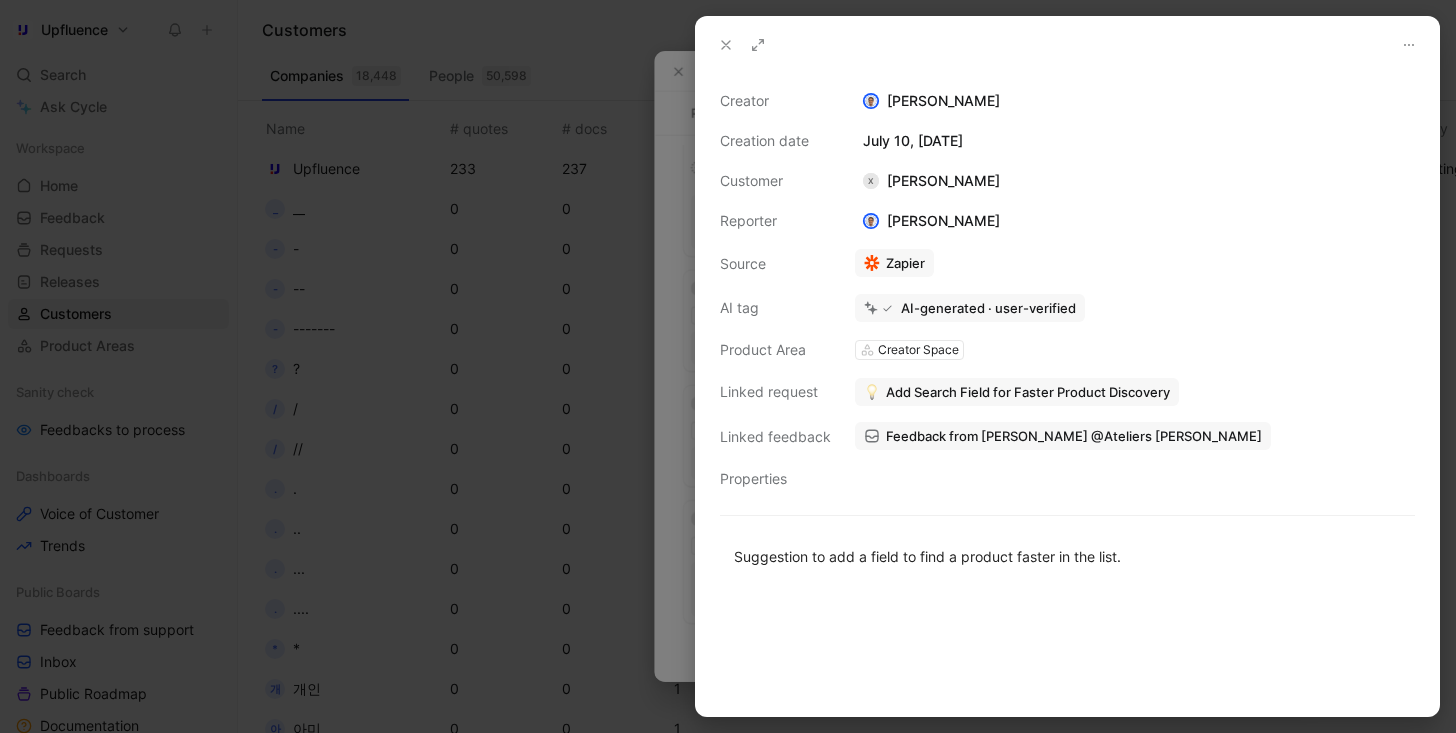 click at bounding box center (728, 366) 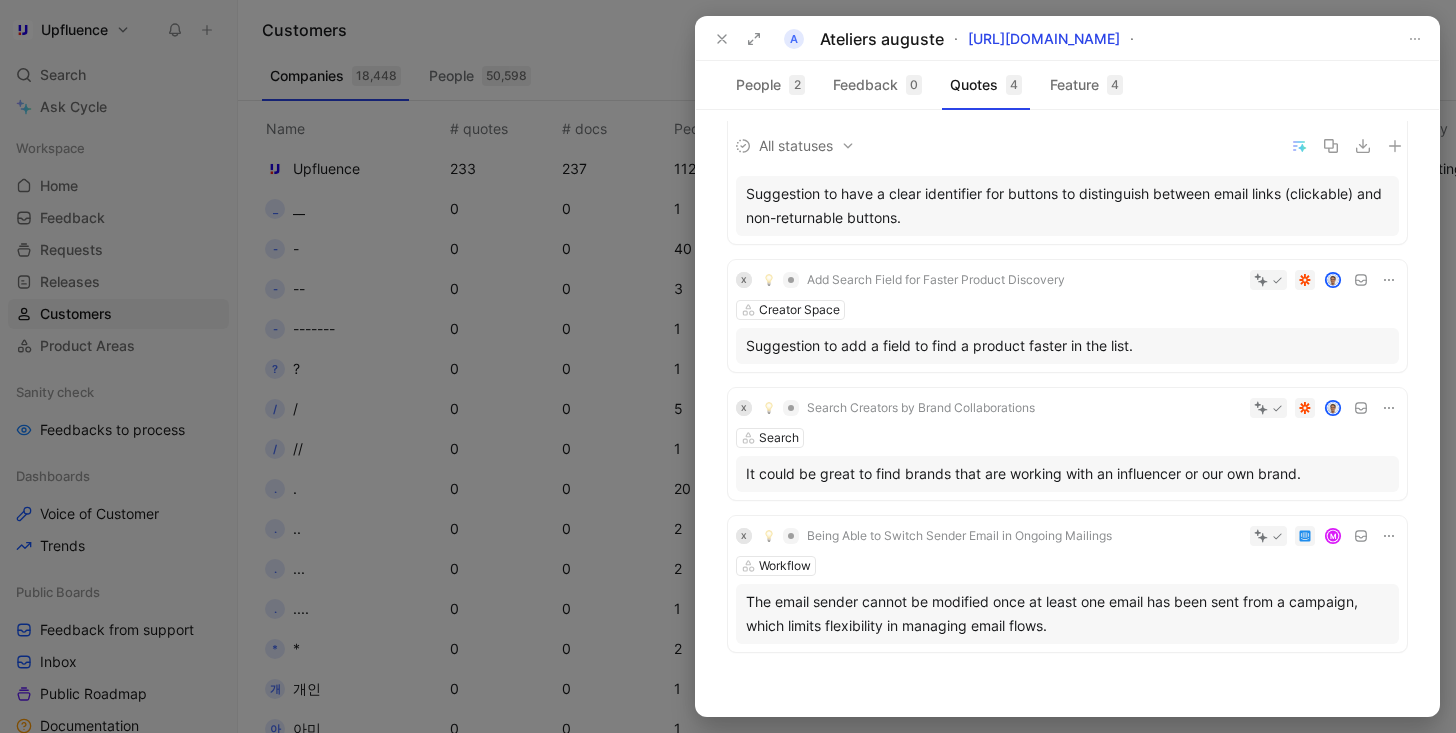 click at bounding box center (728, 366) 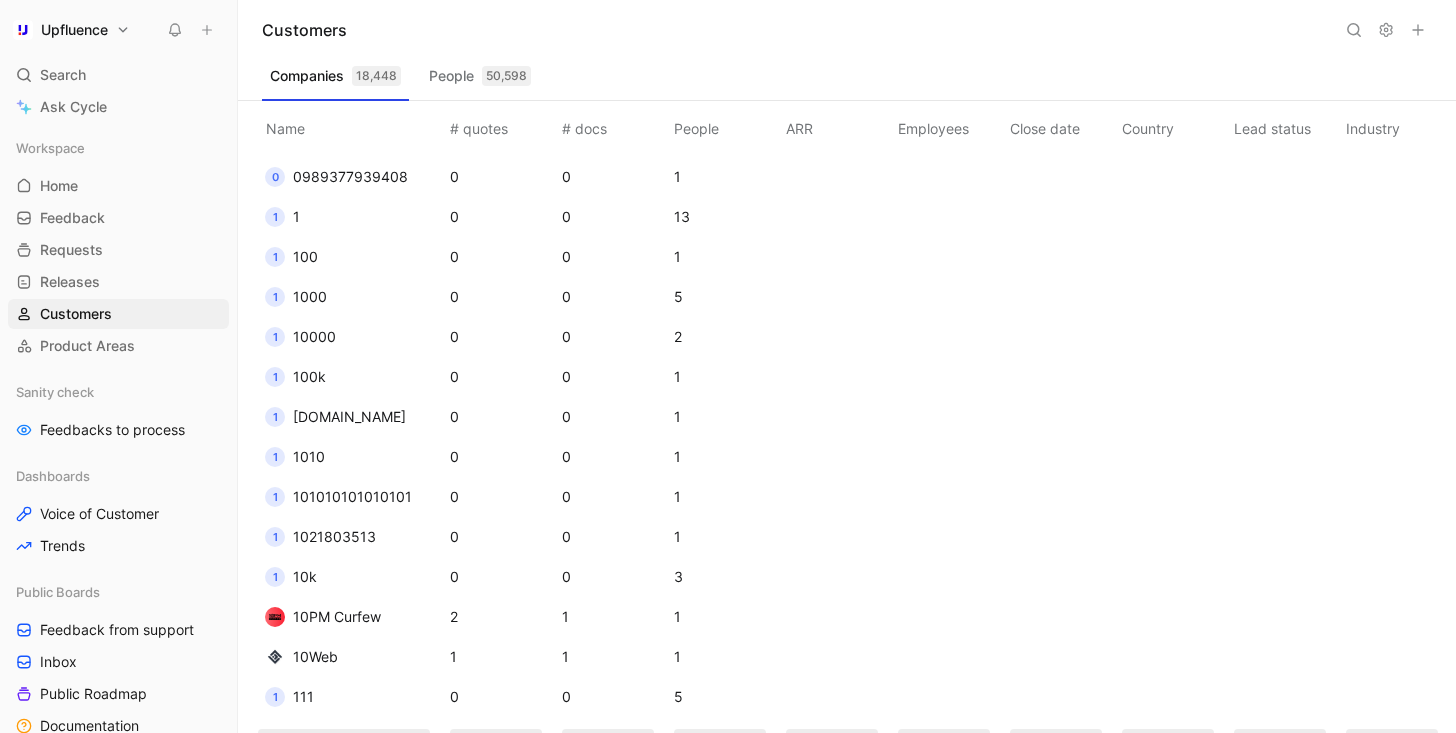 scroll, scrollTop: 1147, scrollLeft: 0, axis: vertical 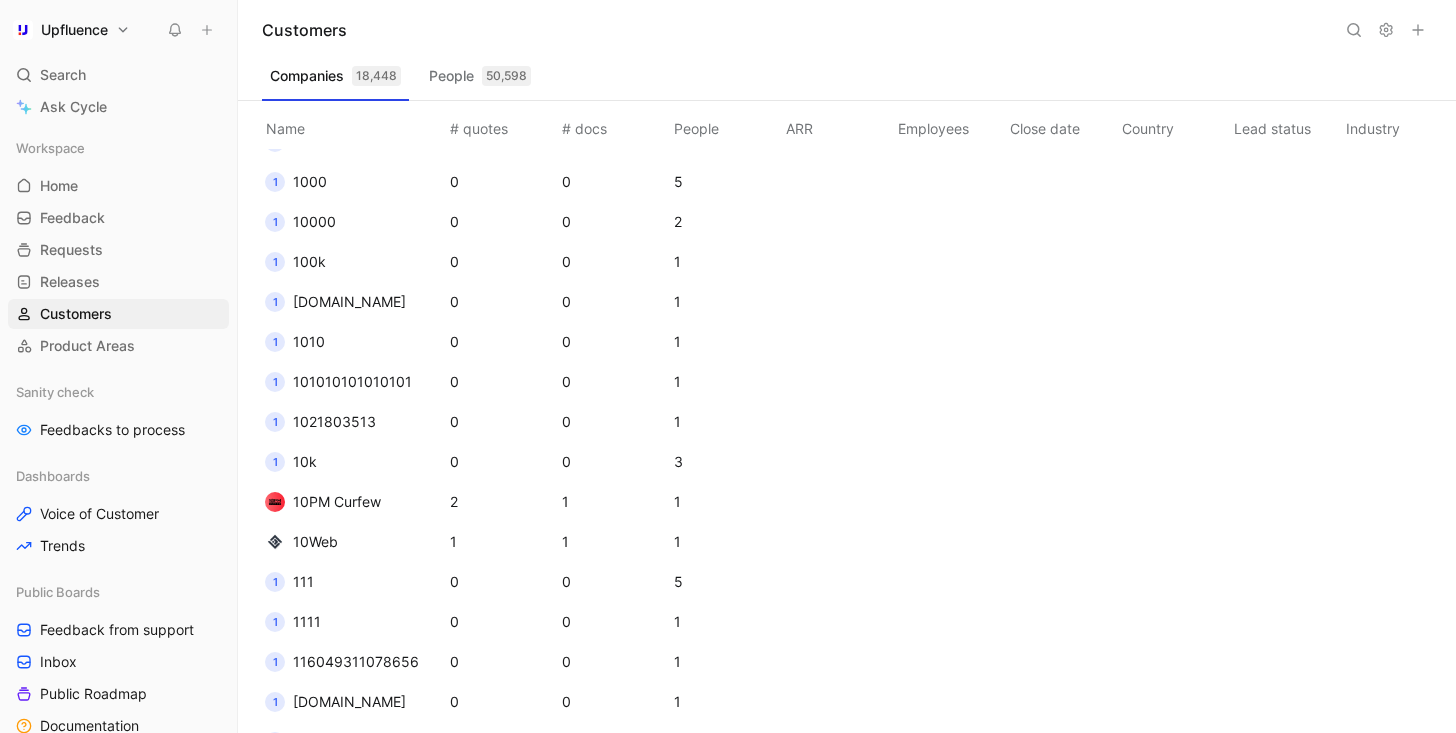click on "People 50,598" at bounding box center (480, 76) 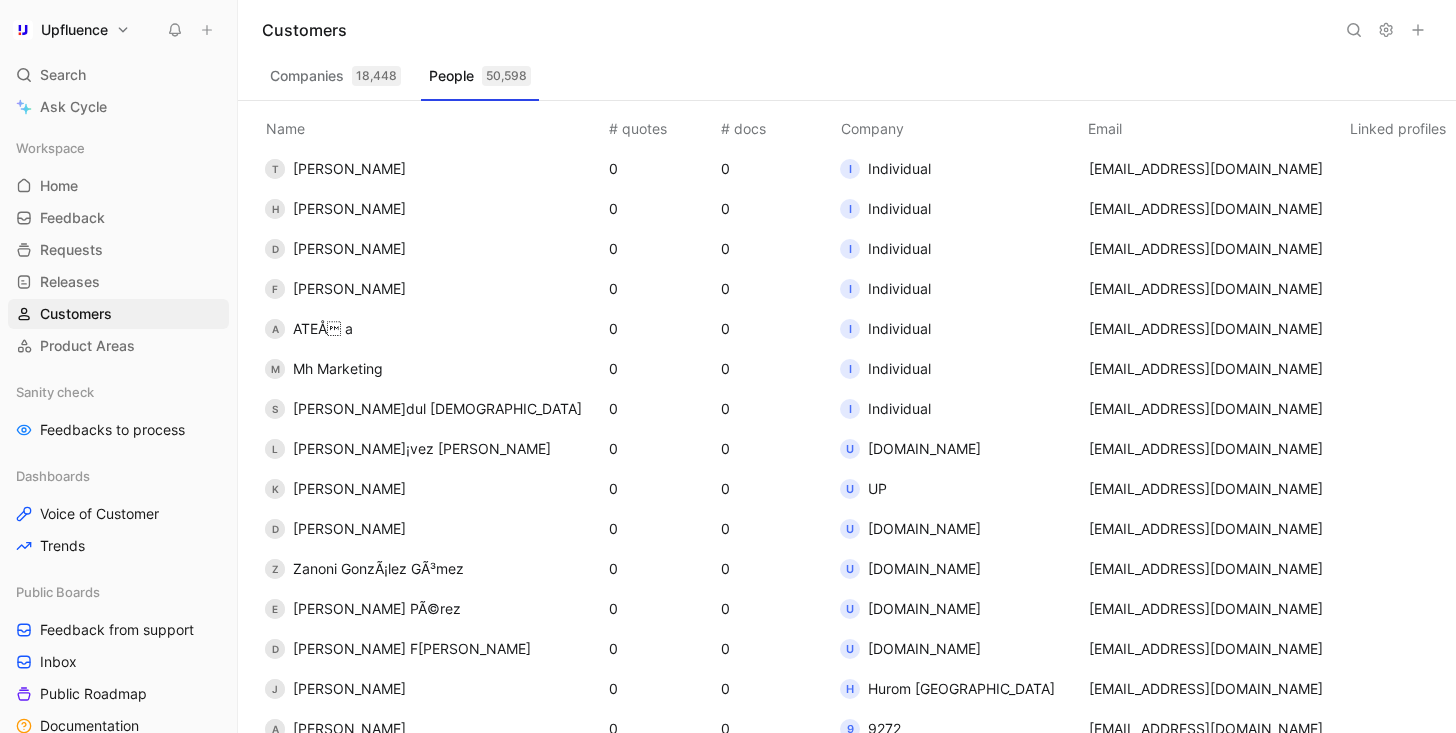 click at bounding box center [1490, 169] 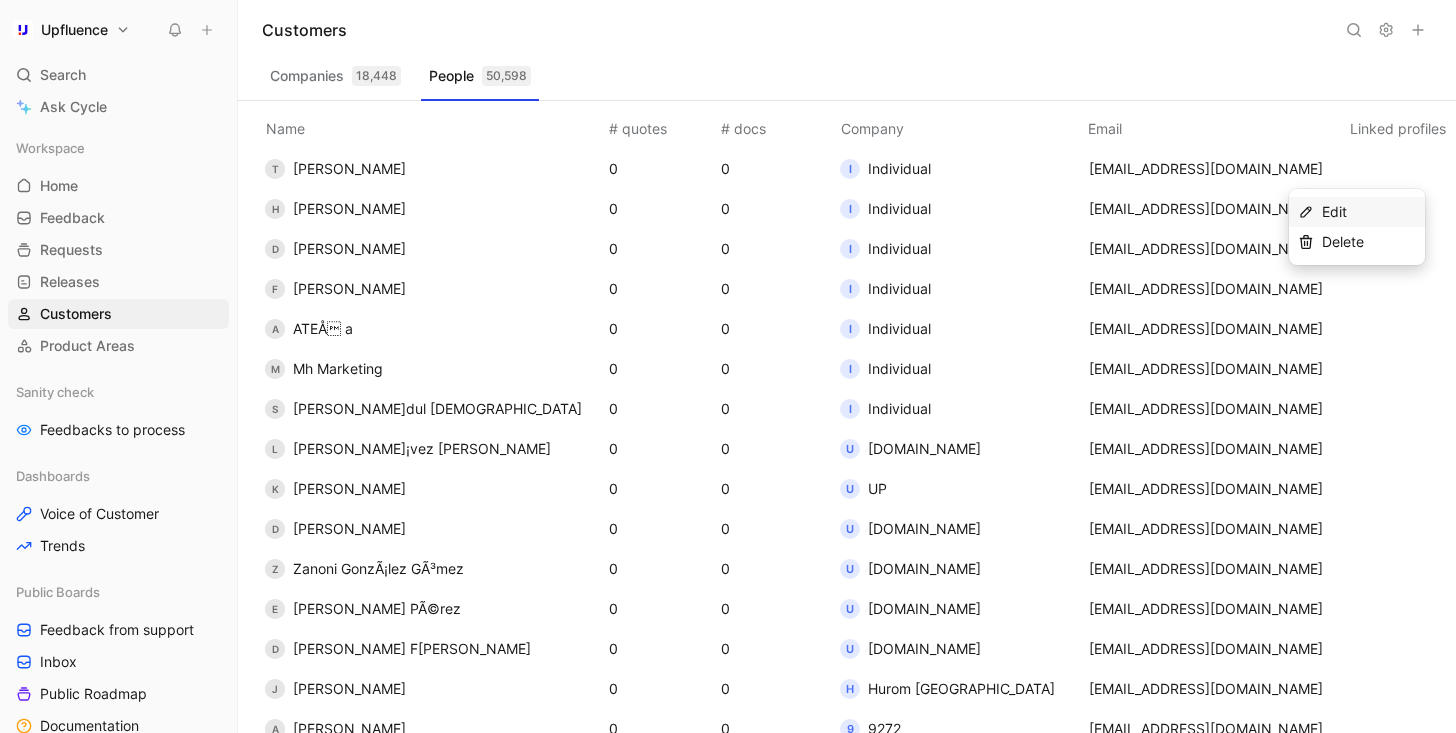 click on "Edit" at bounding box center [1369, 212] 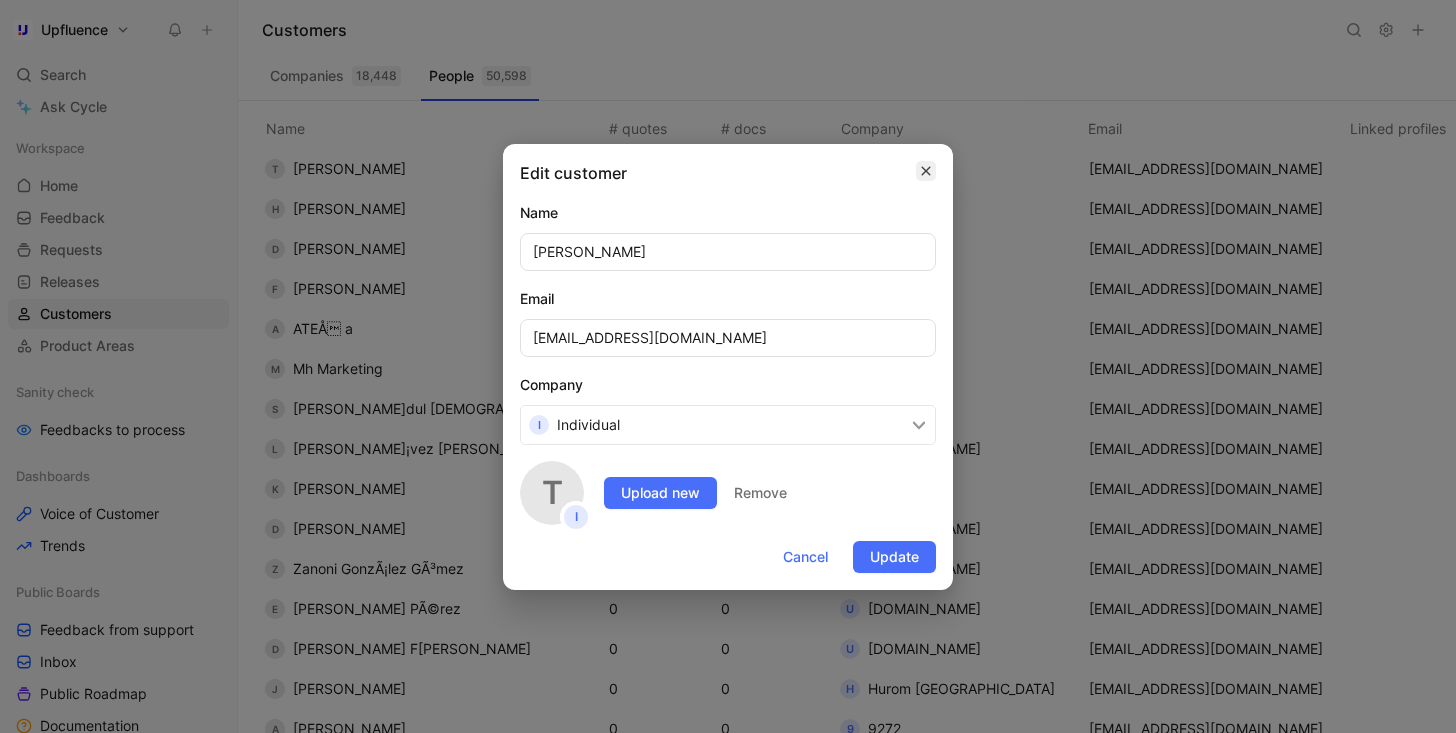 click 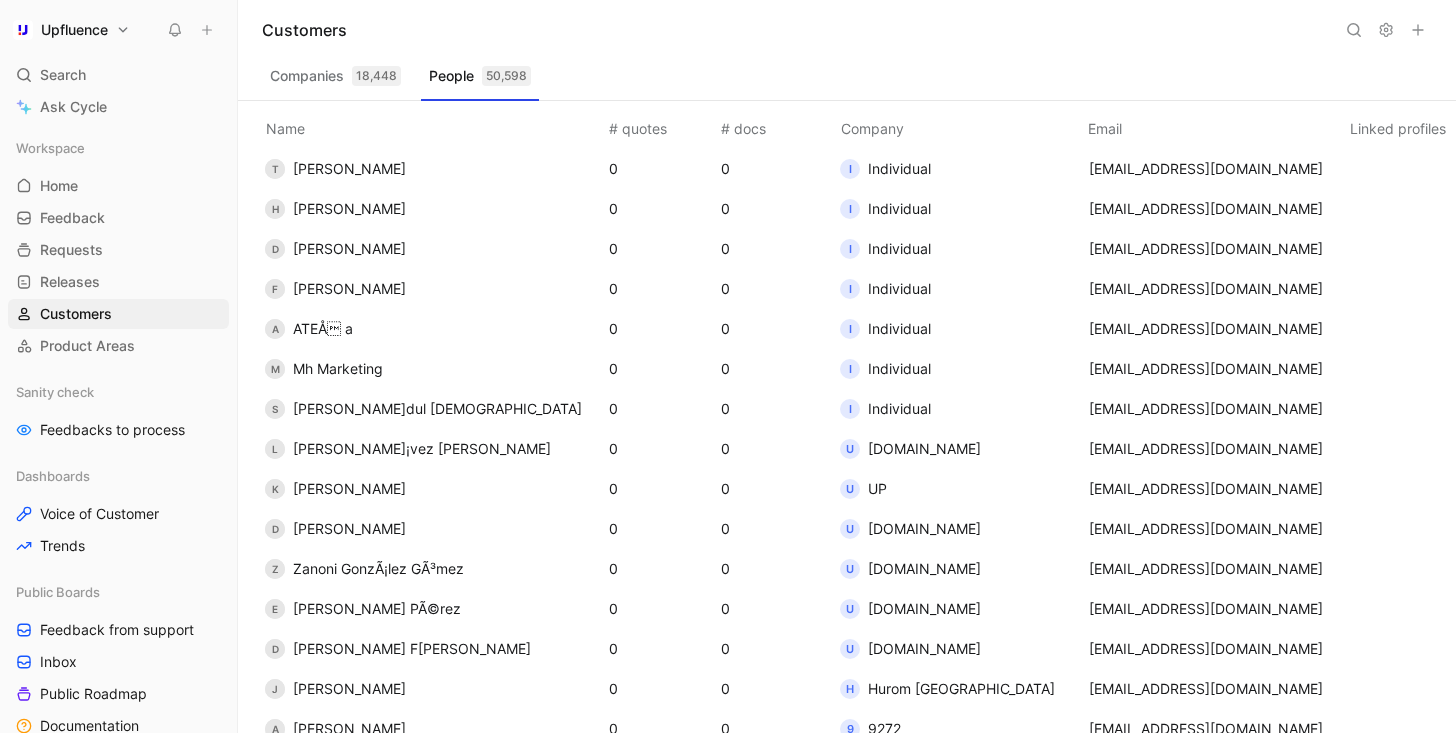 click 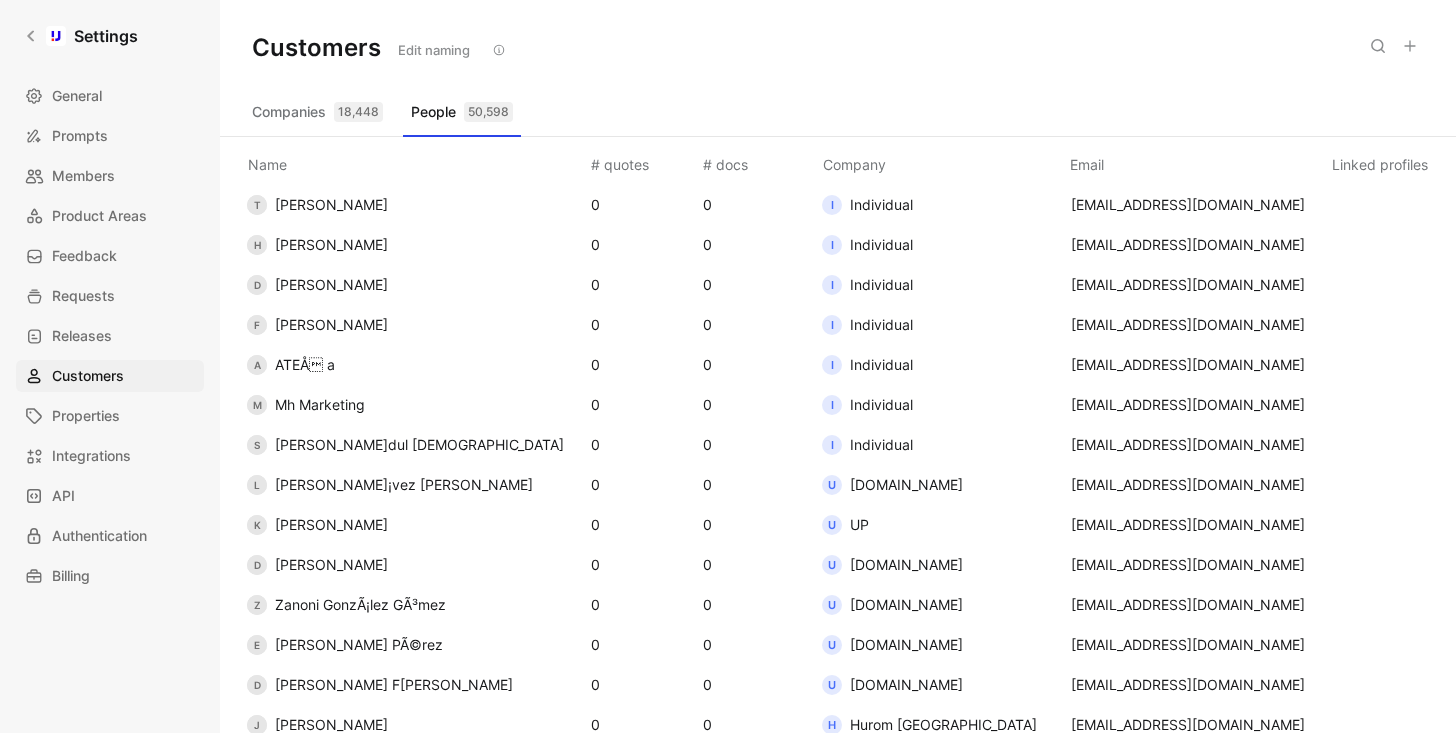 click 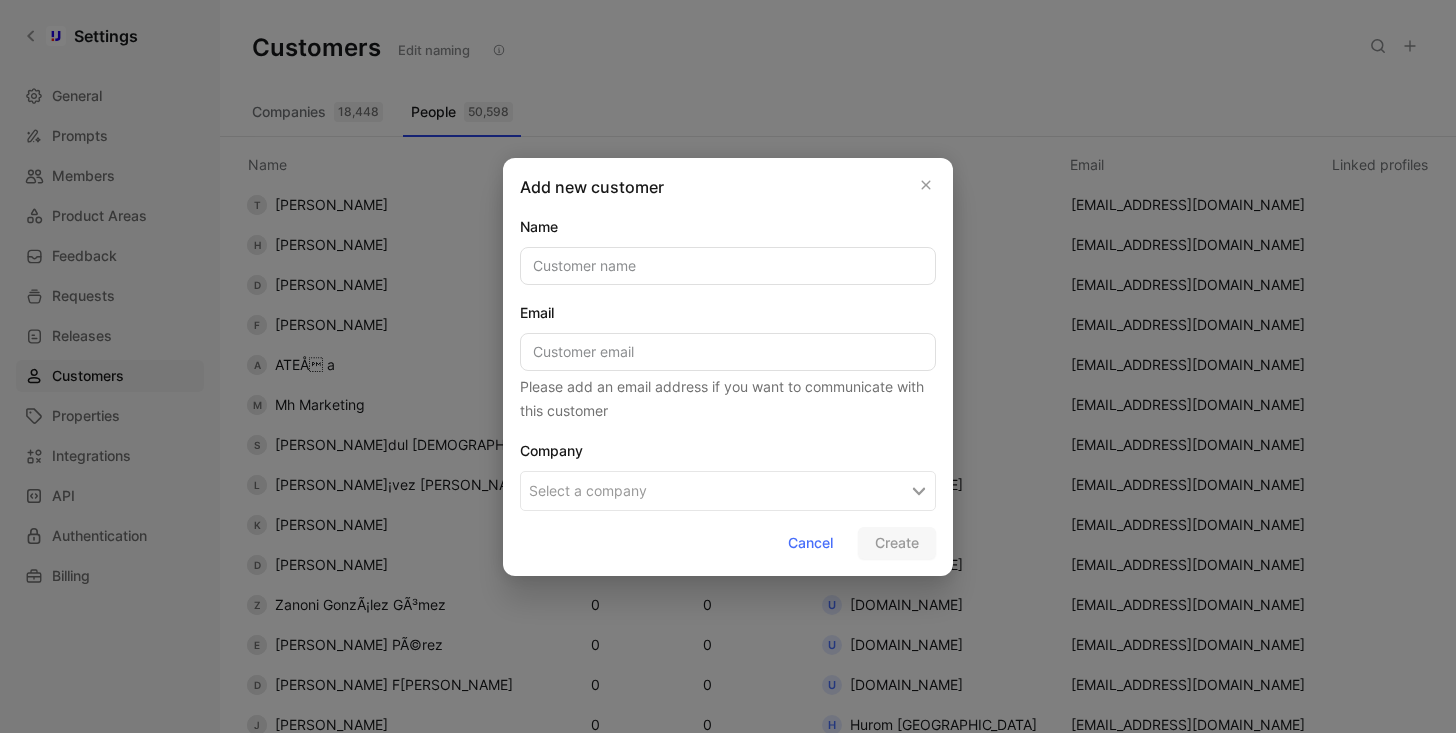 click on "Add new customer Name Email Please add an email address if you want to communicate with this customer Company Select a company Cancel Create" at bounding box center (728, 367) 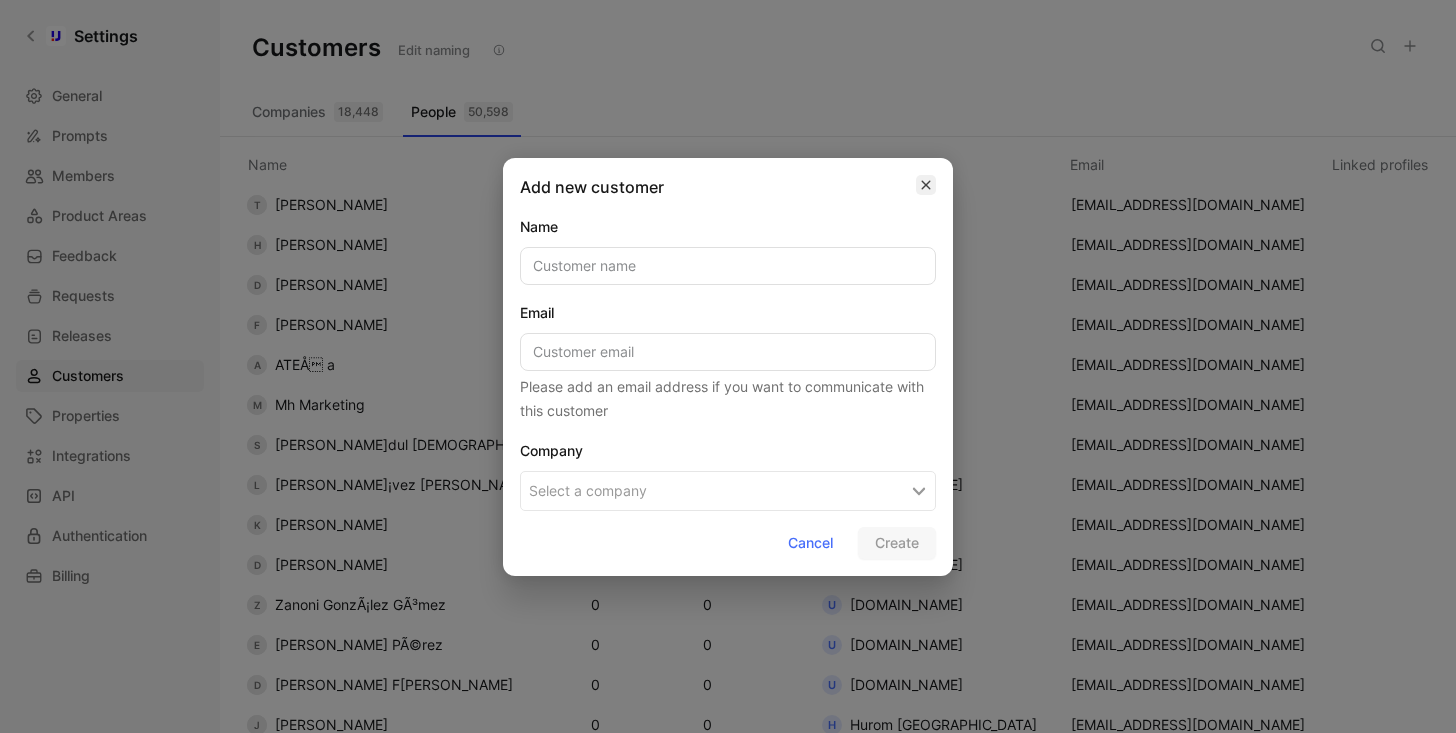 click 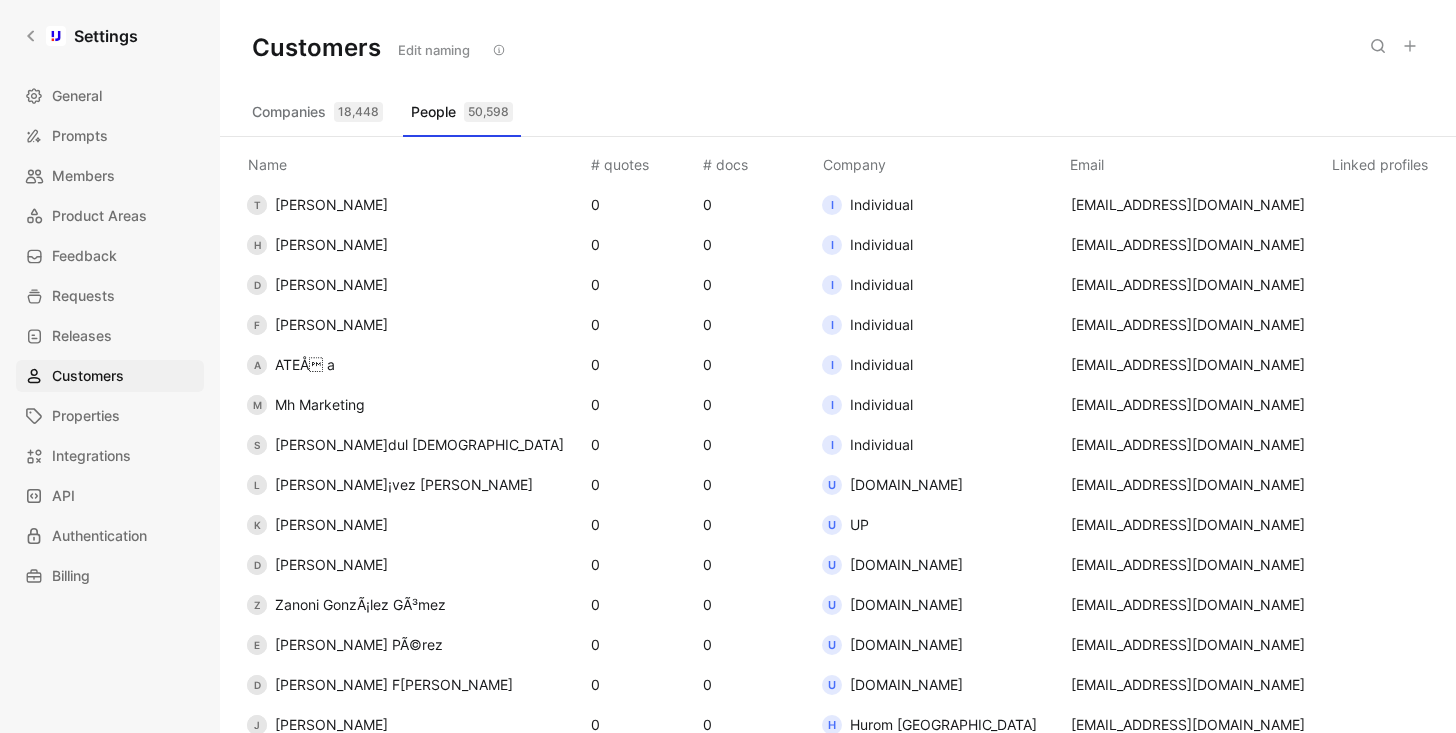 click on "Companies 18,448" at bounding box center [317, 112] 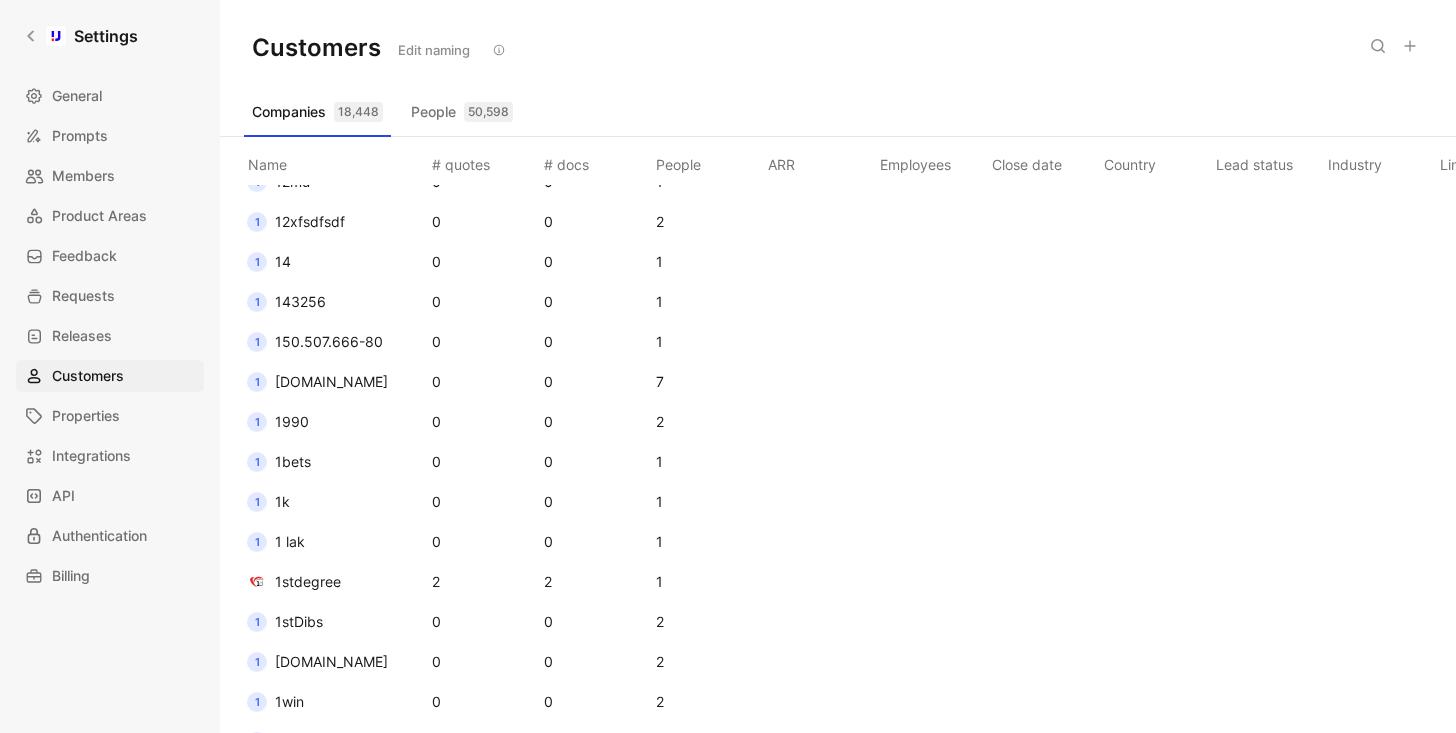 scroll, scrollTop: 2427, scrollLeft: 0, axis: vertical 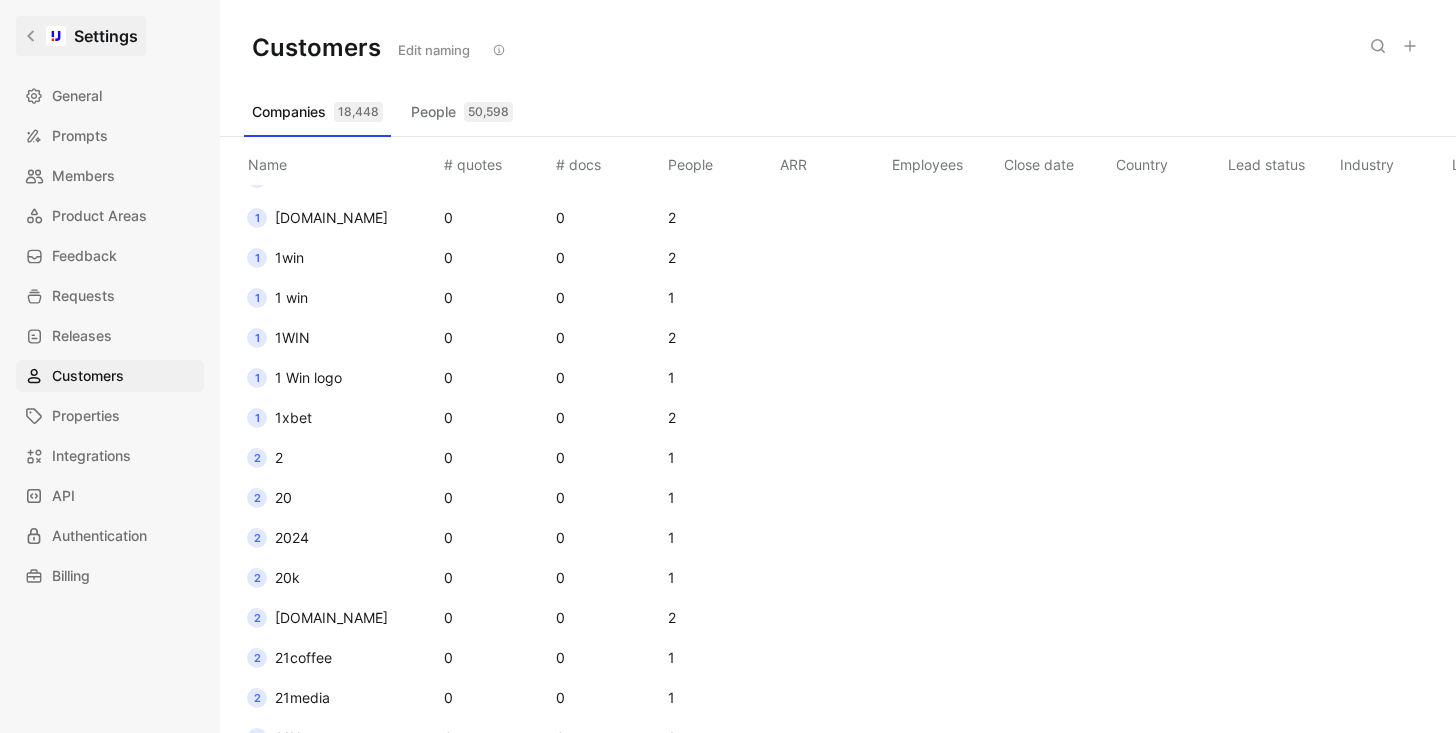 click at bounding box center [56, 36] 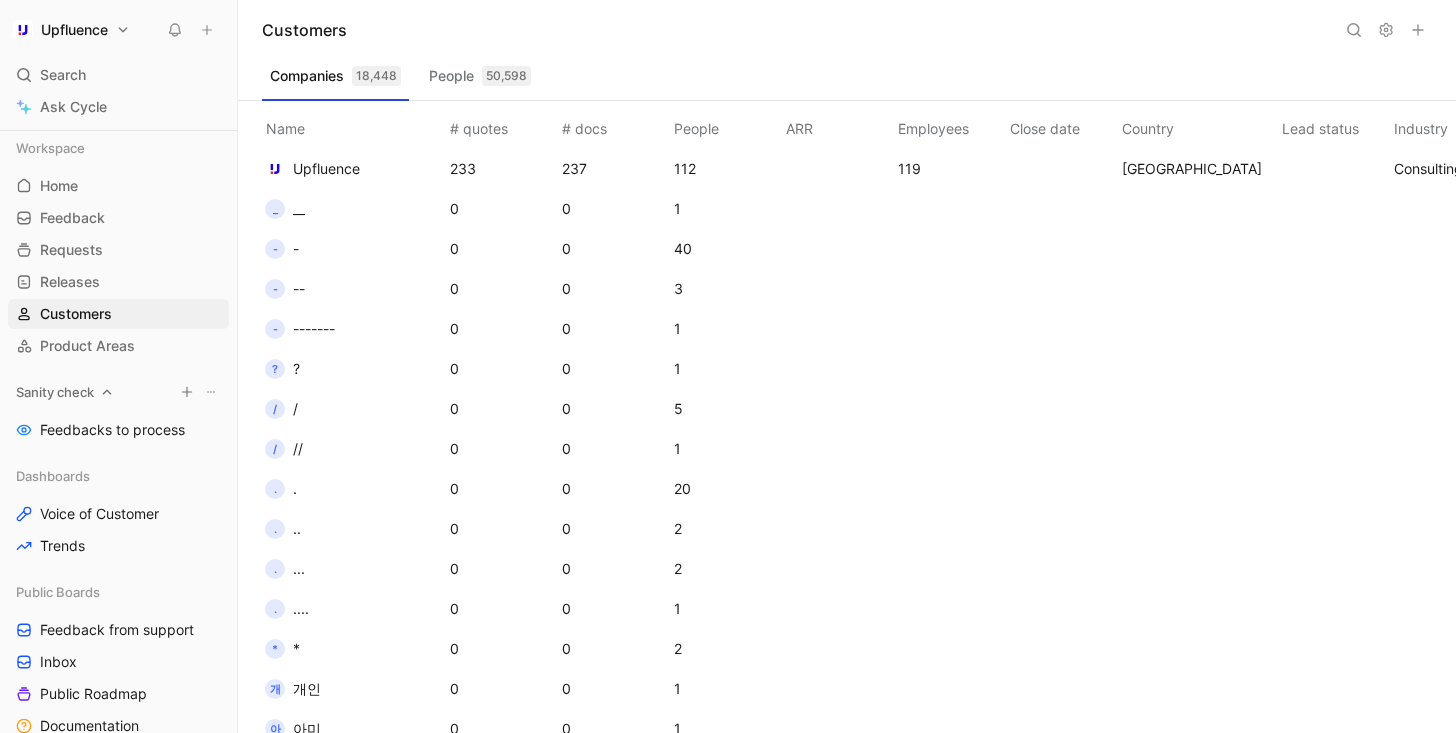 scroll, scrollTop: 470, scrollLeft: 0, axis: vertical 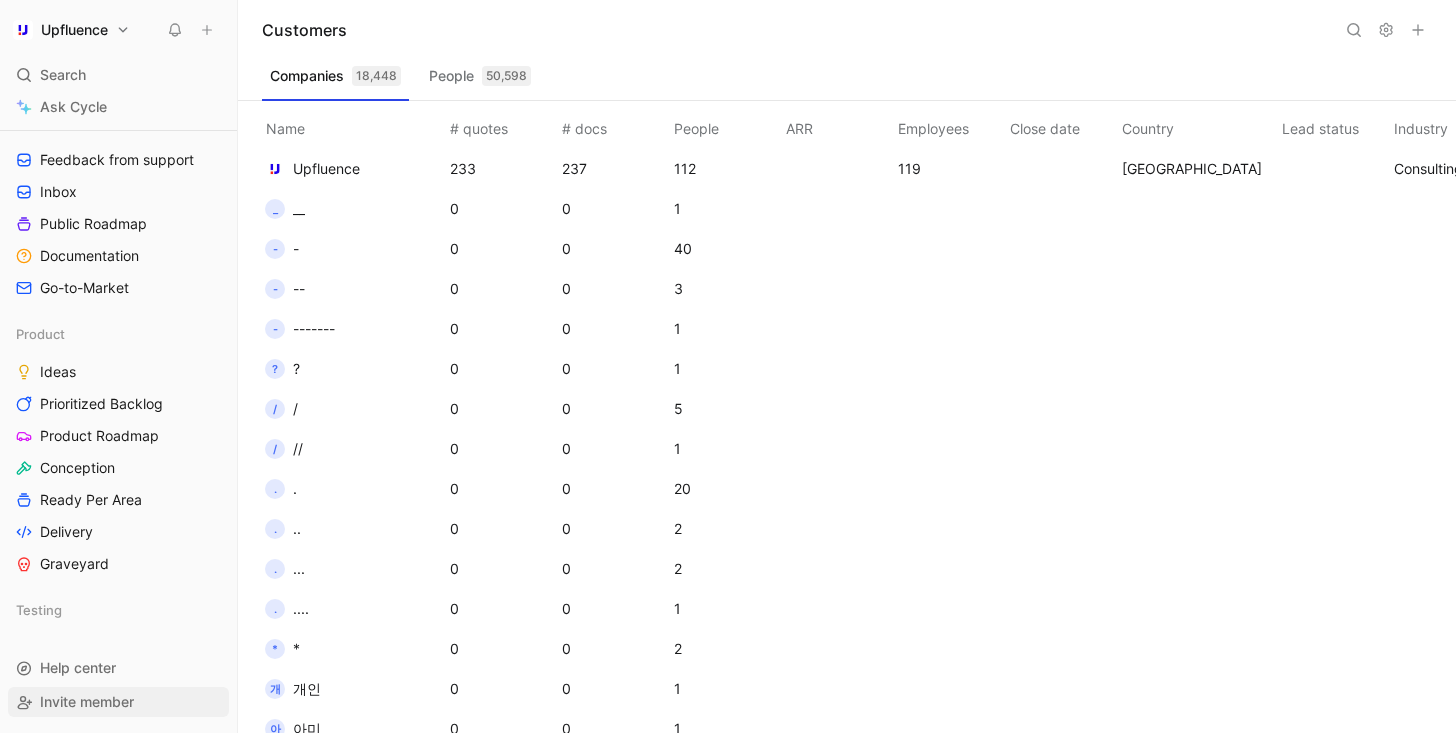 click on "Invite member" at bounding box center [87, 701] 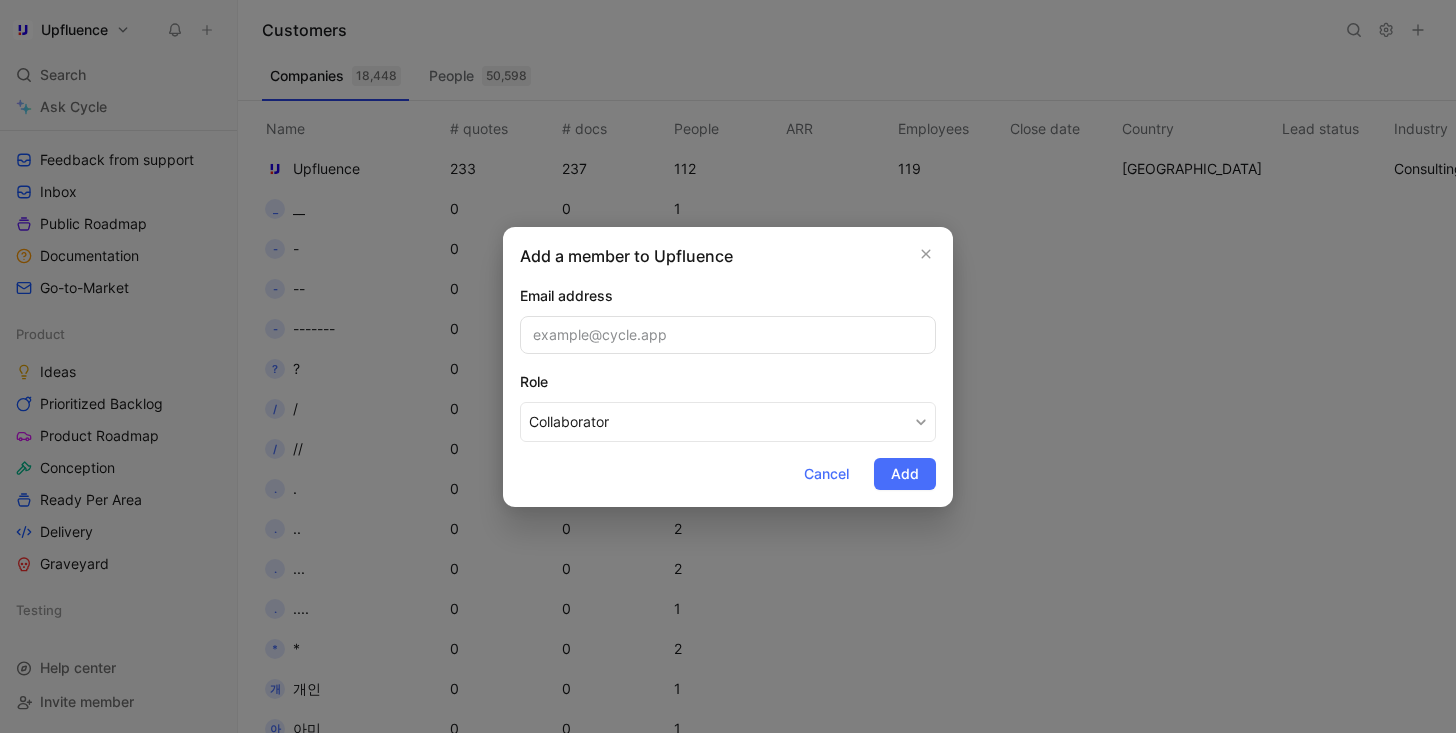 click at bounding box center [728, 366] 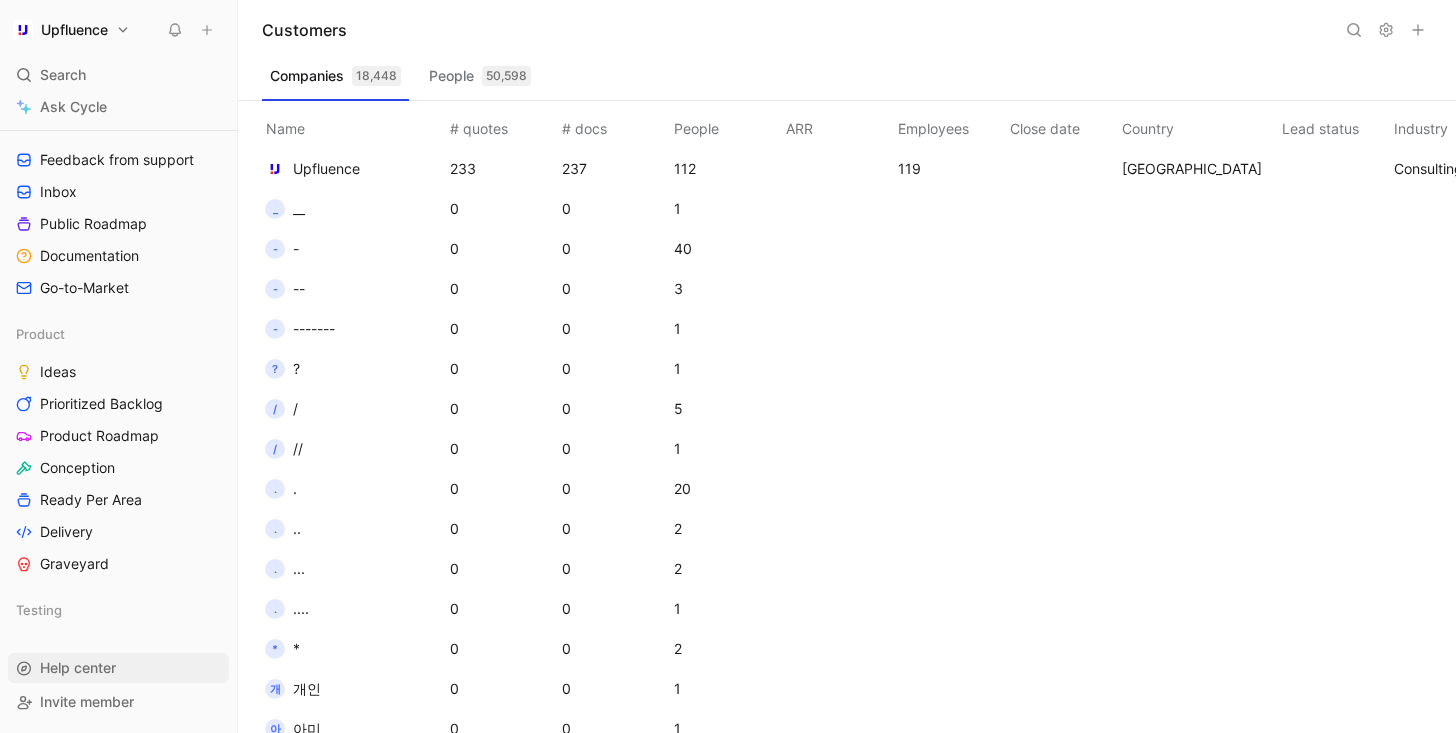 click on "Help center" at bounding box center (118, 668) 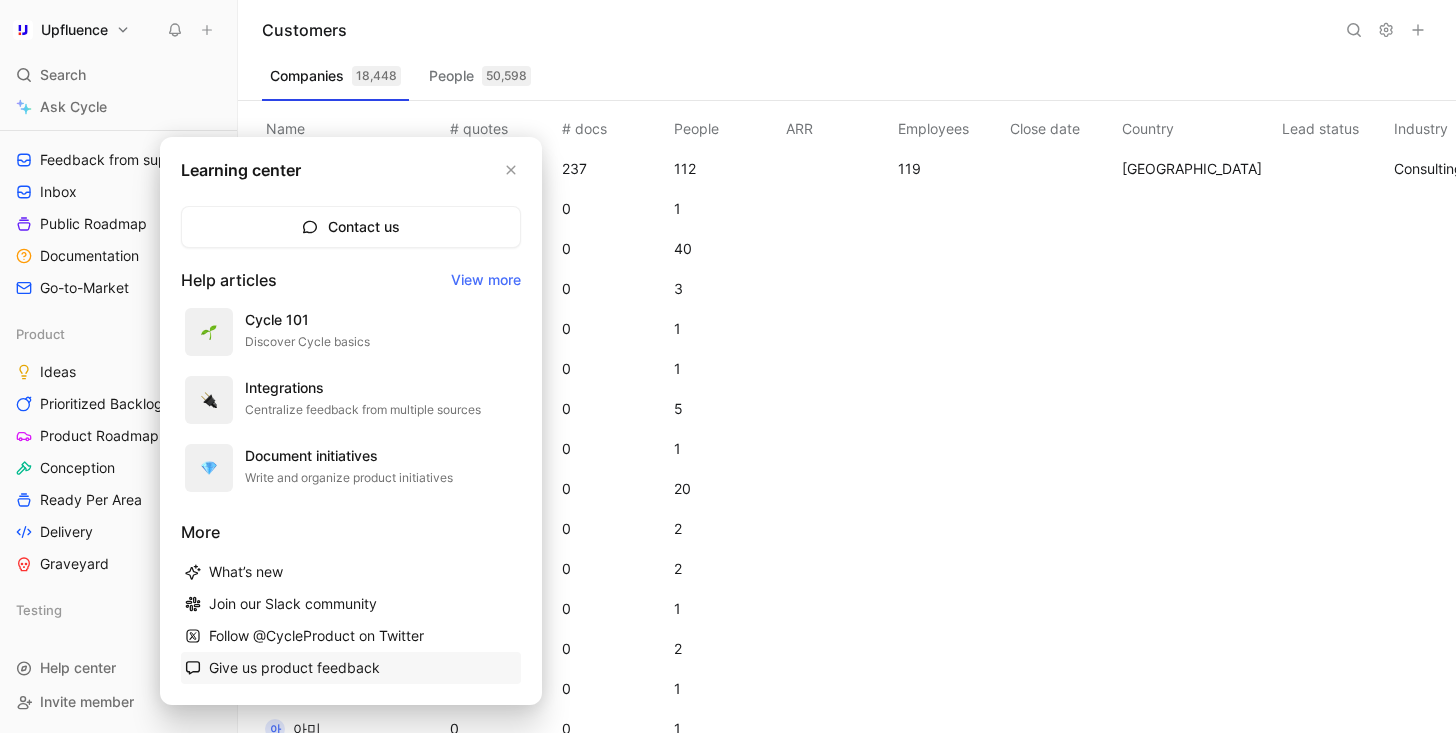 click on "Give us product feedback" at bounding box center (351, 668) 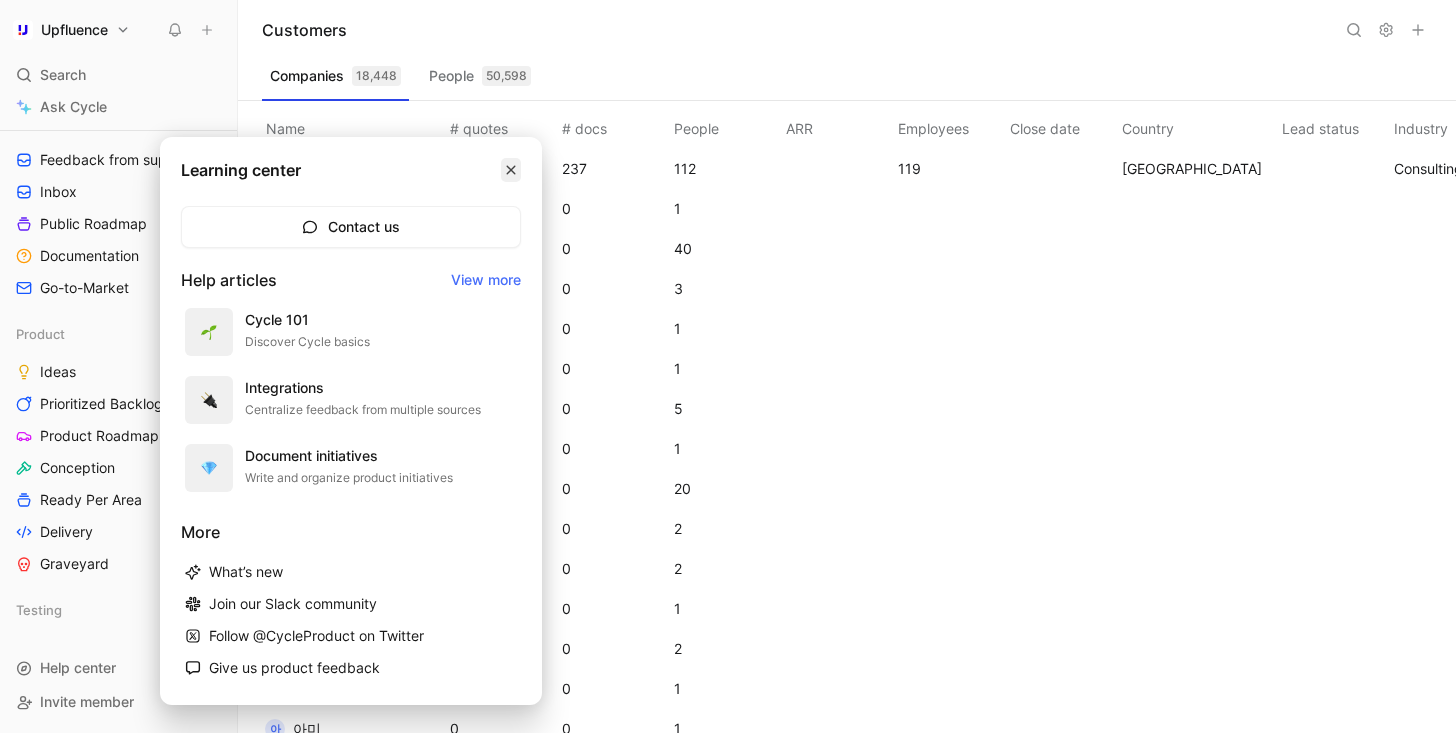 click 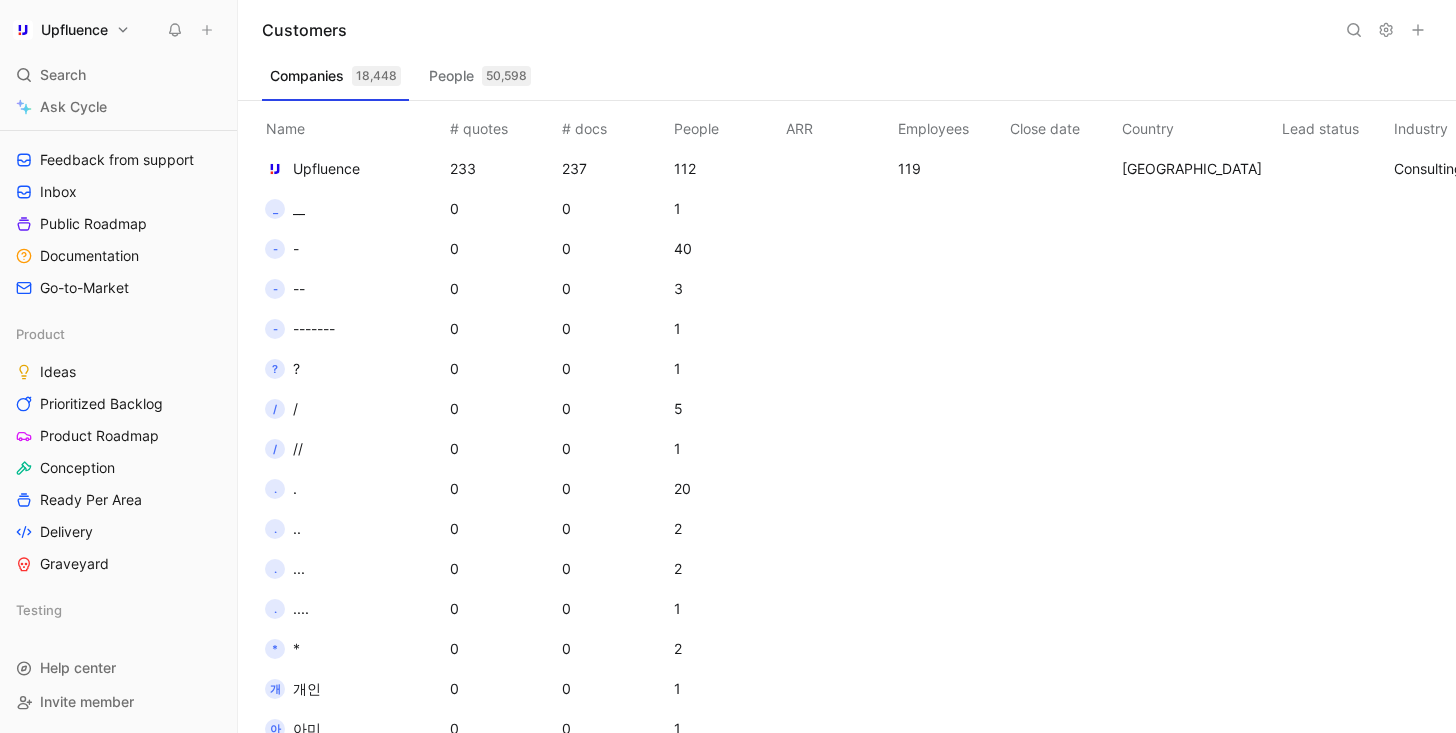 click 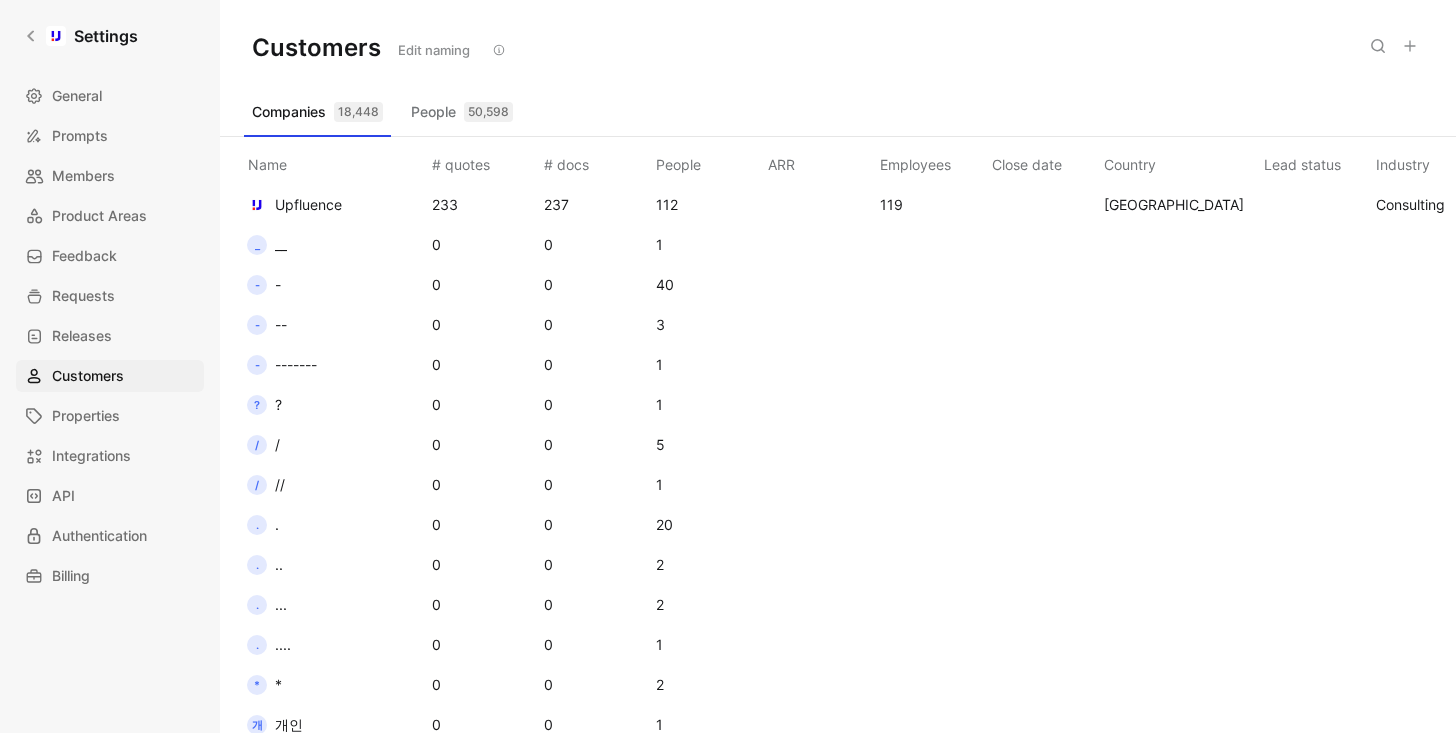 click on "Edit naming" at bounding box center [434, 50] 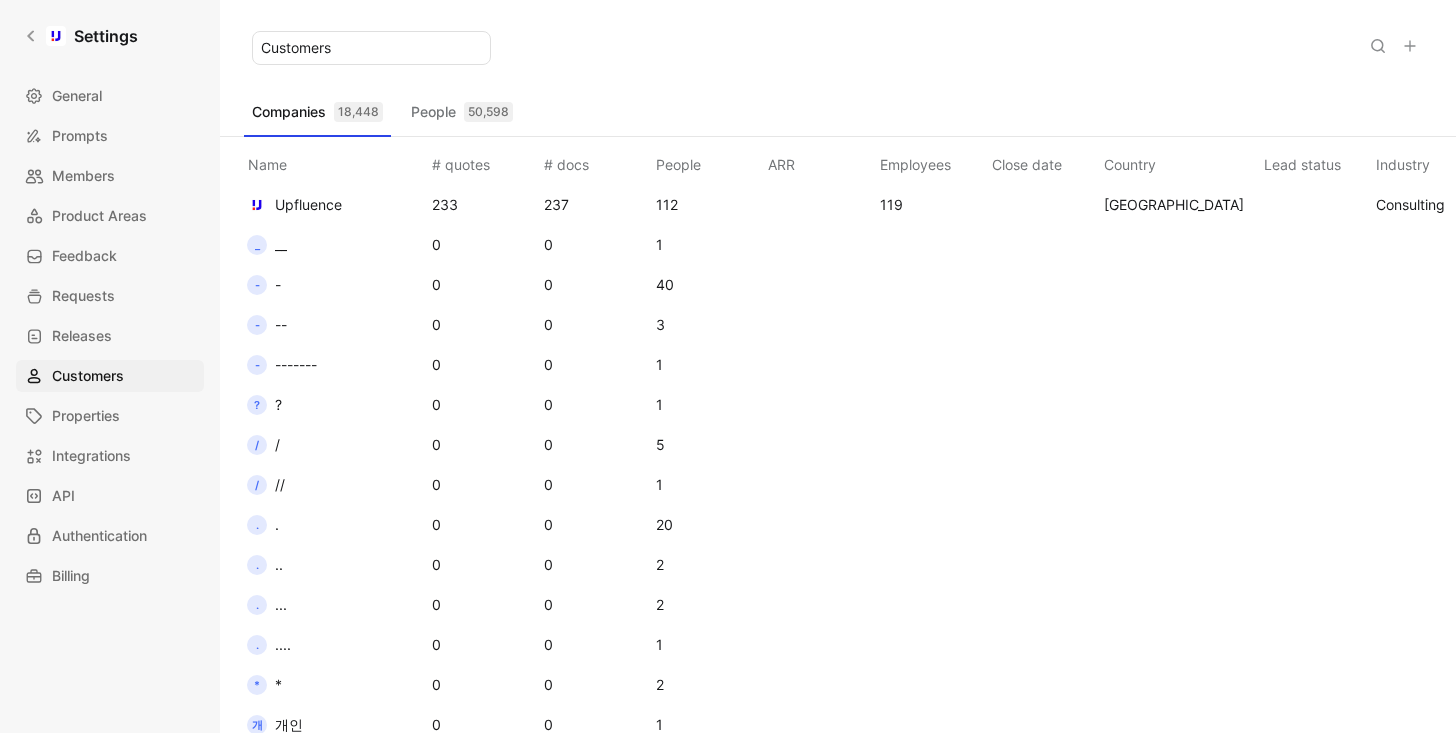 click on "Customers" at bounding box center (838, 48) 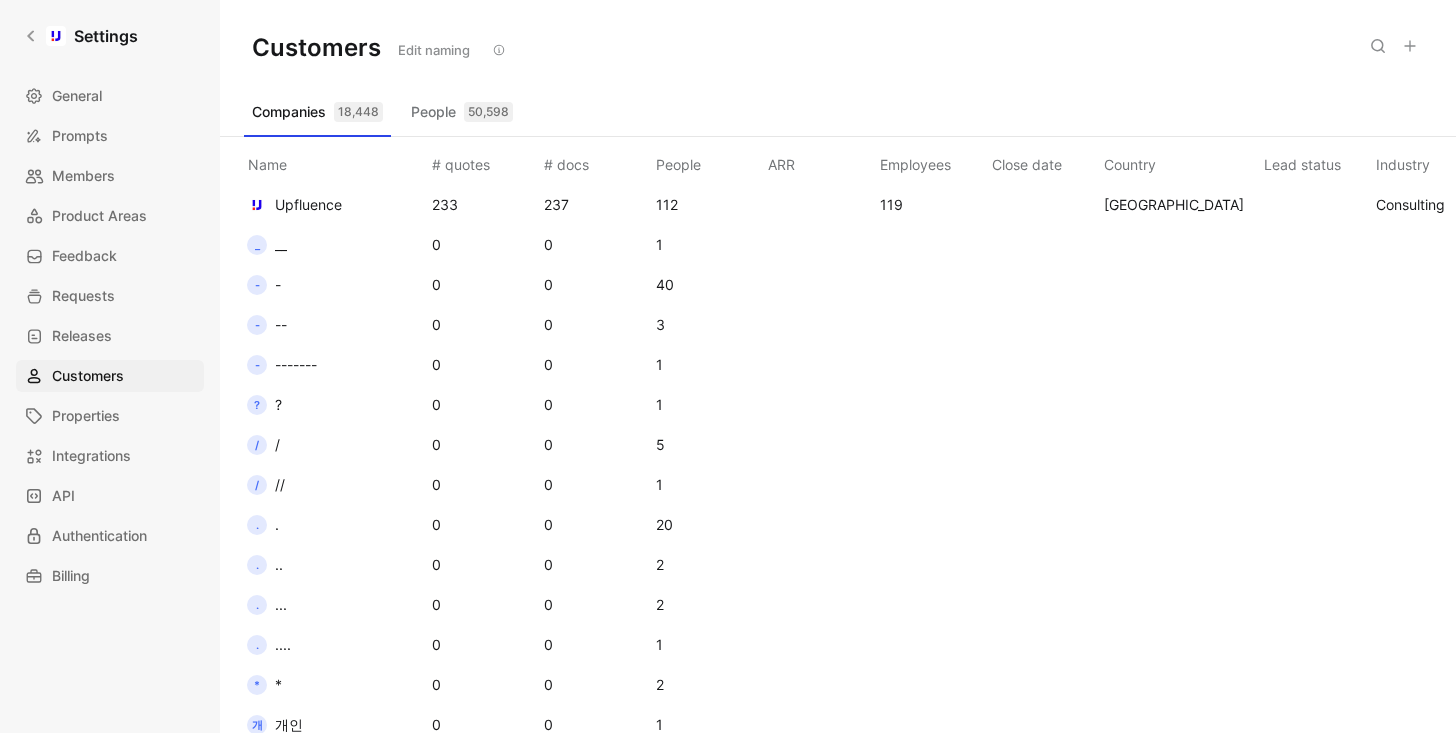 click on "People 50,598" at bounding box center [462, 112] 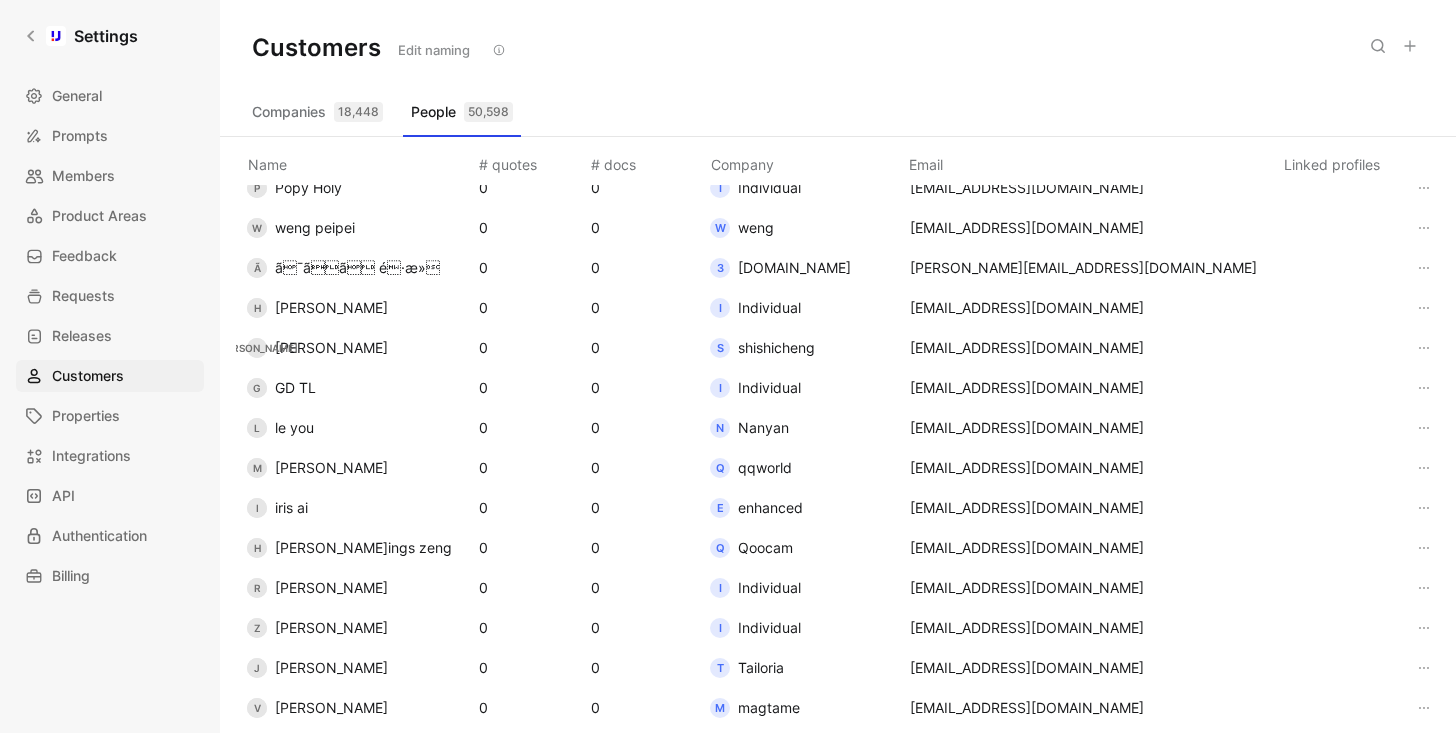 scroll, scrollTop: 3572, scrollLeft: 0, axis: vertical 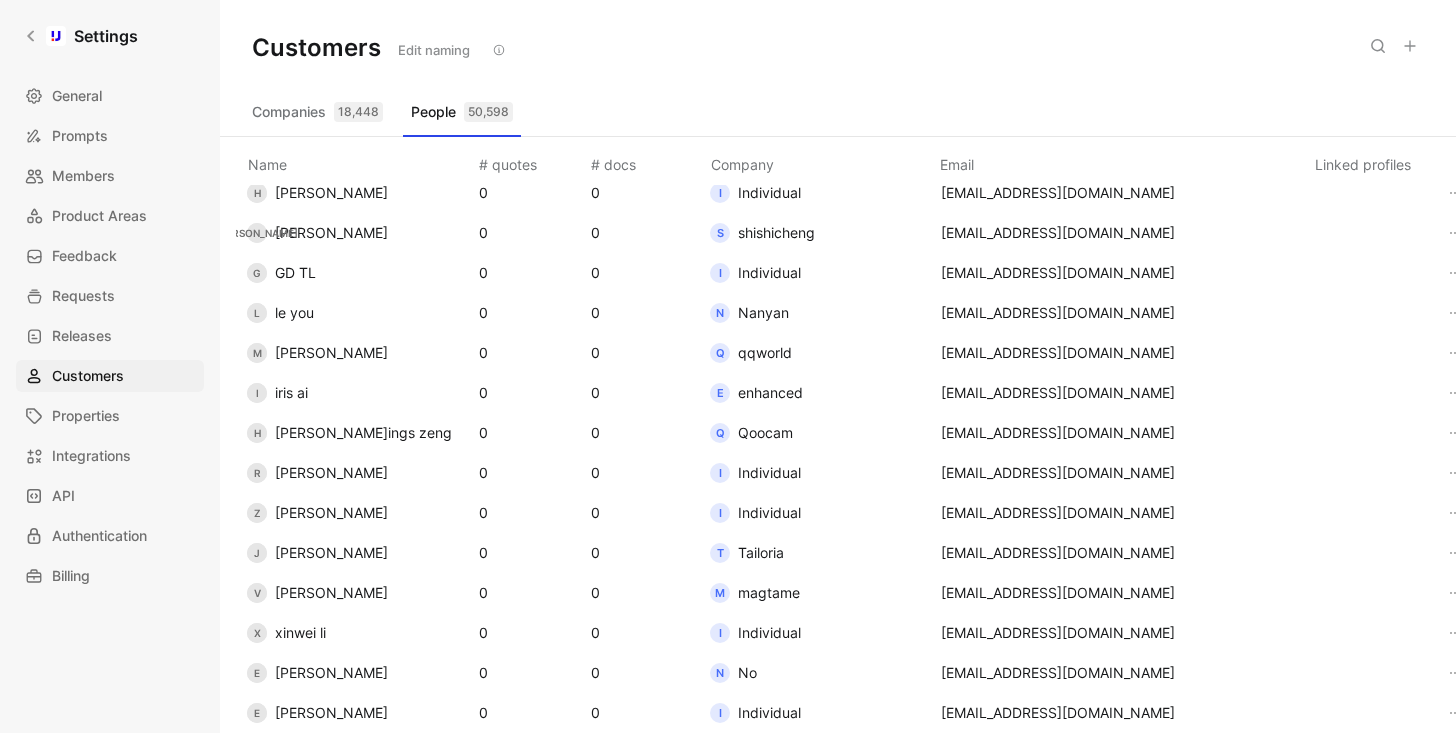 click on "18,448" at bounding box center (358, 112) 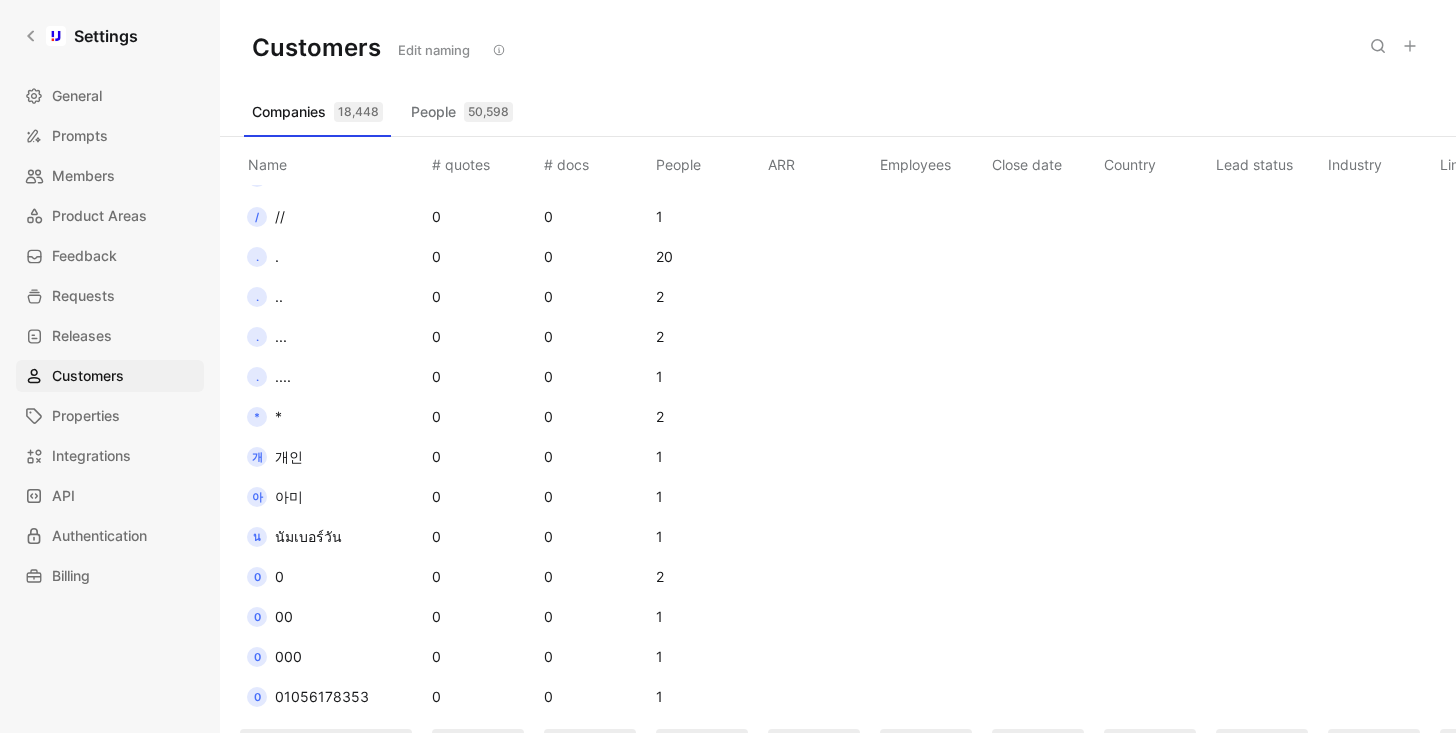 scroll, scrollTop: 383, scrollLeft: 0, axis: vertical 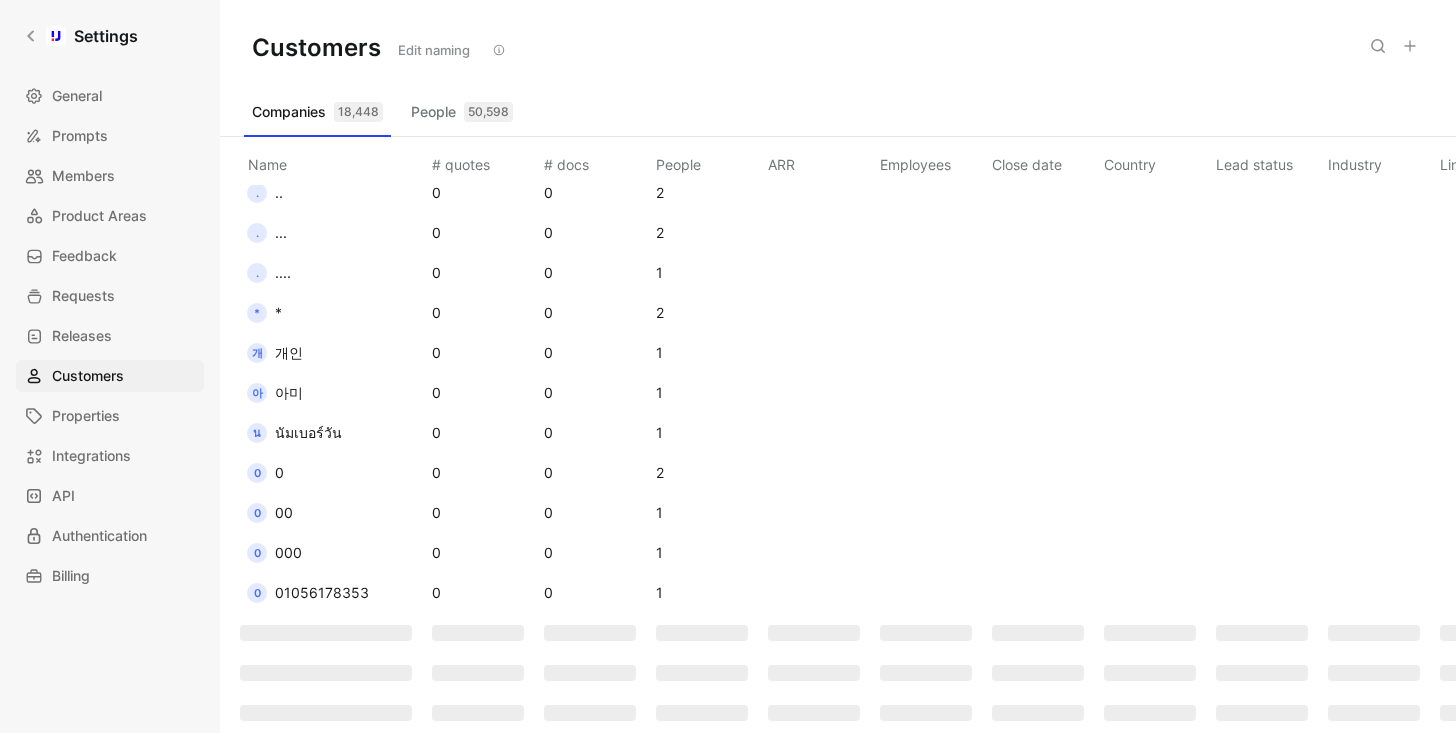 click 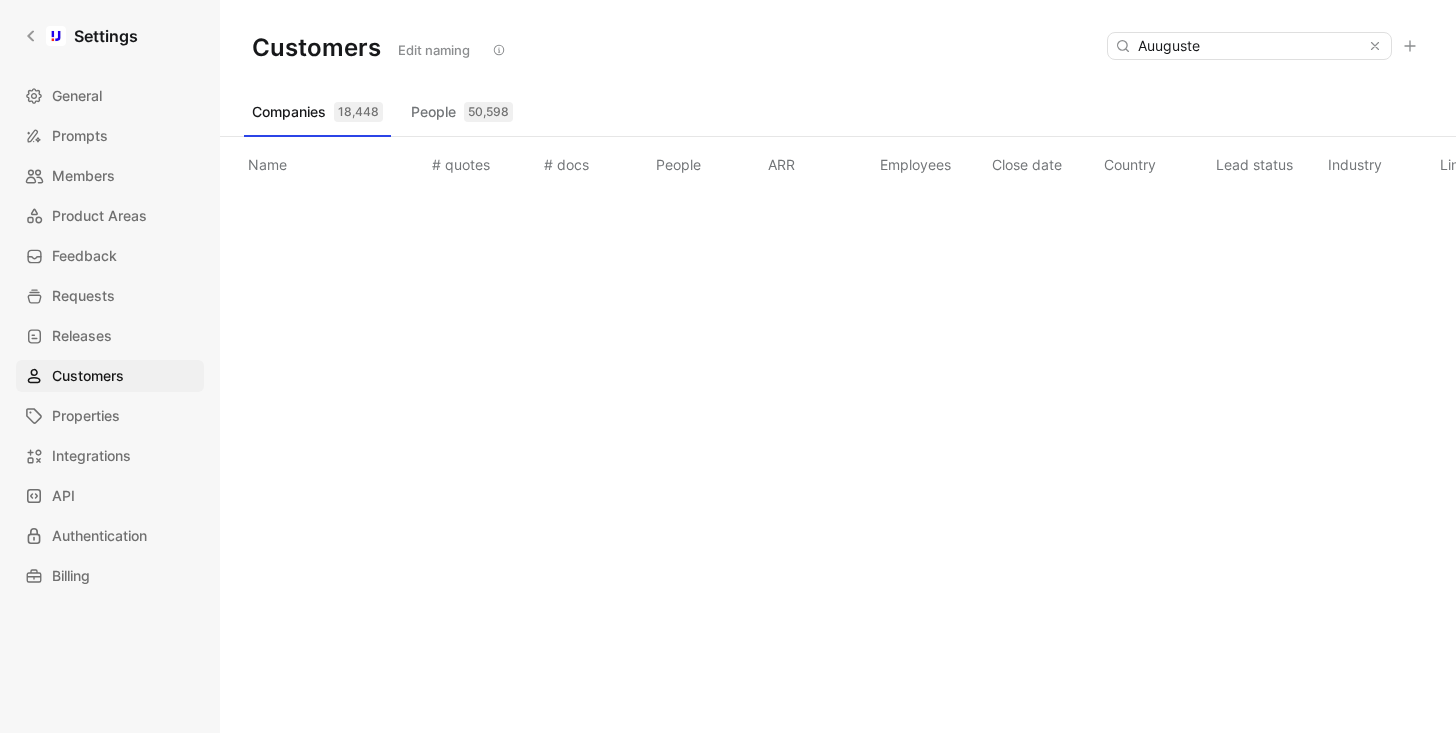 scroll, scrollTop: 0, scrollLeft: 0, axis: both 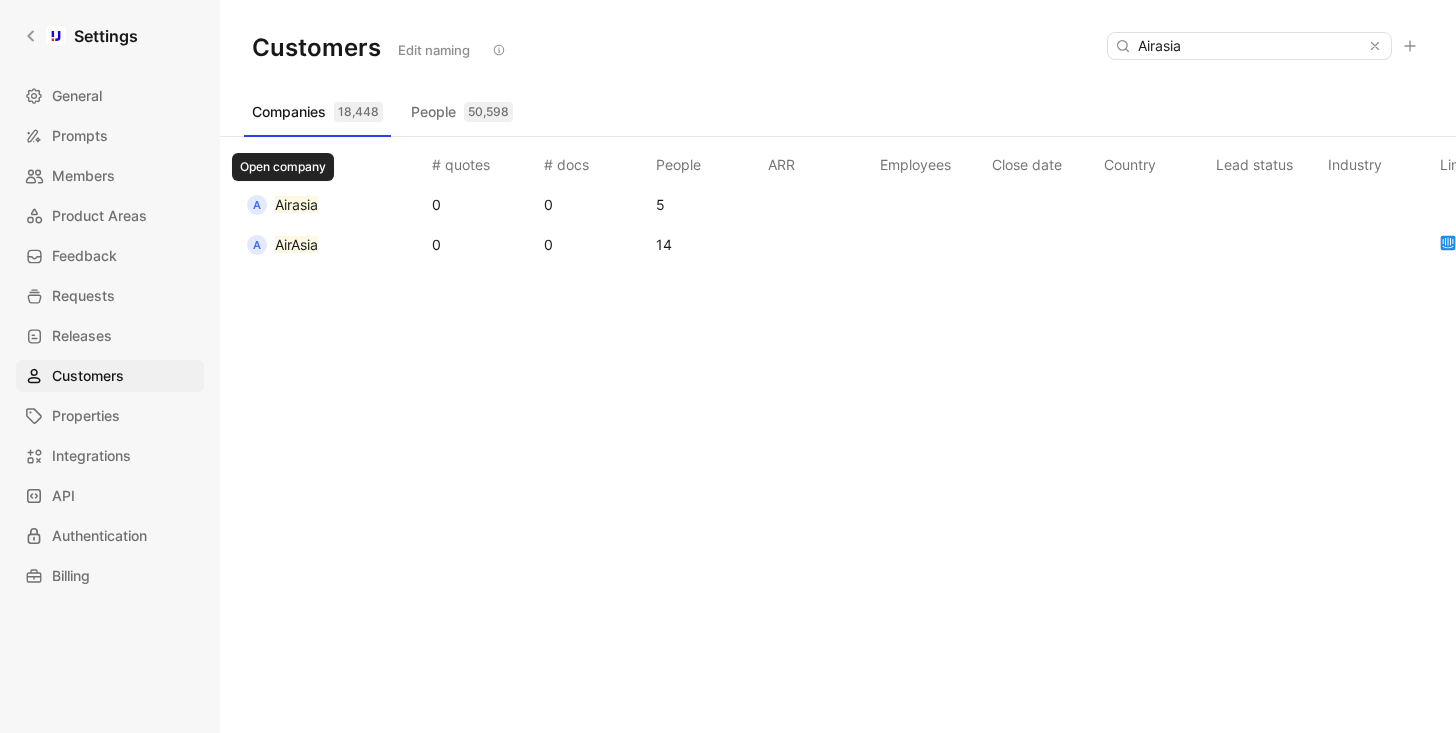 type on "Airasia" 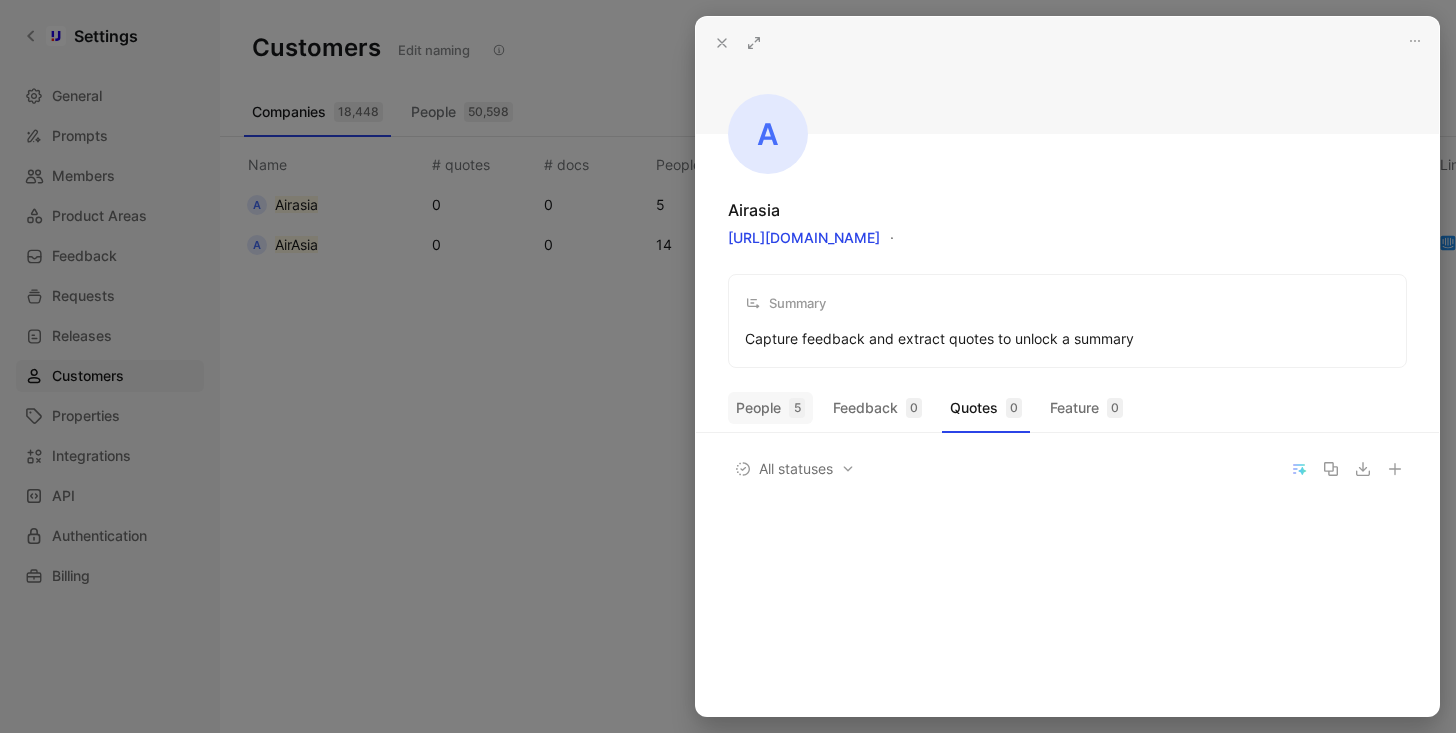 click on "People 5" at bounding box center (770, 408) 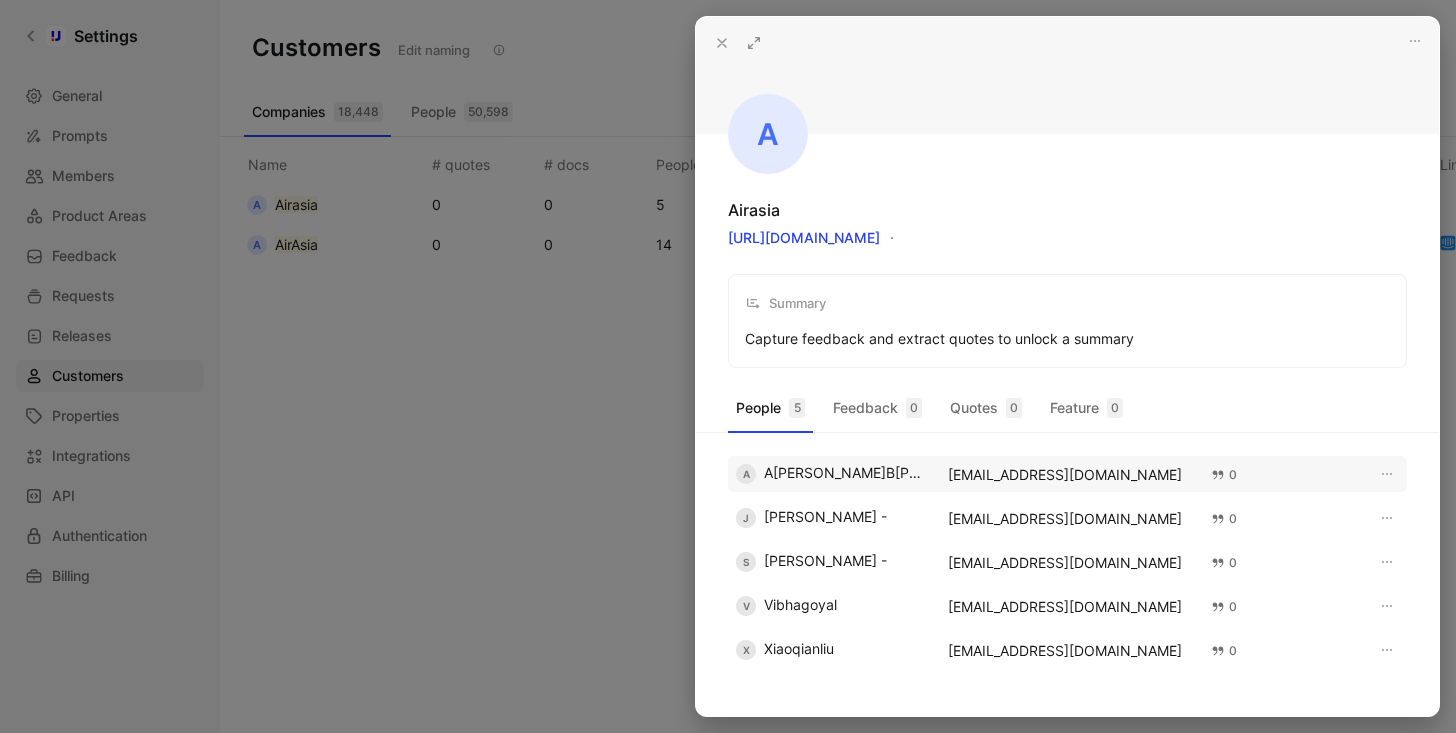 scroll, scrollTop: 0, scrollLeft: 0, axis: both 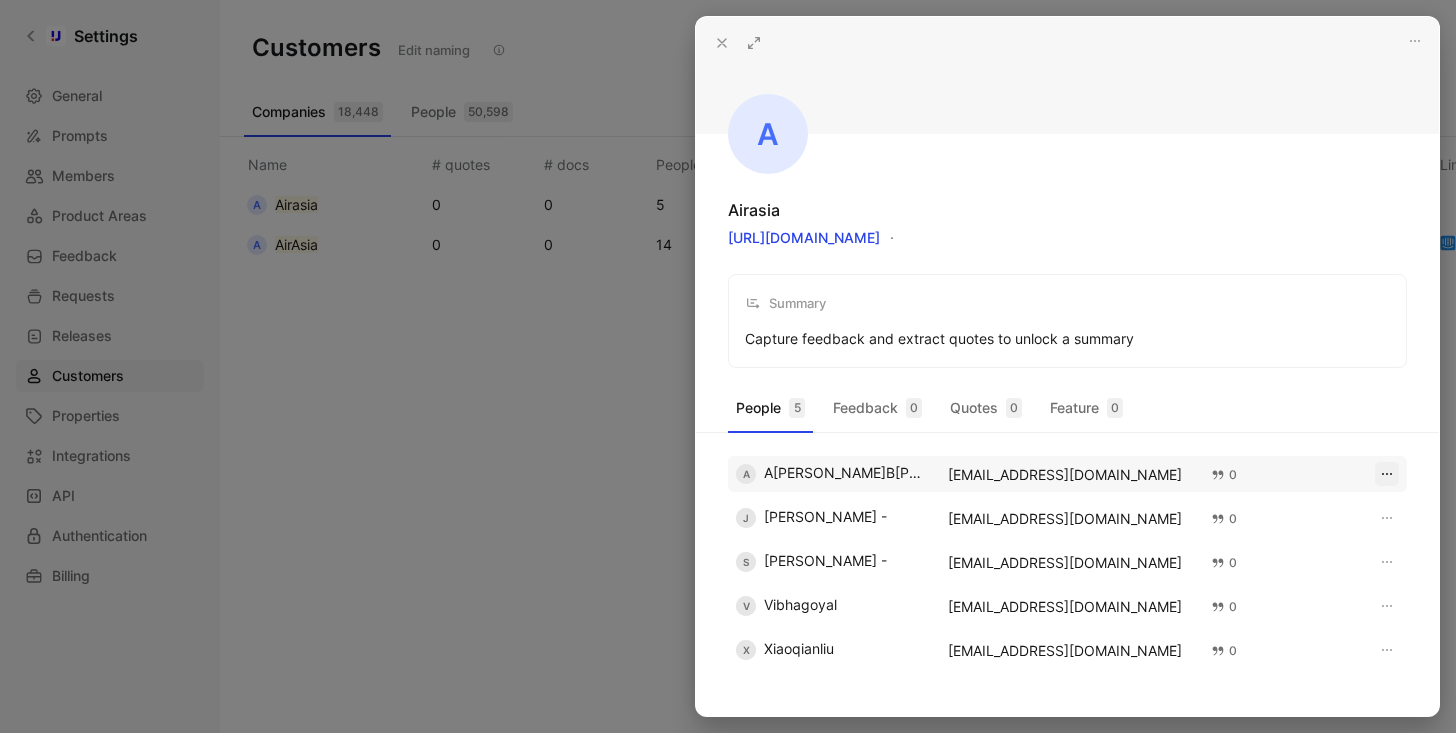 click at bounding box center [1387, 474] 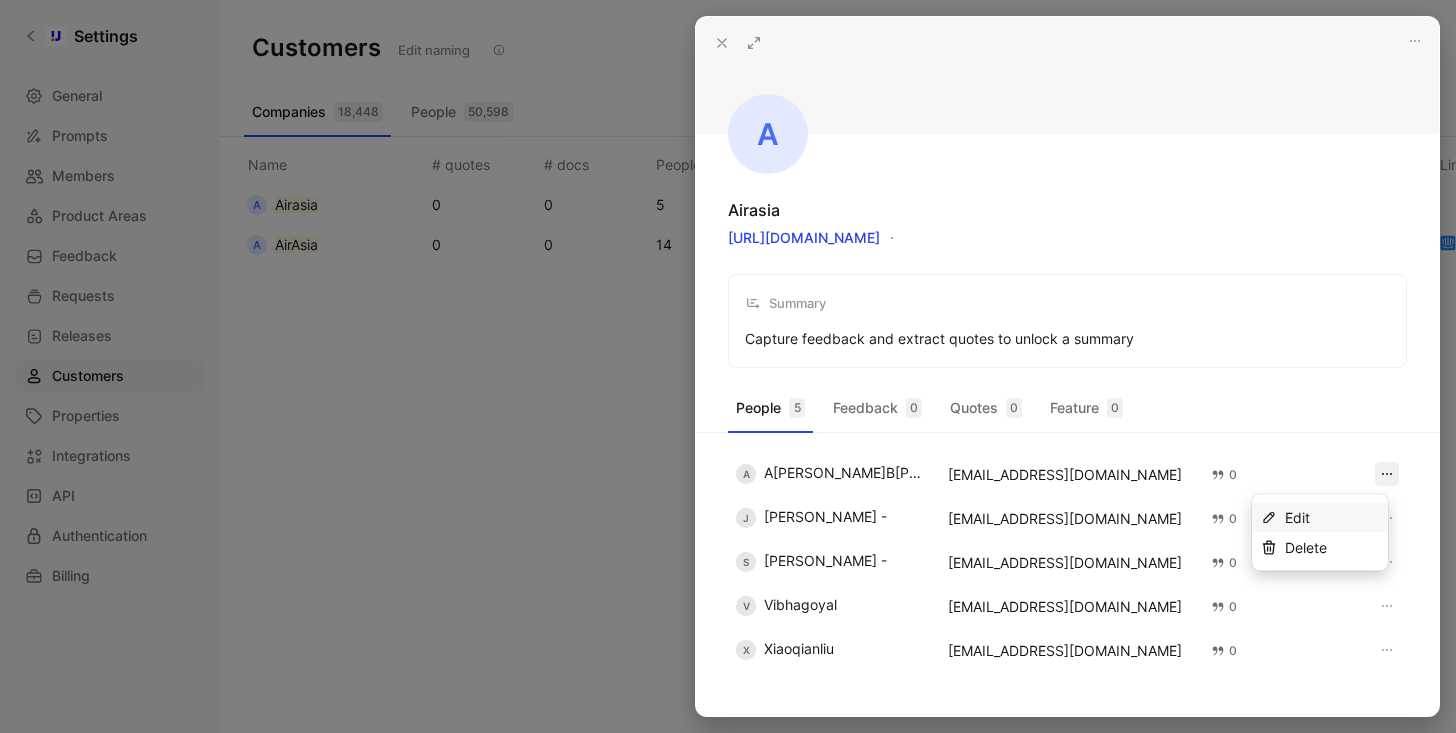 click on "Edit" at bounding box center (1332, 518) 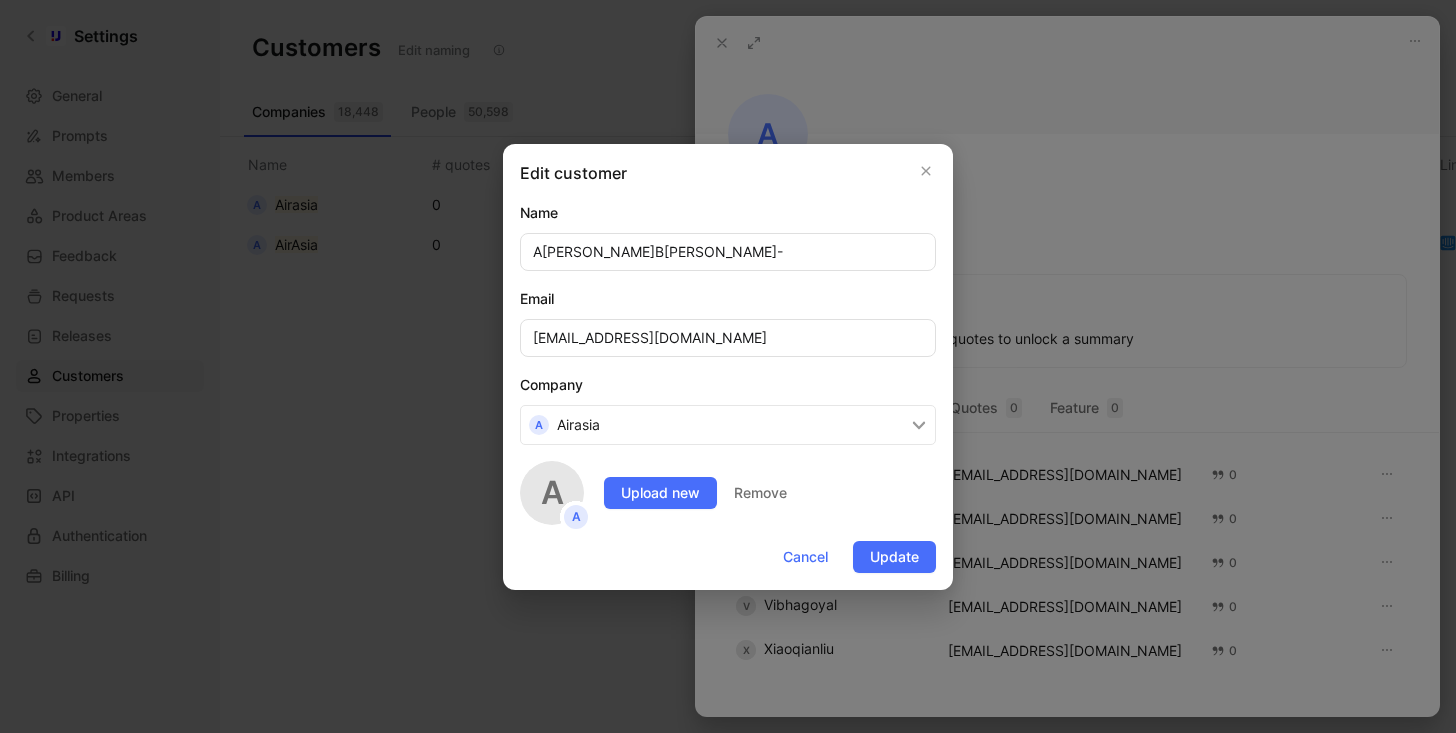 click on "A Airasia" at bounding box center (728, 425) 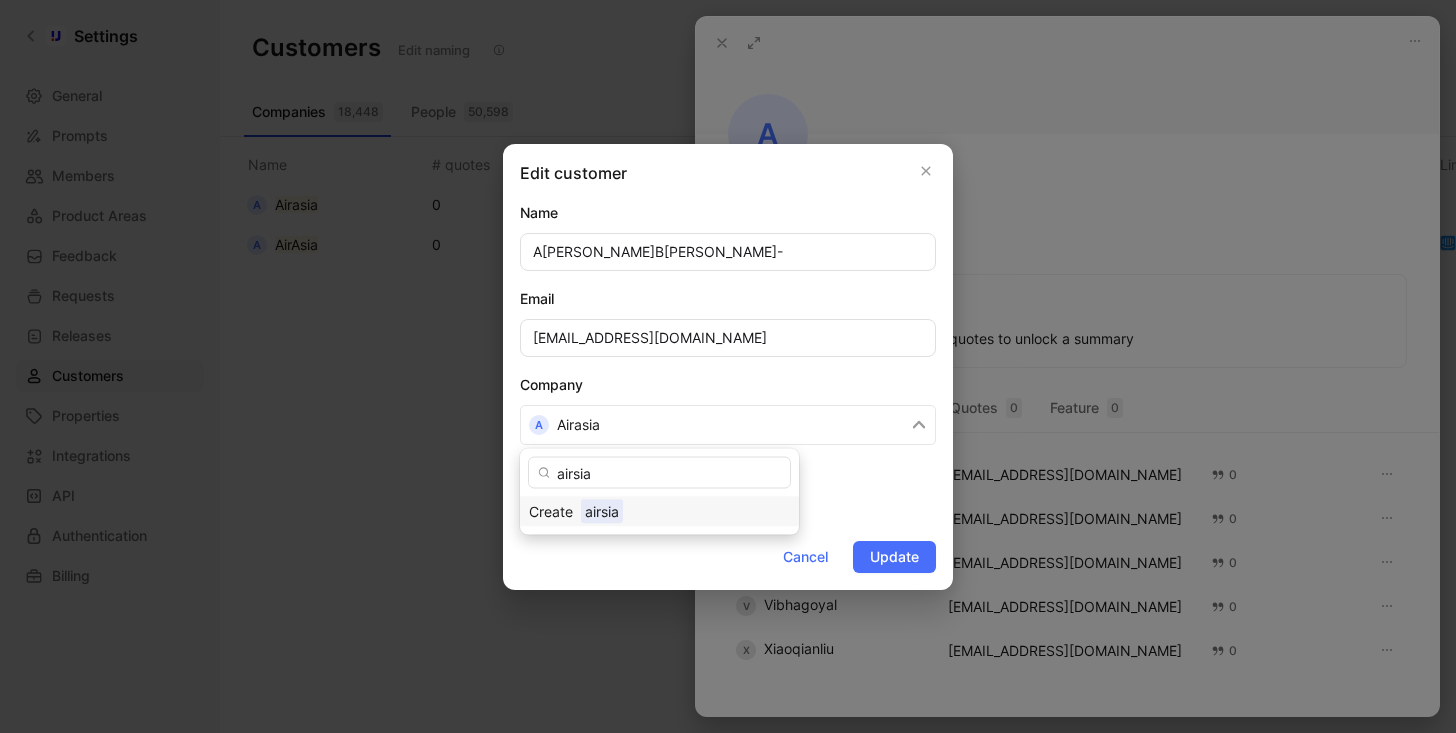 type on "airsia" 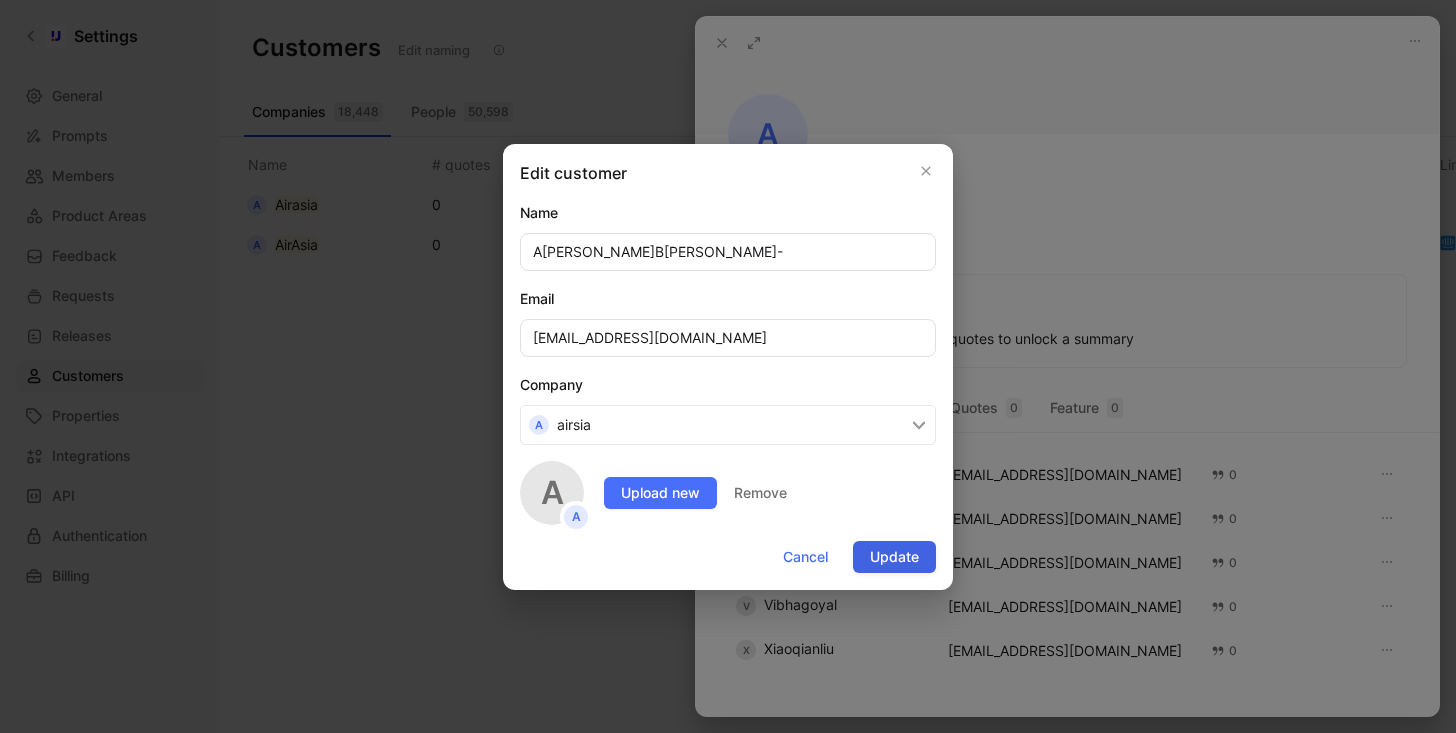 click on "Update" at bounding box center [894, 557] 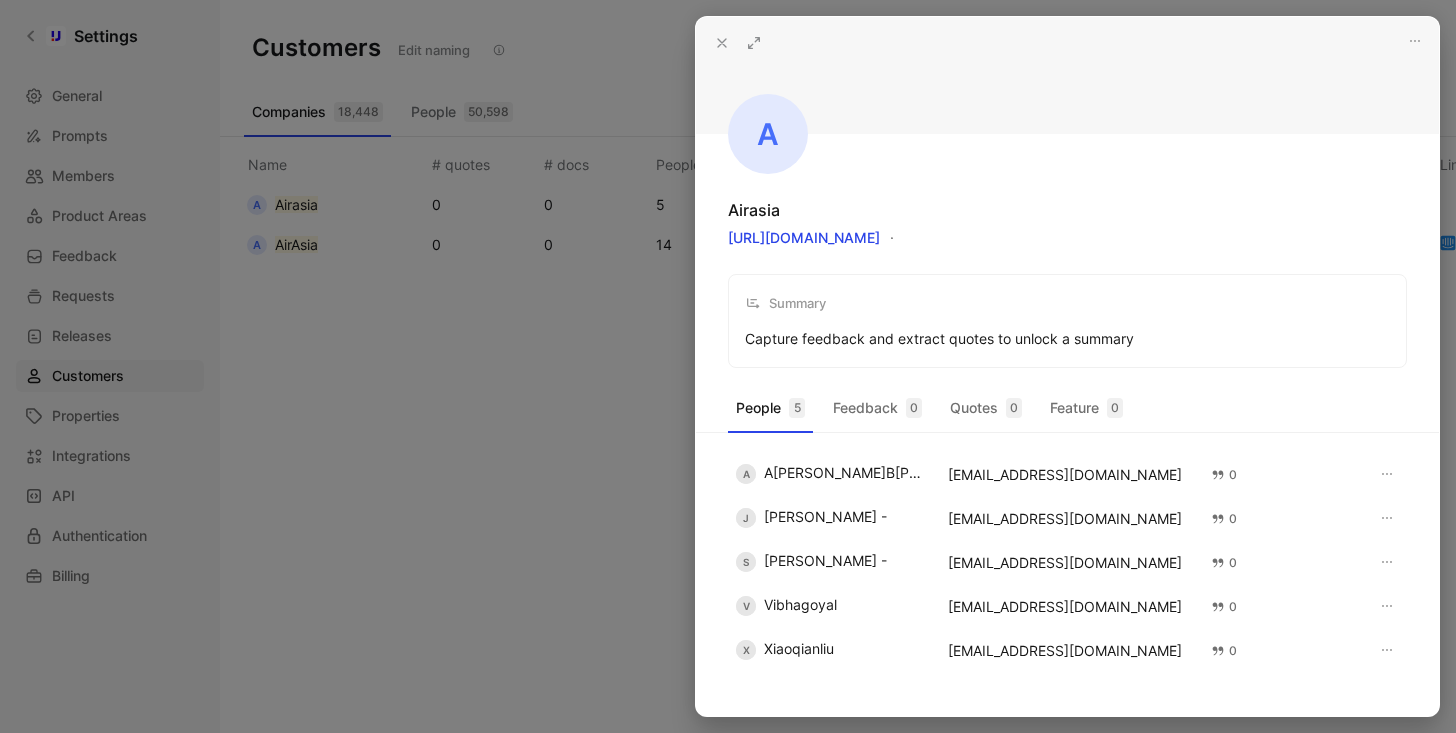 click at bounding box center (728, 366) 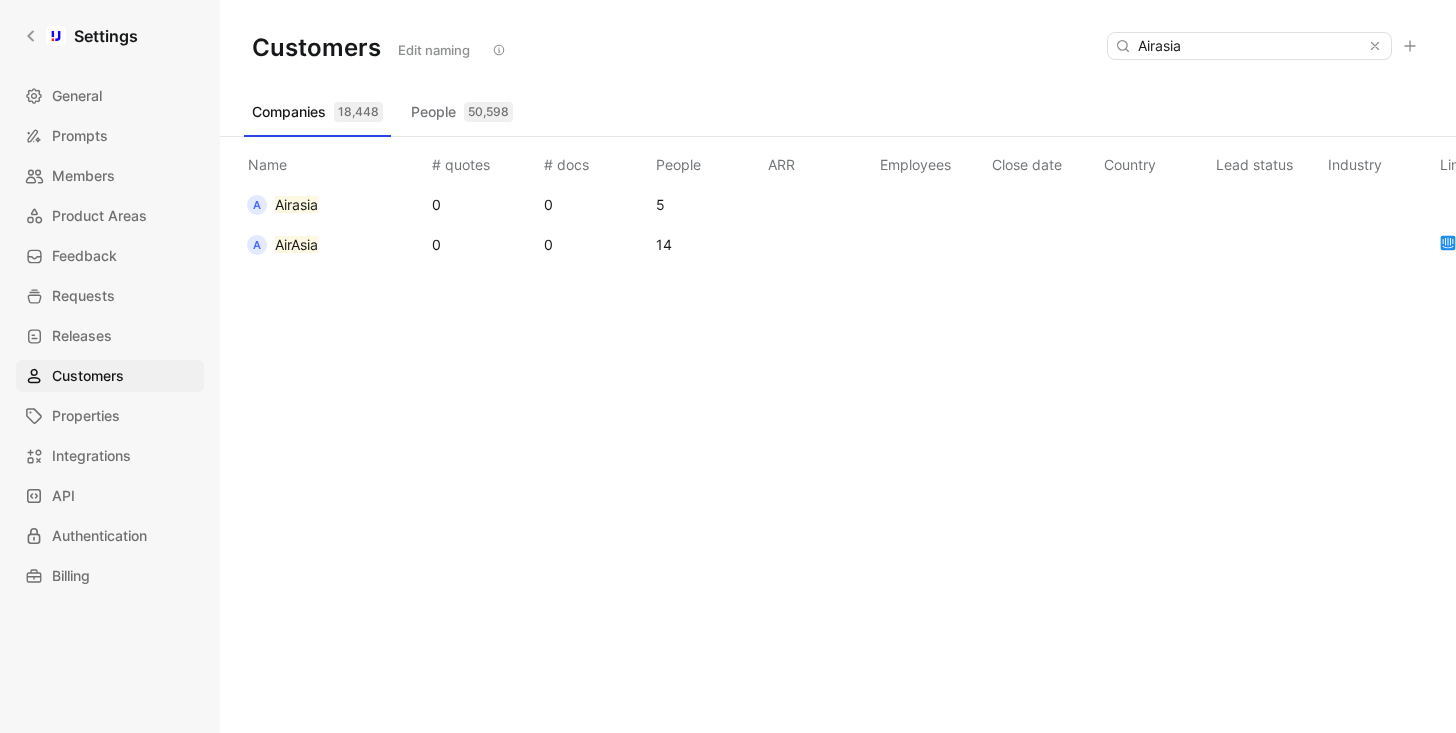 click on "AirAsia" at bounding box center (296, 244) 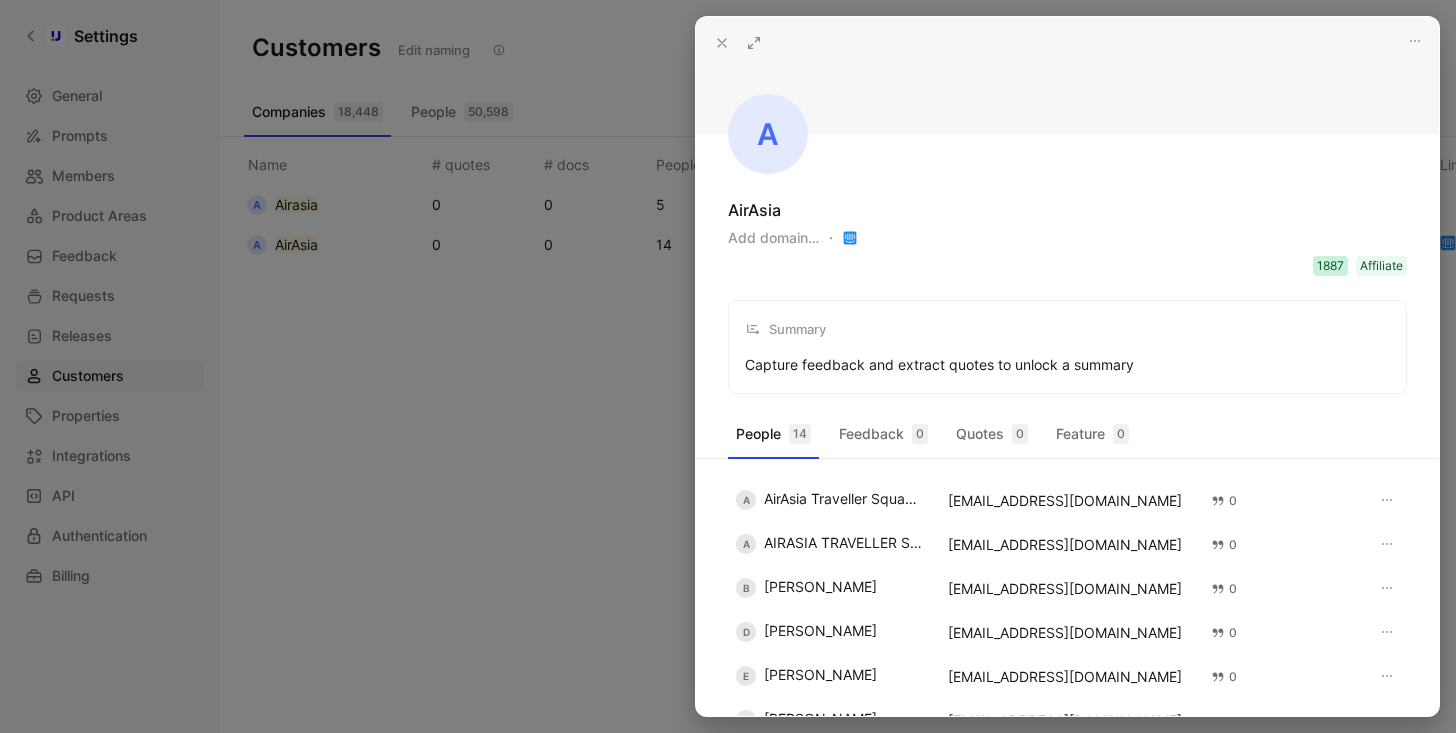 click on "1887" at bounding box center (1330, 266) 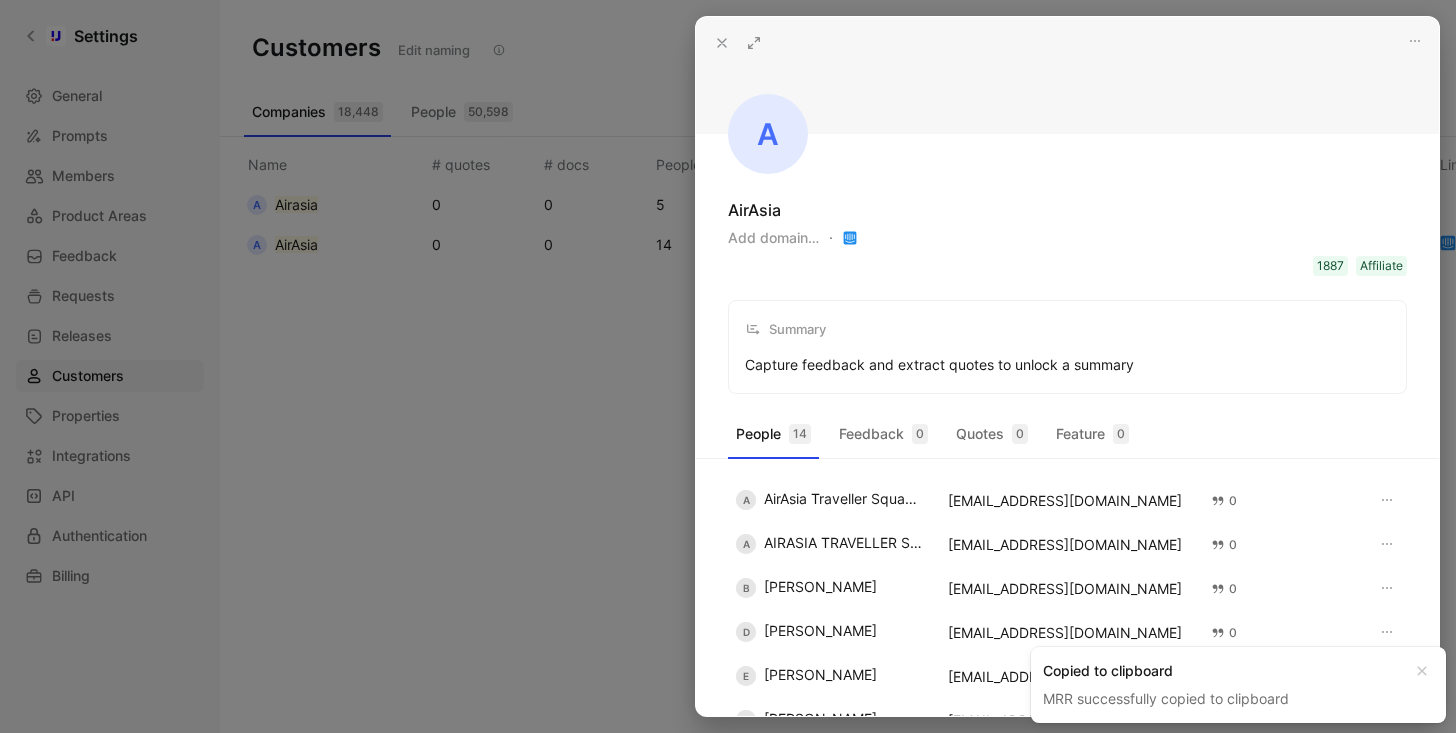 click at bounding box center (728, 366) 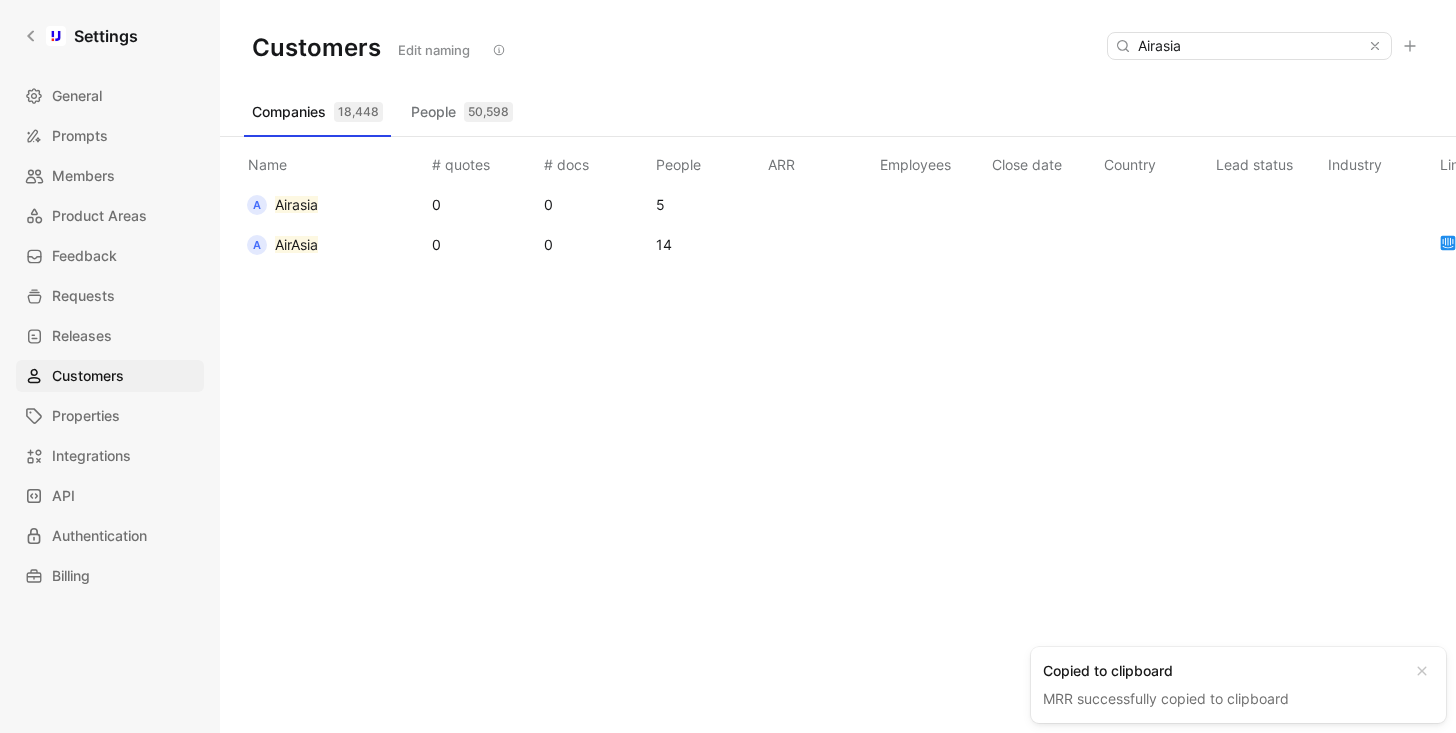 click on "Airasia" at bounding box center [296, 204] 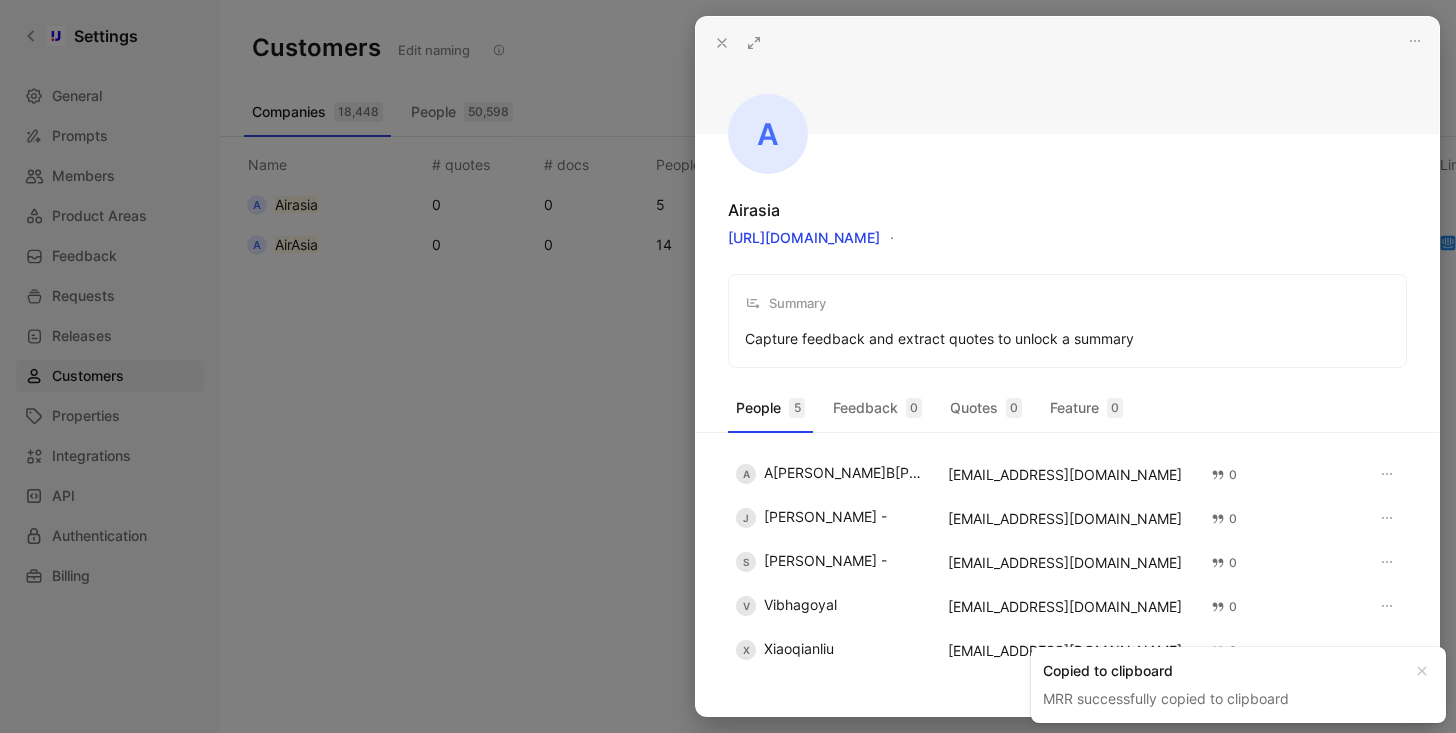 scroll, scrollTop: 0, scrollLeft: 0, axis: both 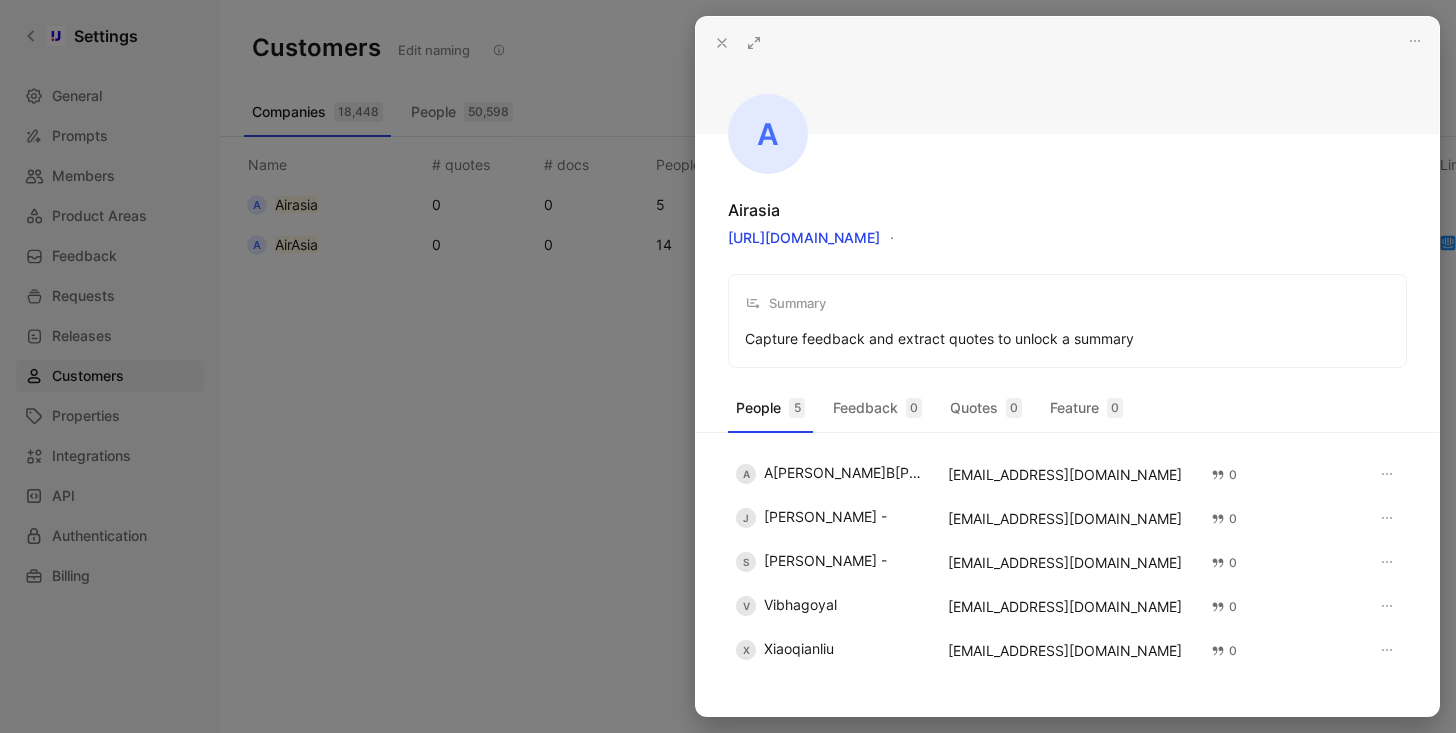 click at bounding box center [728, 366] 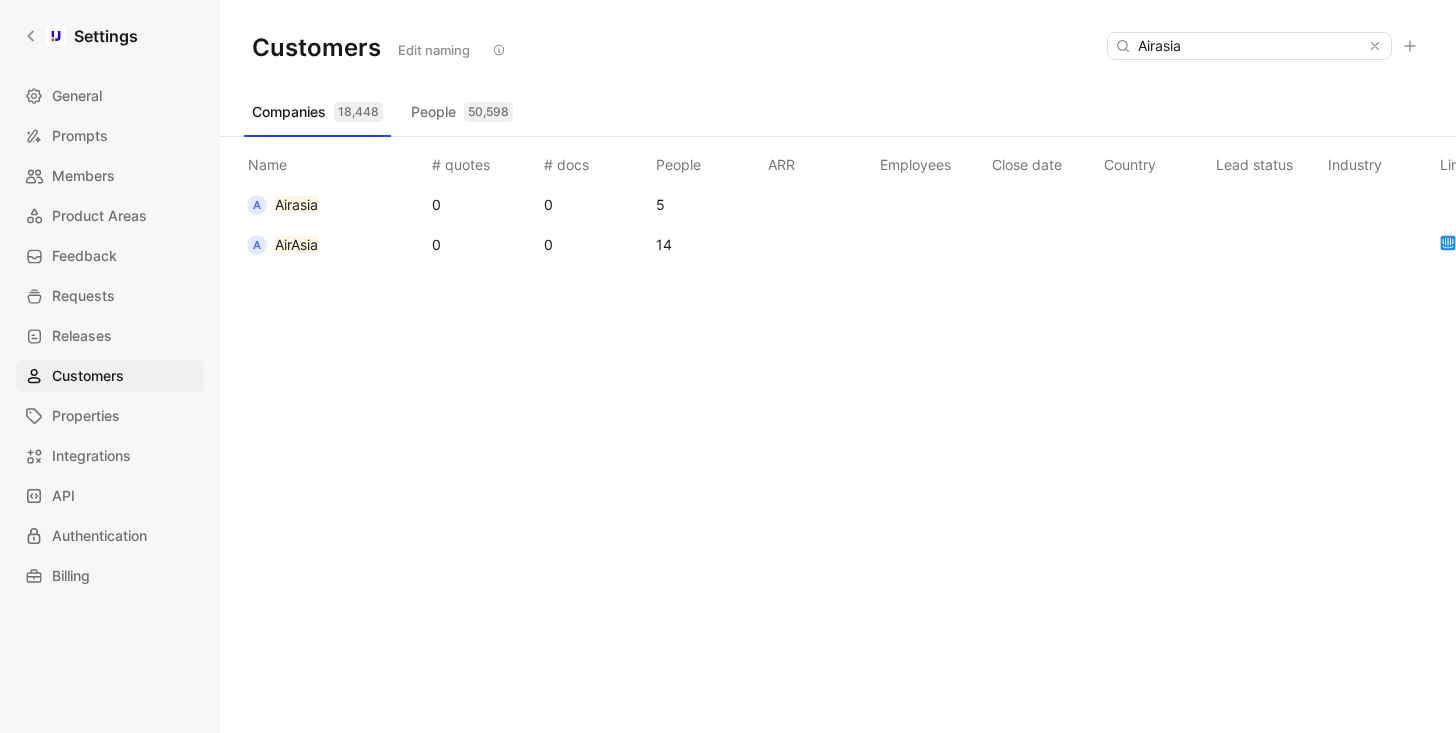 click on "A Airasia" at bounding box center [282, 205] 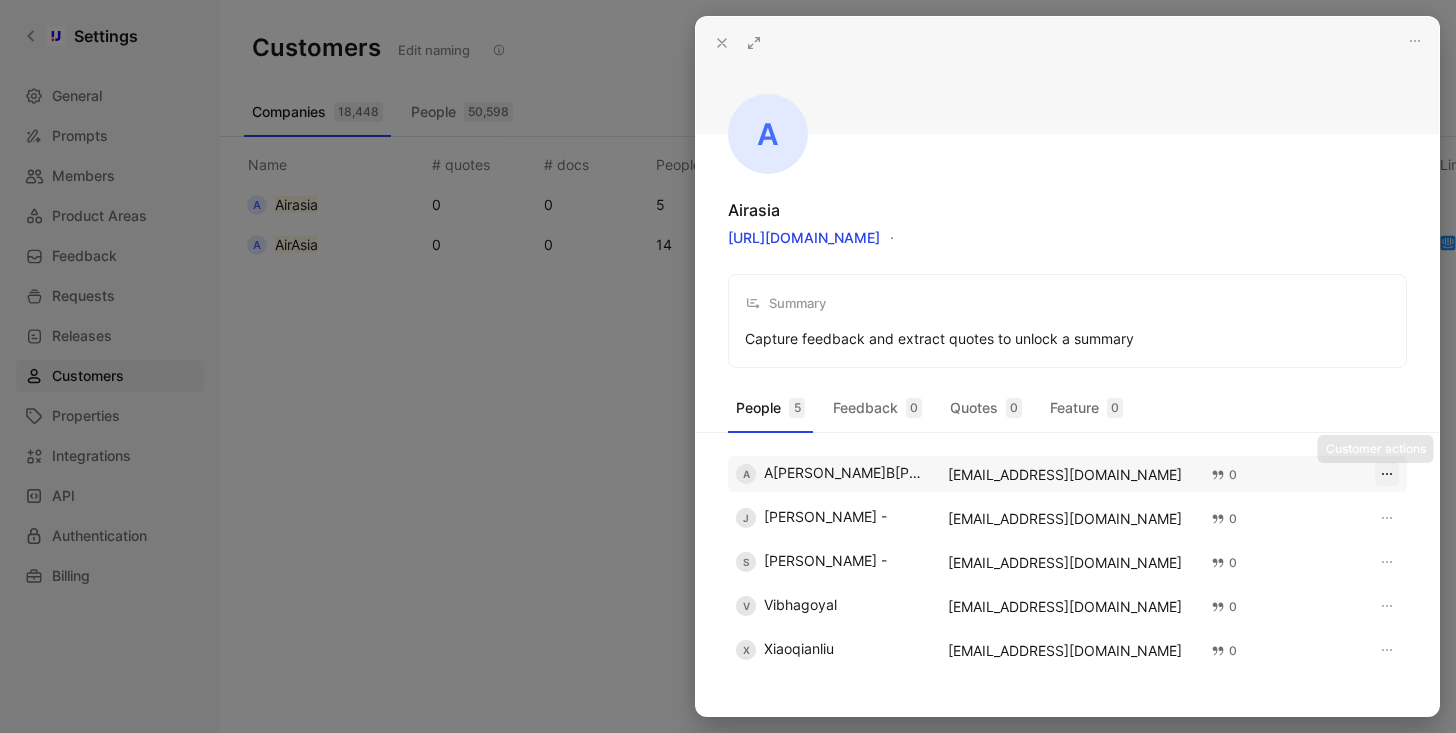 click 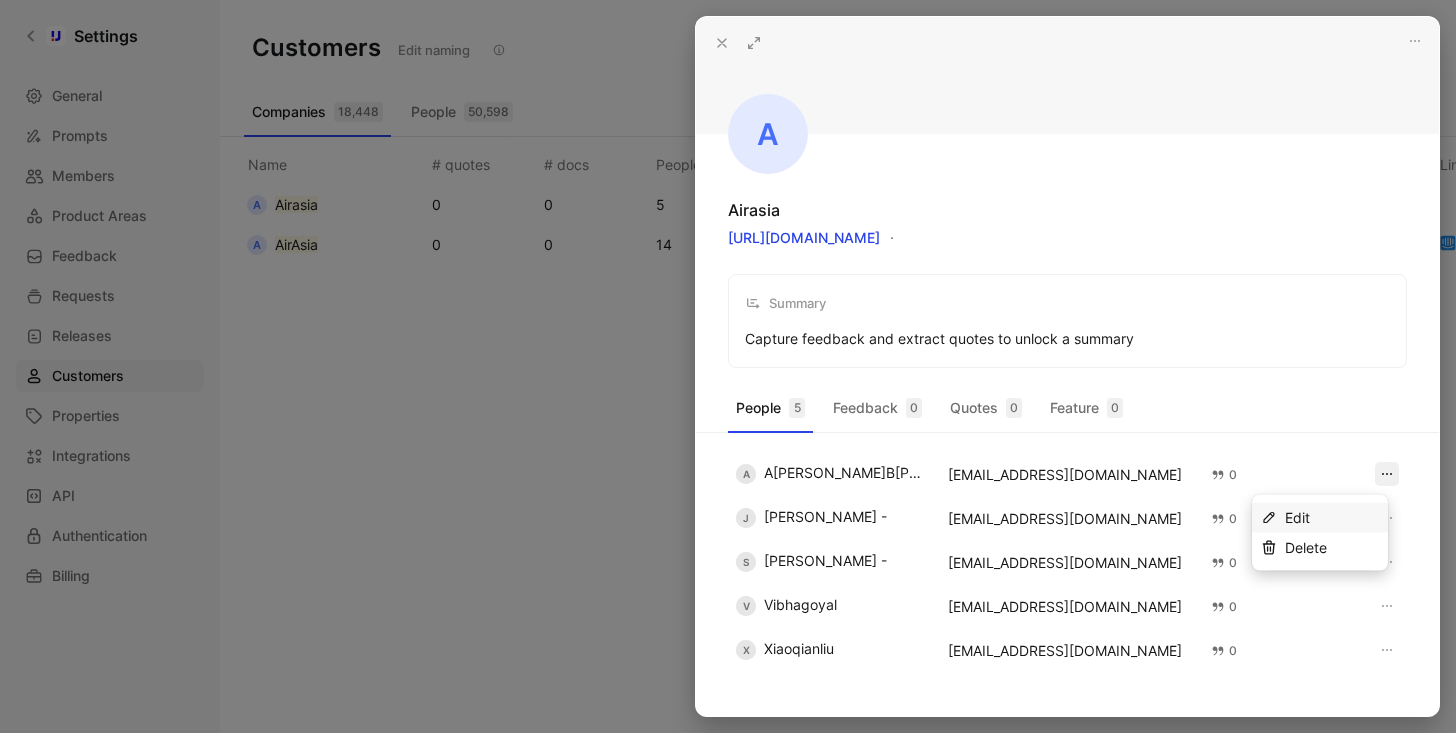 click on "Edit" at bounding box center [1297, 517] 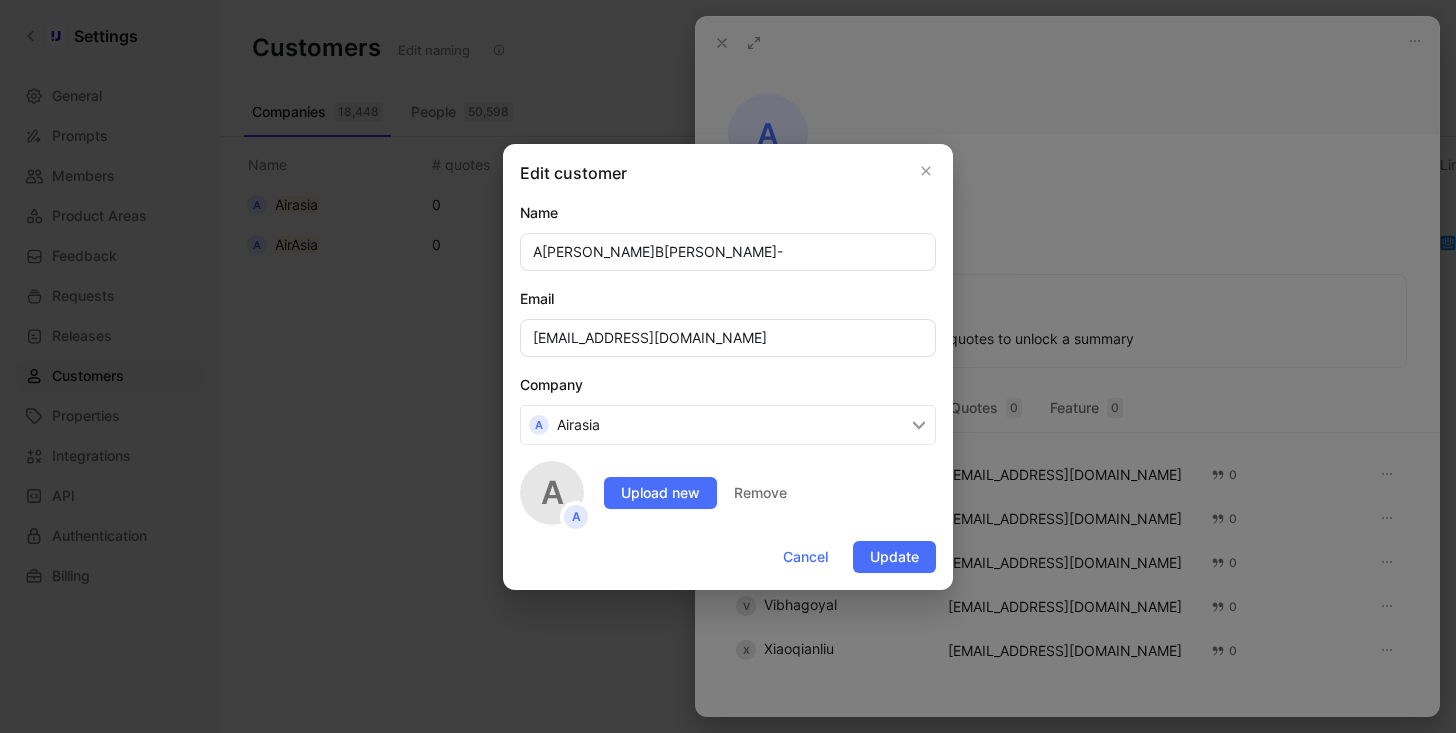click on "A Airasia" at bounding box center [728, 425] 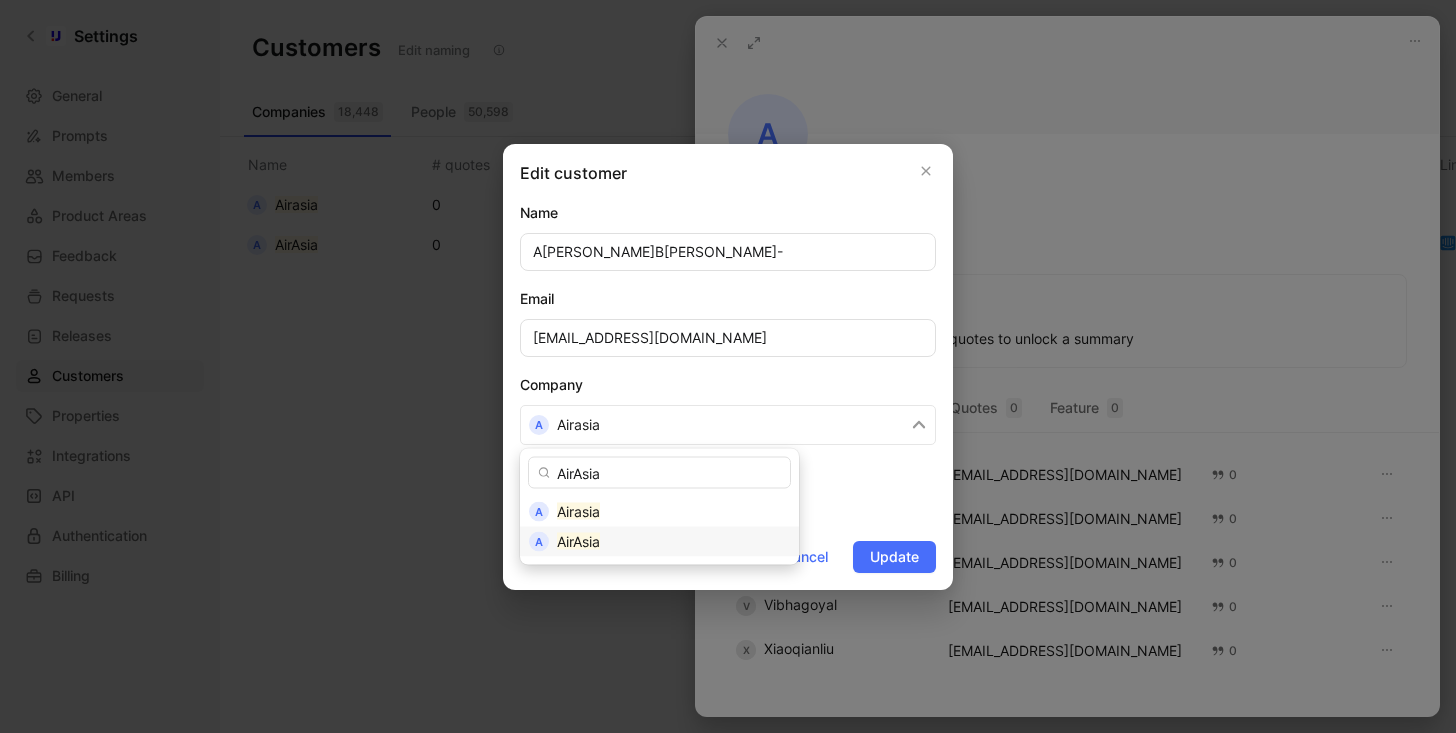 type on "AirAsia" 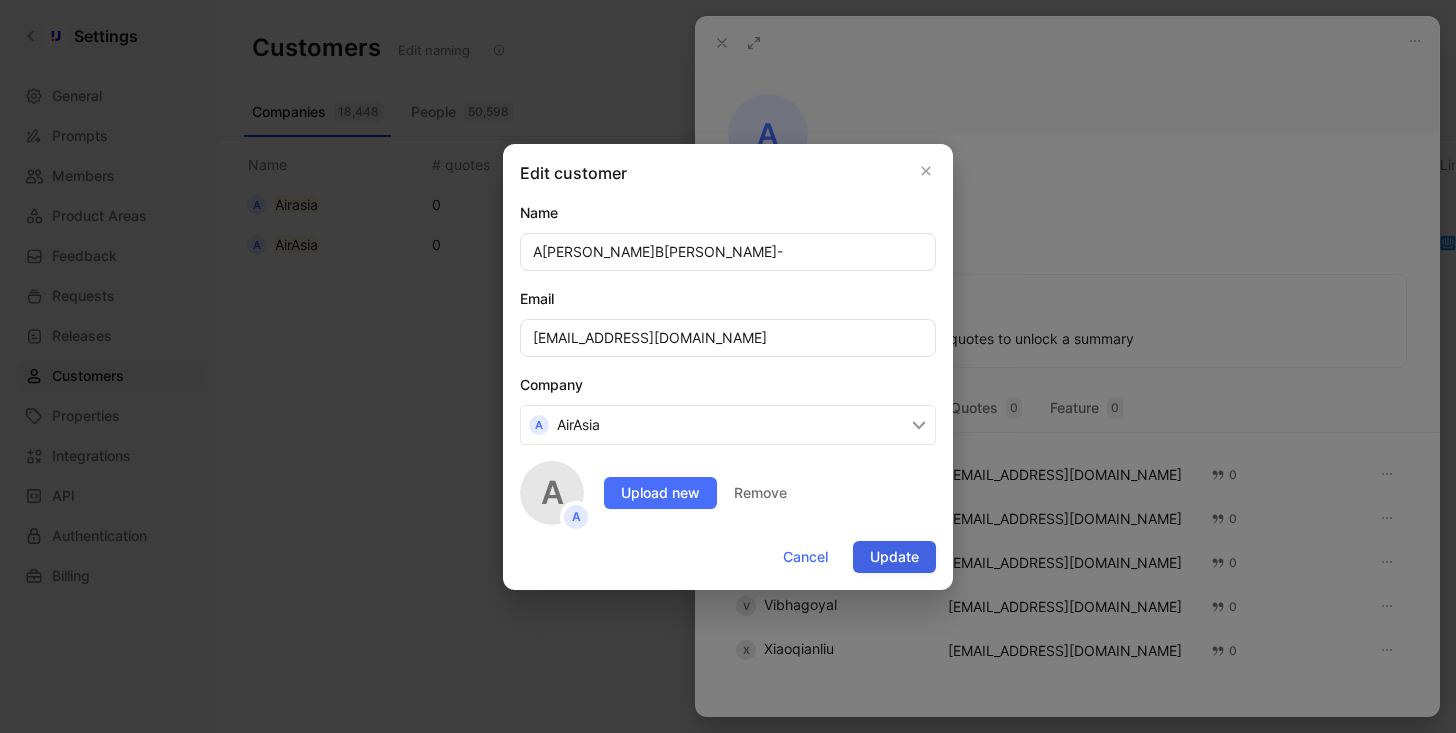 click on "Update" at bounding box center (894, 557) 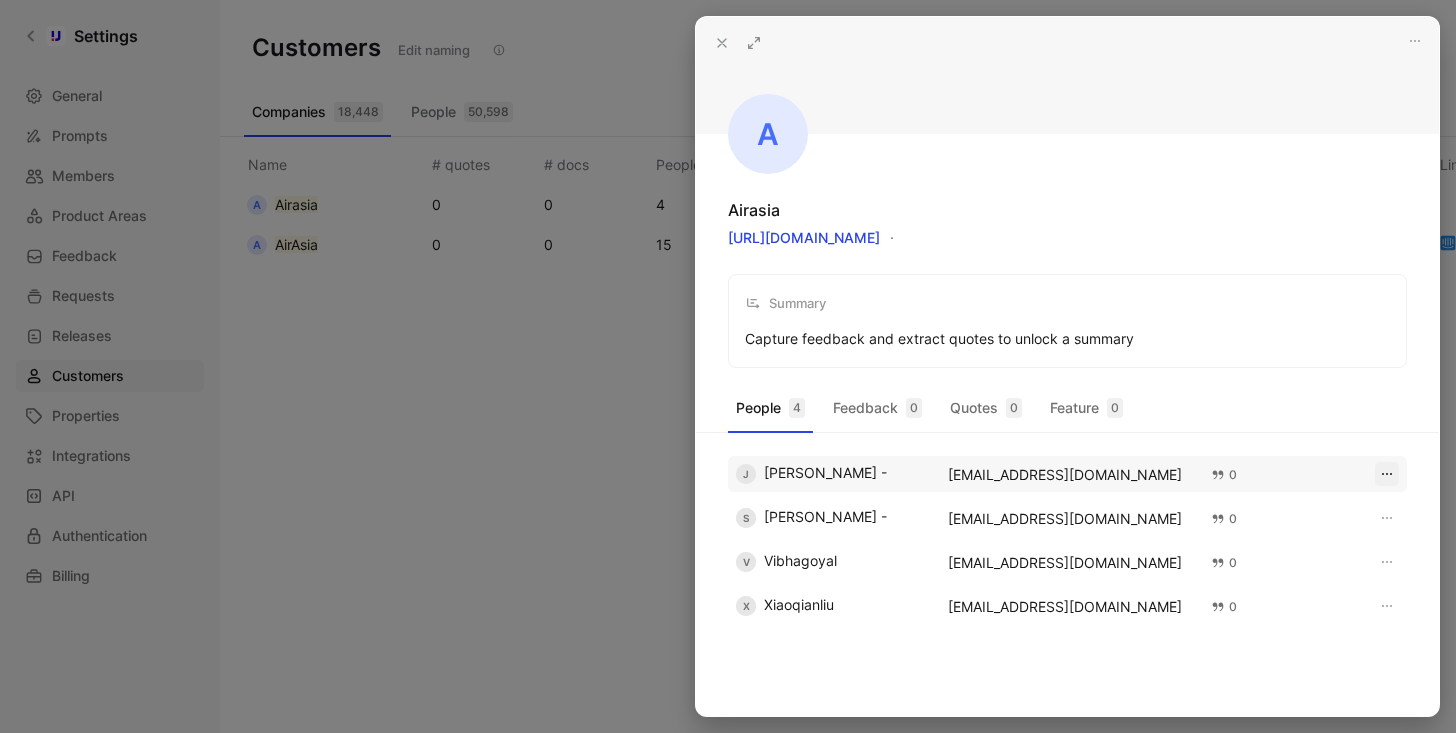 click 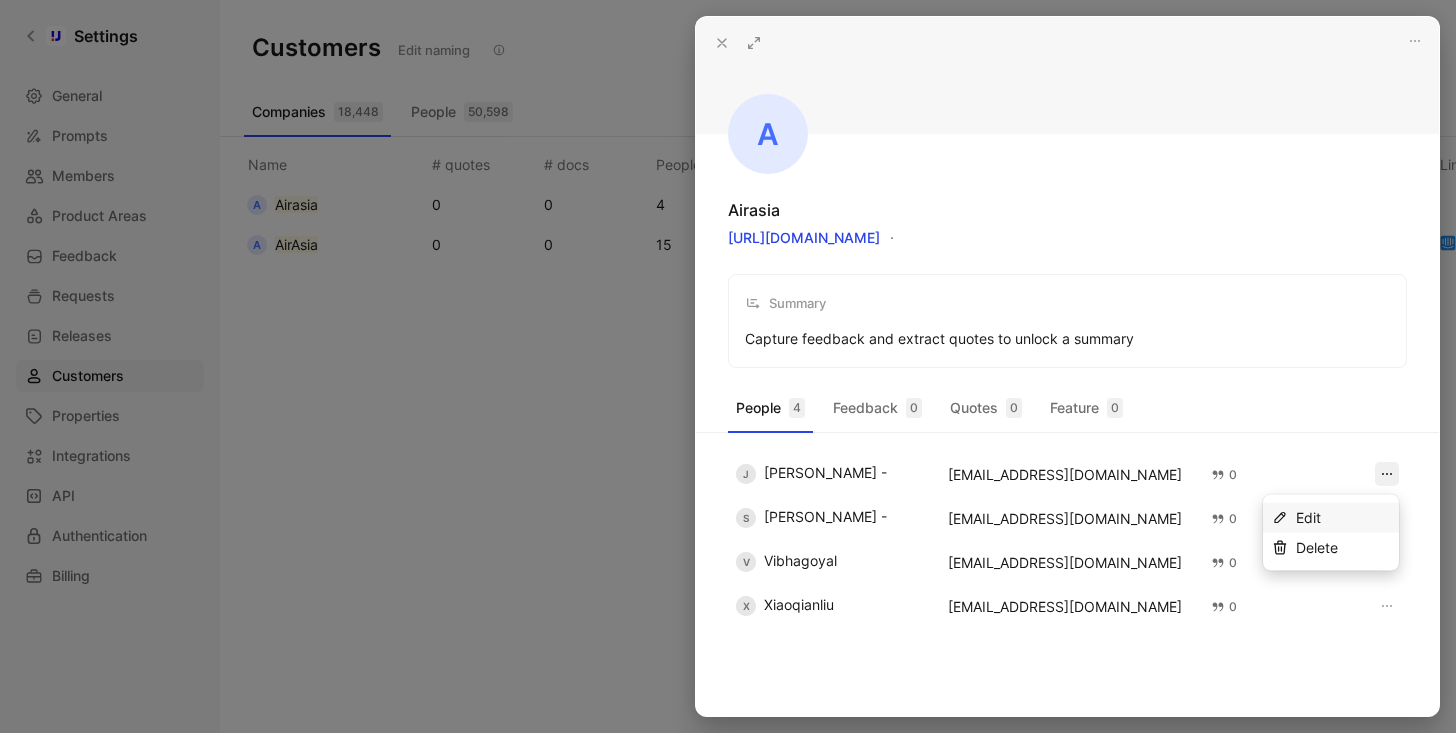 click on "Edit" at bounding box center [1343, 518] 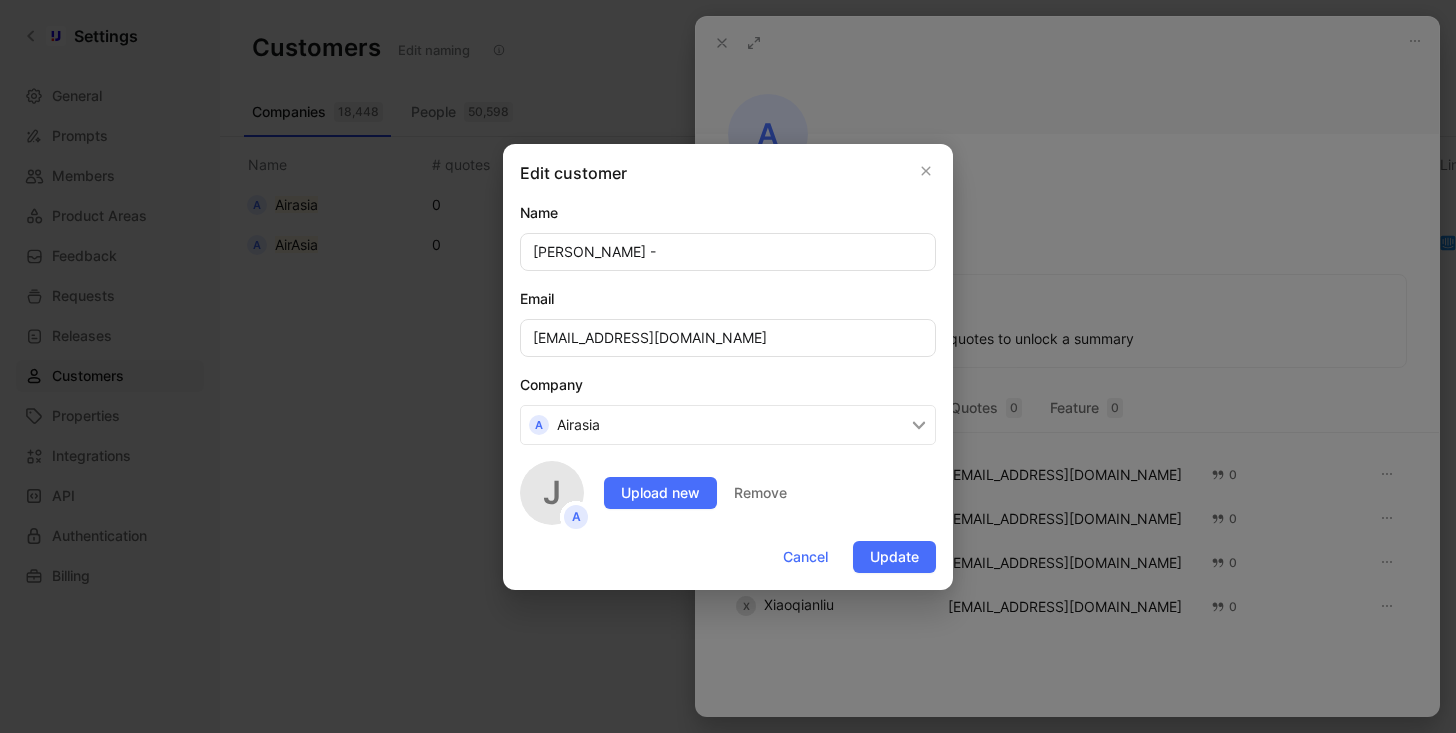 click on "A Airasia" at bounding box center [728, 425] 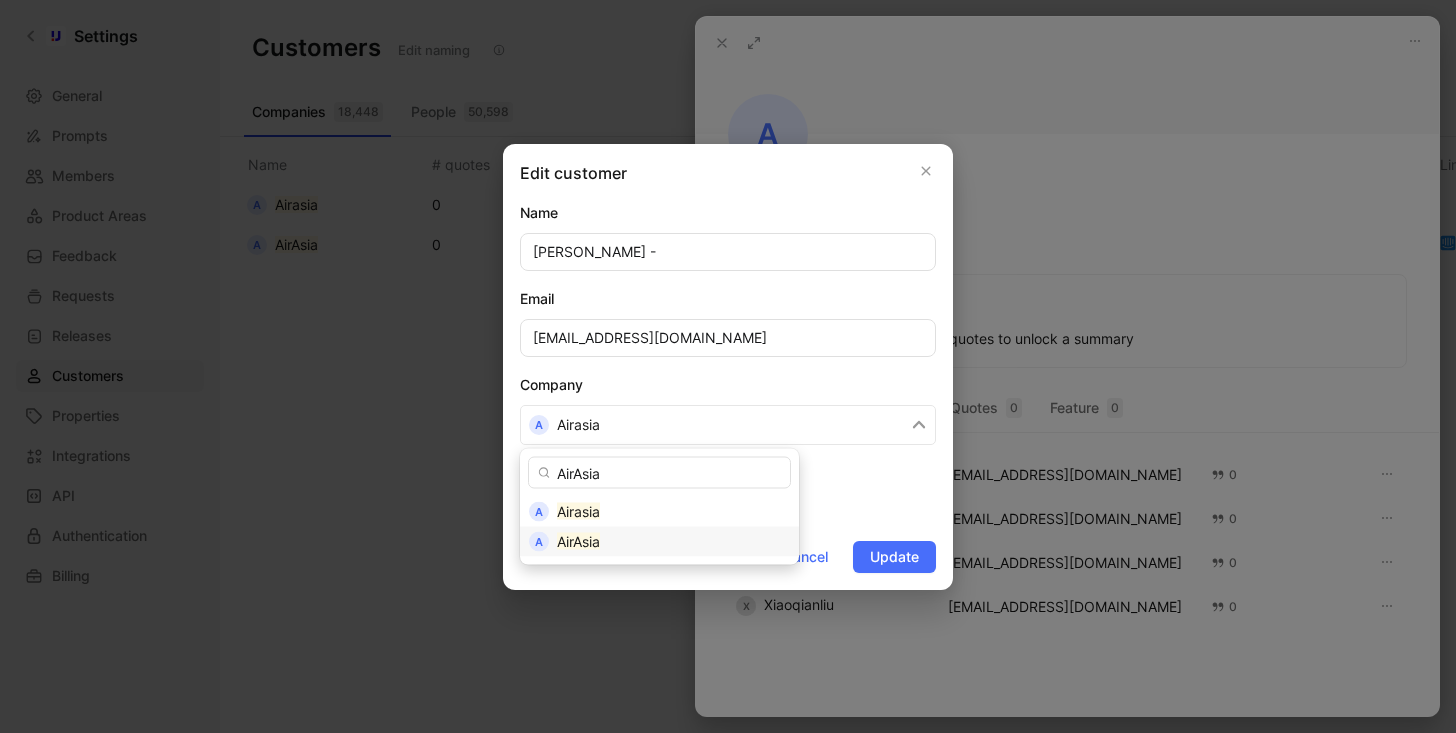 type on "AirAsia" 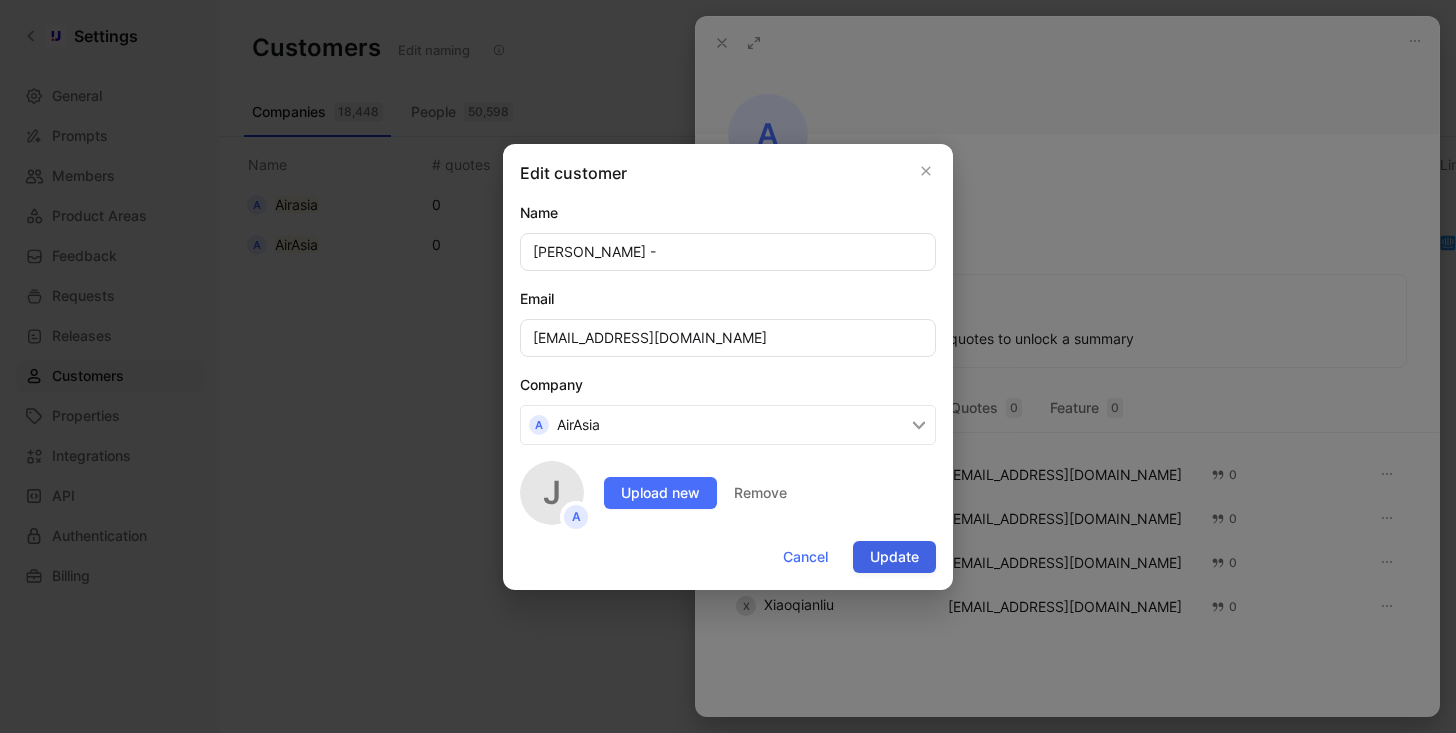 click on "Update" at bounding box center [894, 557] 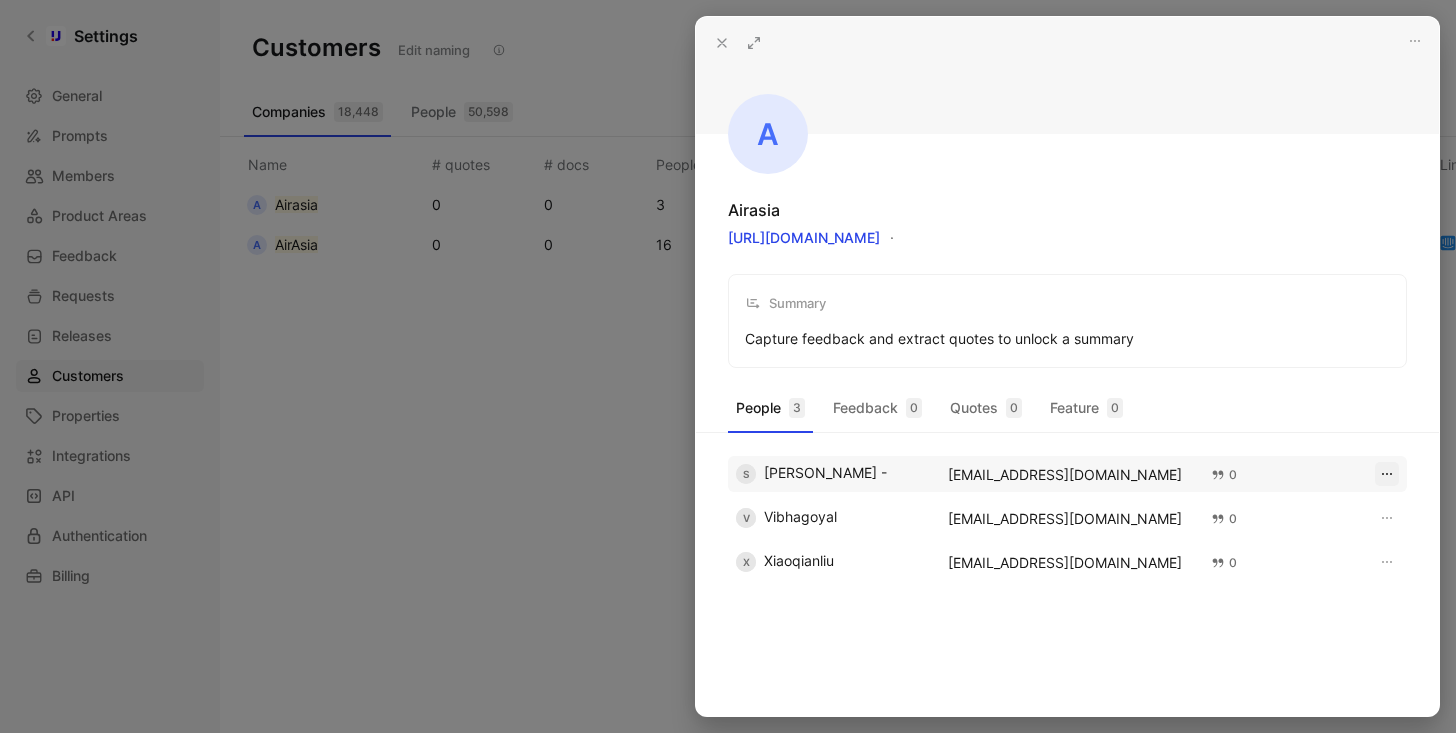 click at bounding box center (1387, 474) 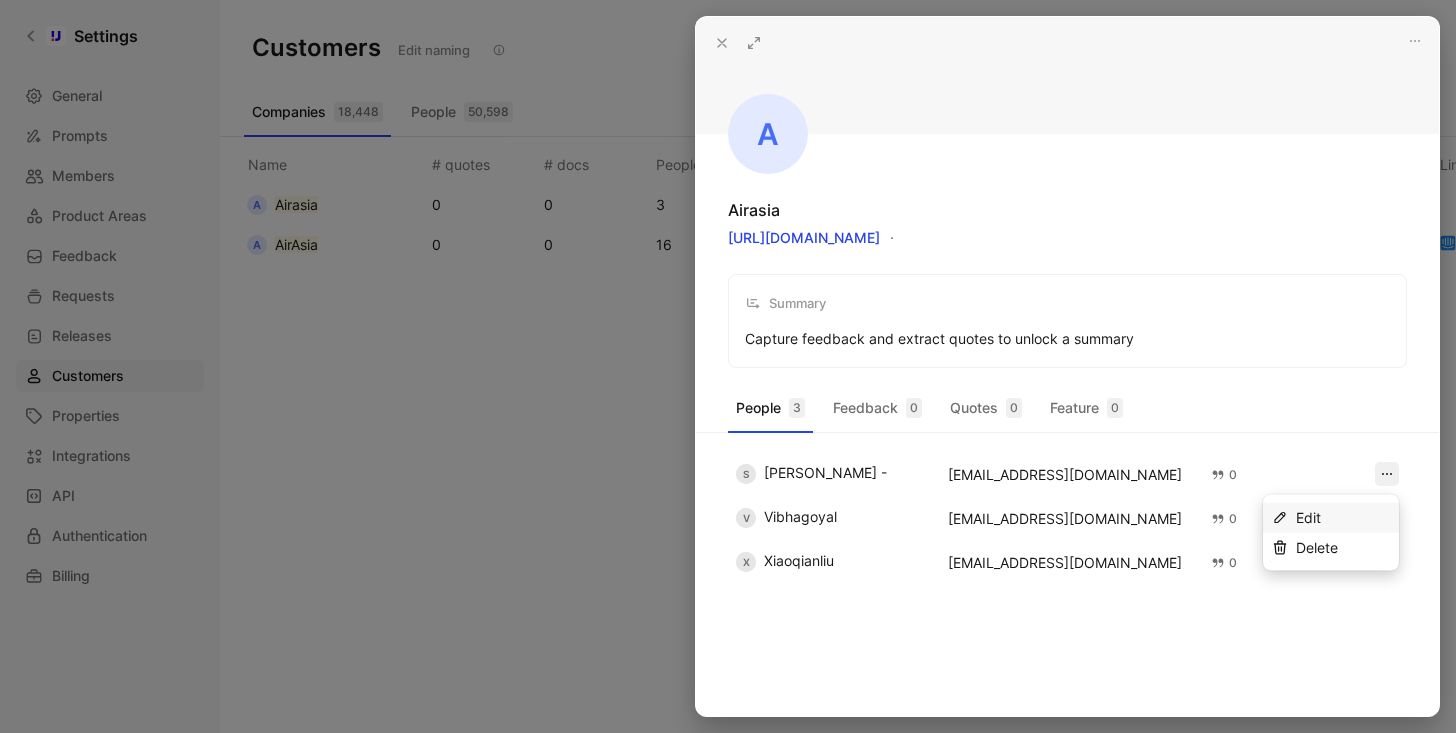 click on "Edit" at bounding box center (1343, 518) 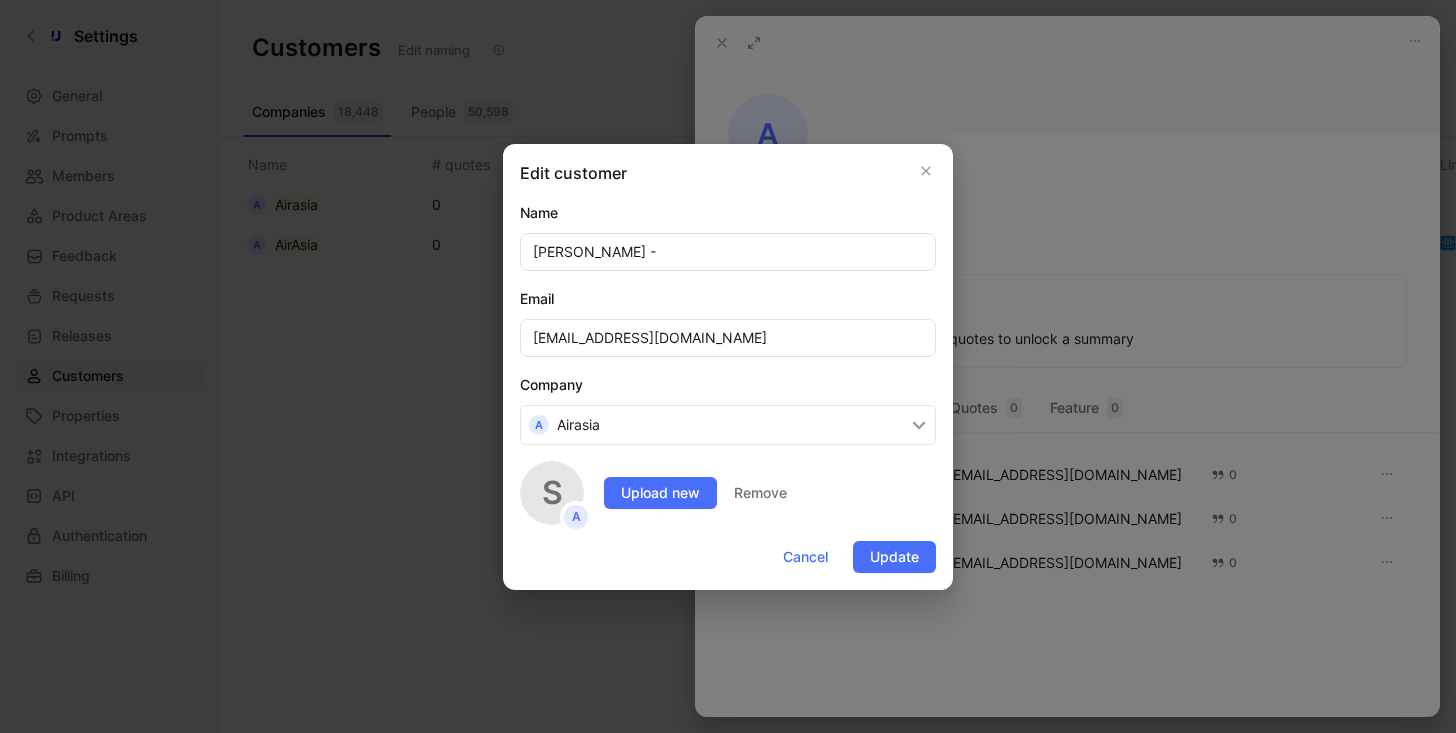 click on "A Airasia" at bounding box center [728, 425] 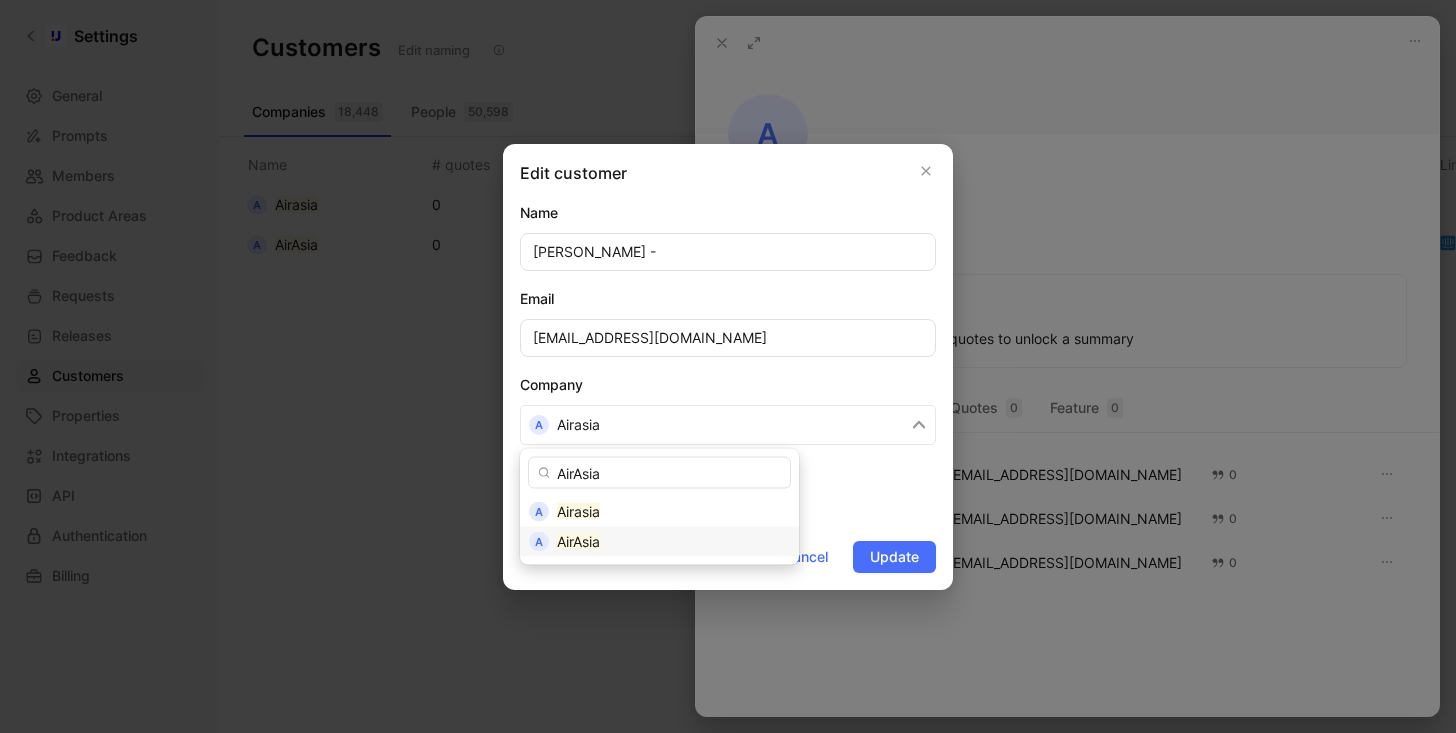 type on "AirAsia" 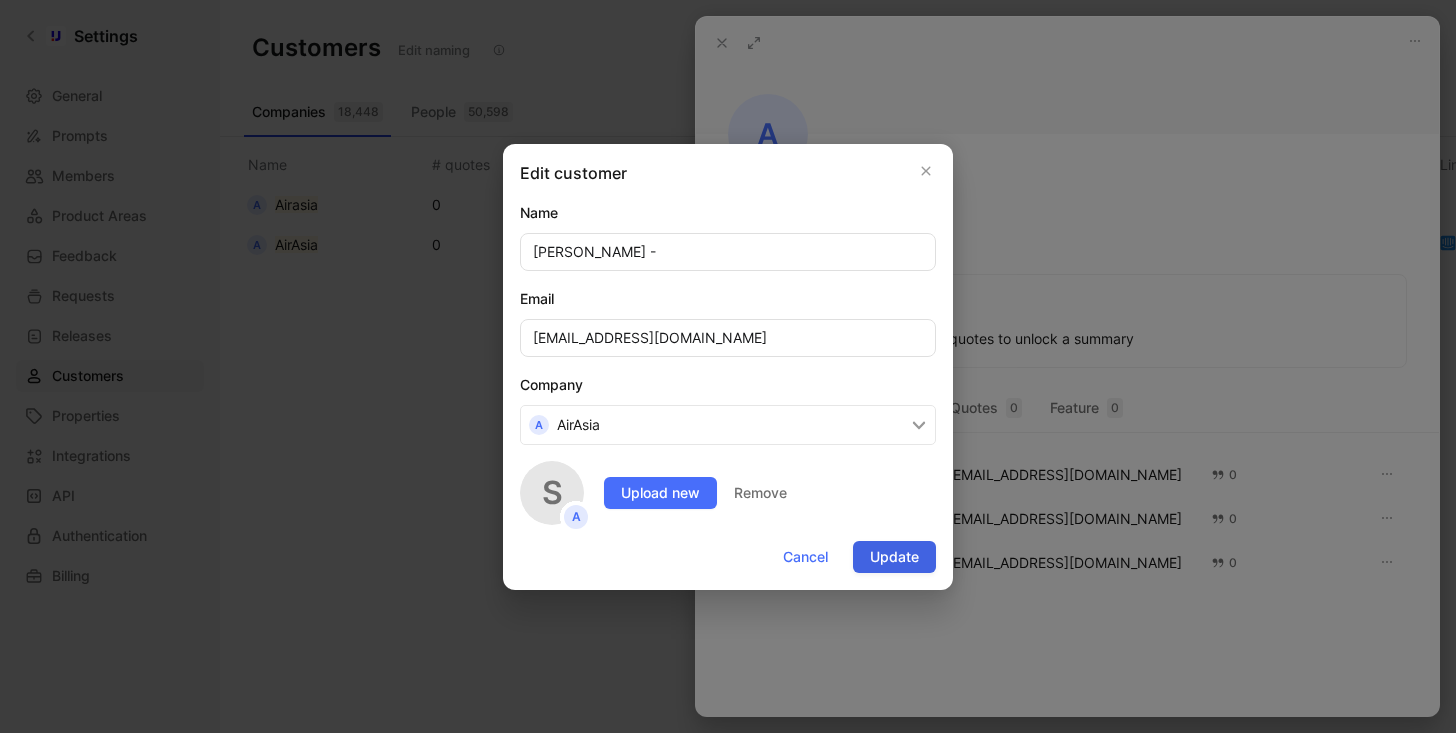 click on "Update" at bounding box center (894, 557) 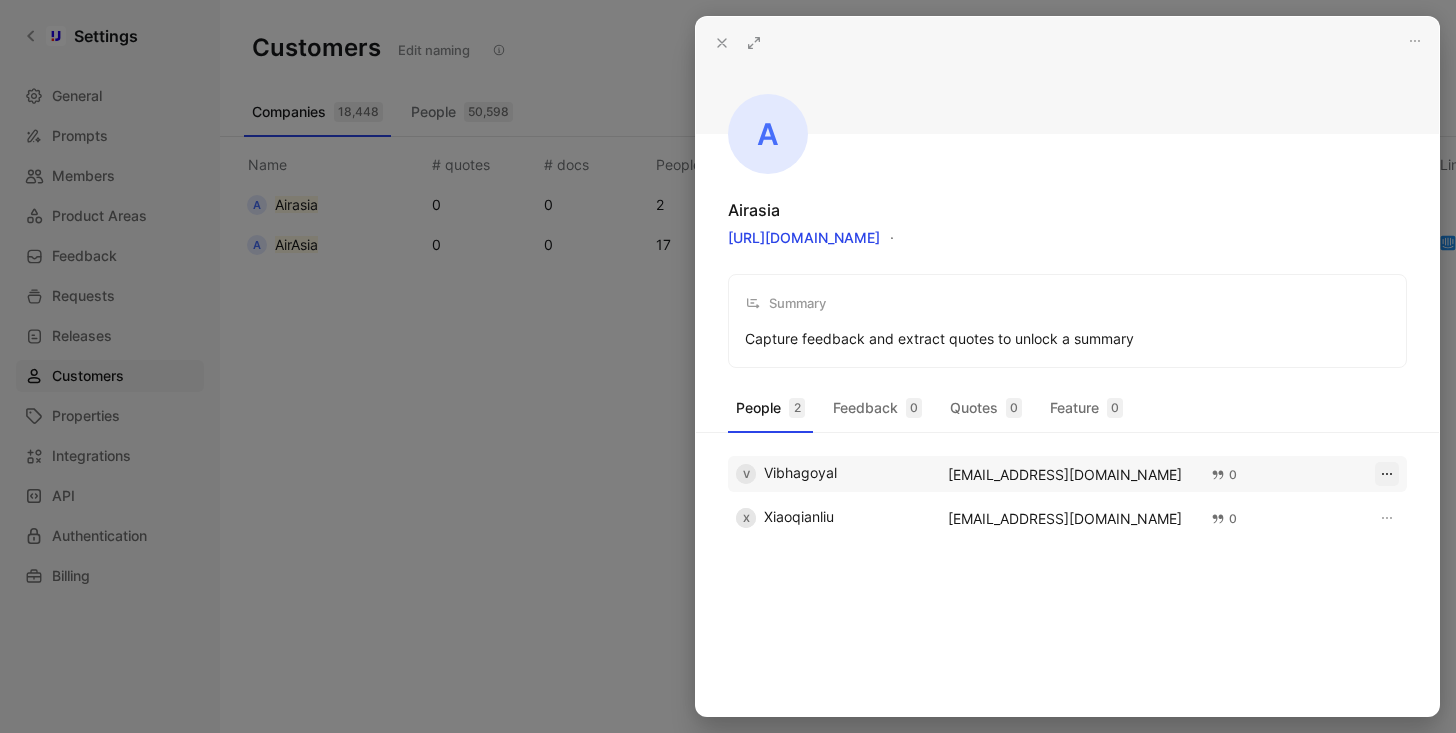 click 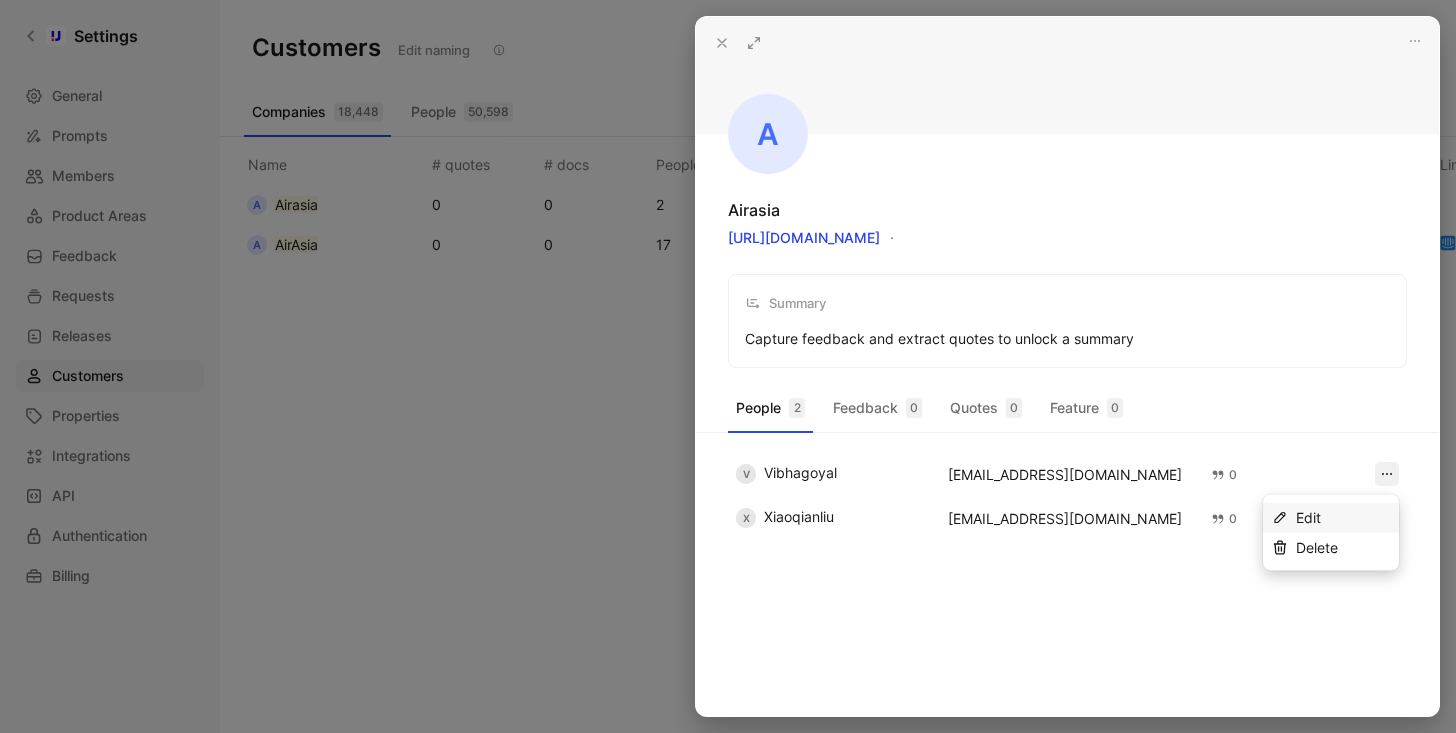 click on "Edit" at bounding box center [1308, 517] 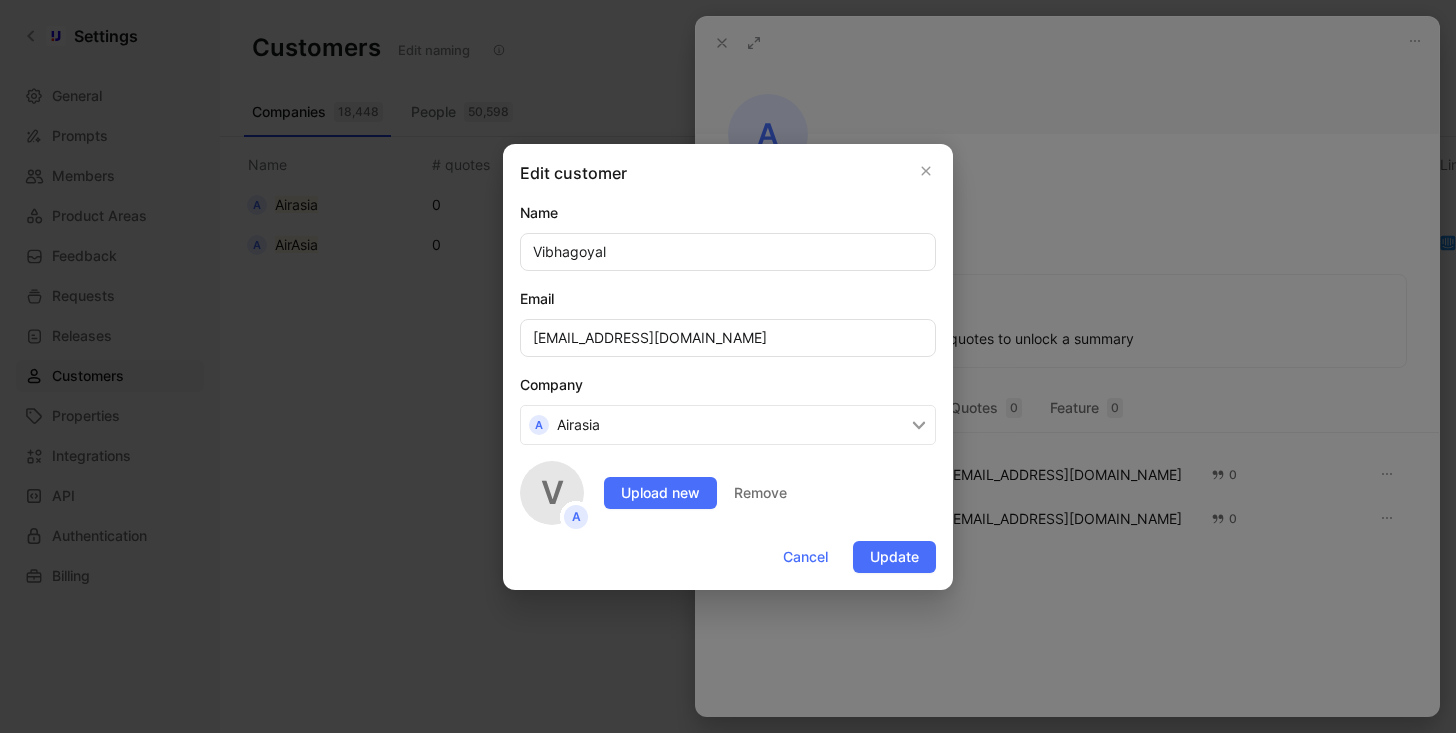 click on "A Airasia" at bounding box center (728, 425) 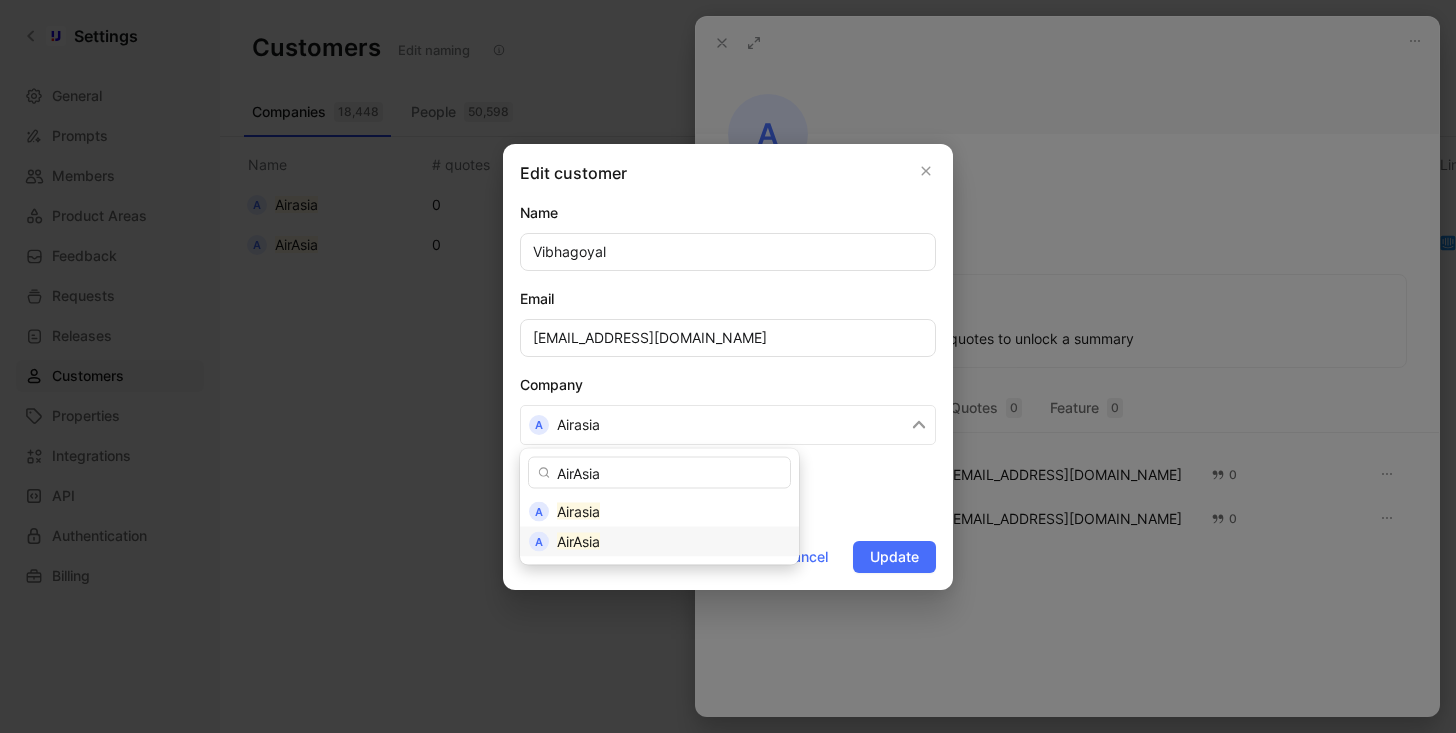 type on "AirAsia" 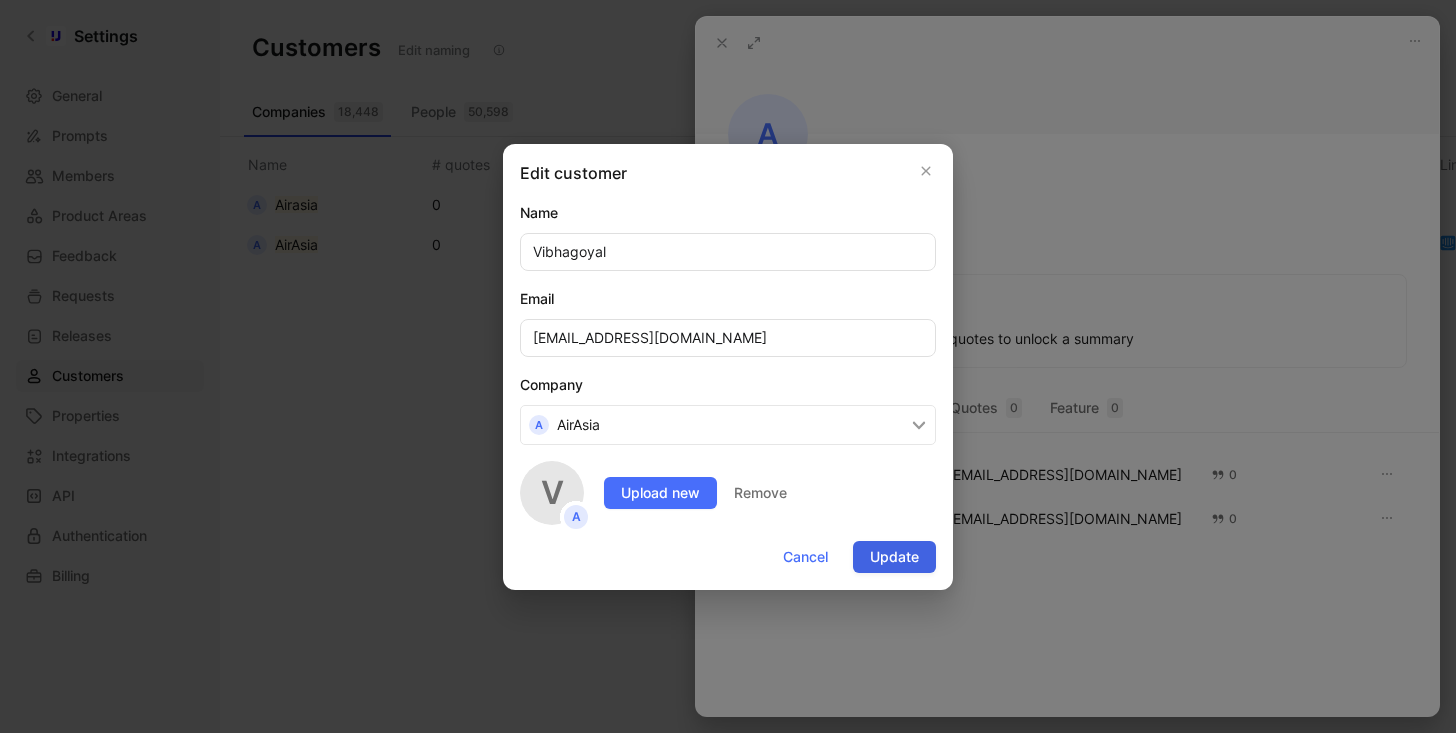 click on "Update" at bounding box center [894, 557] 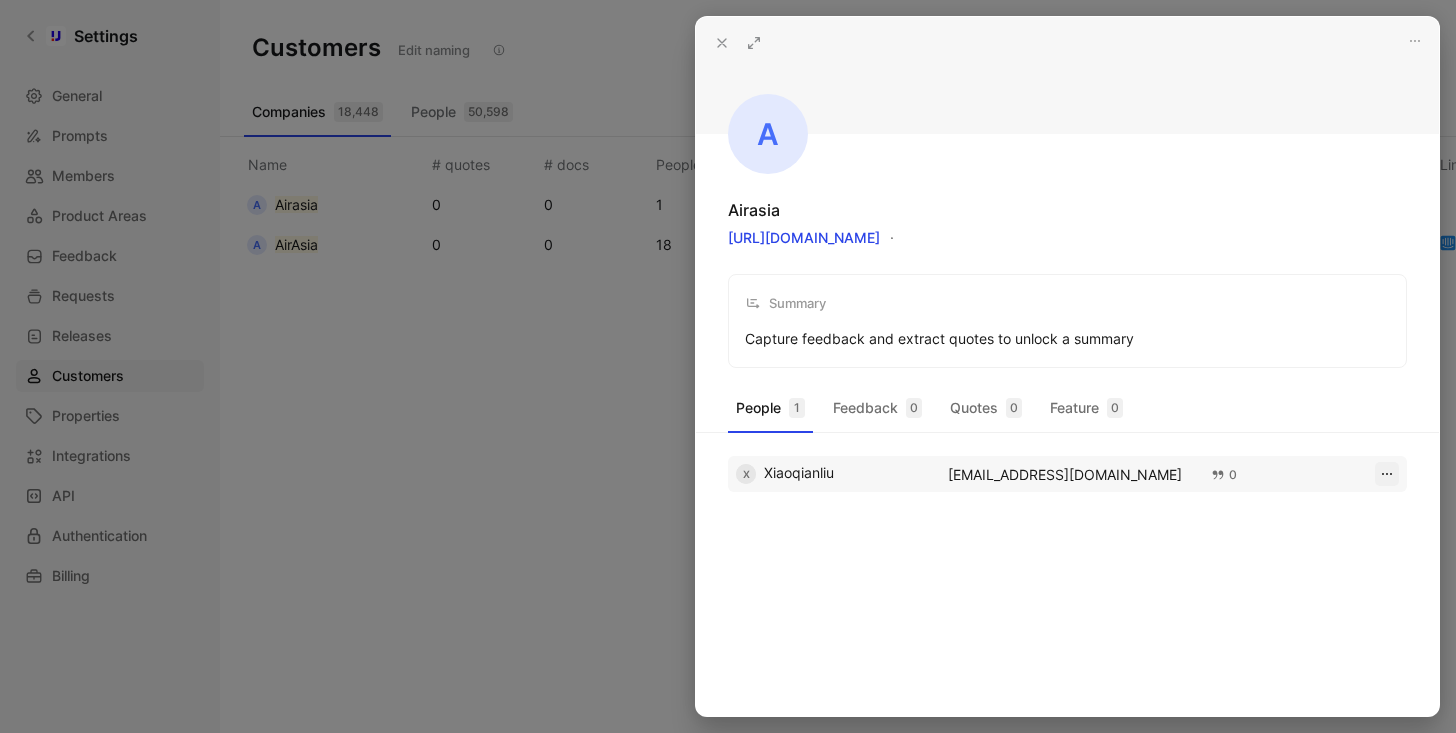 click 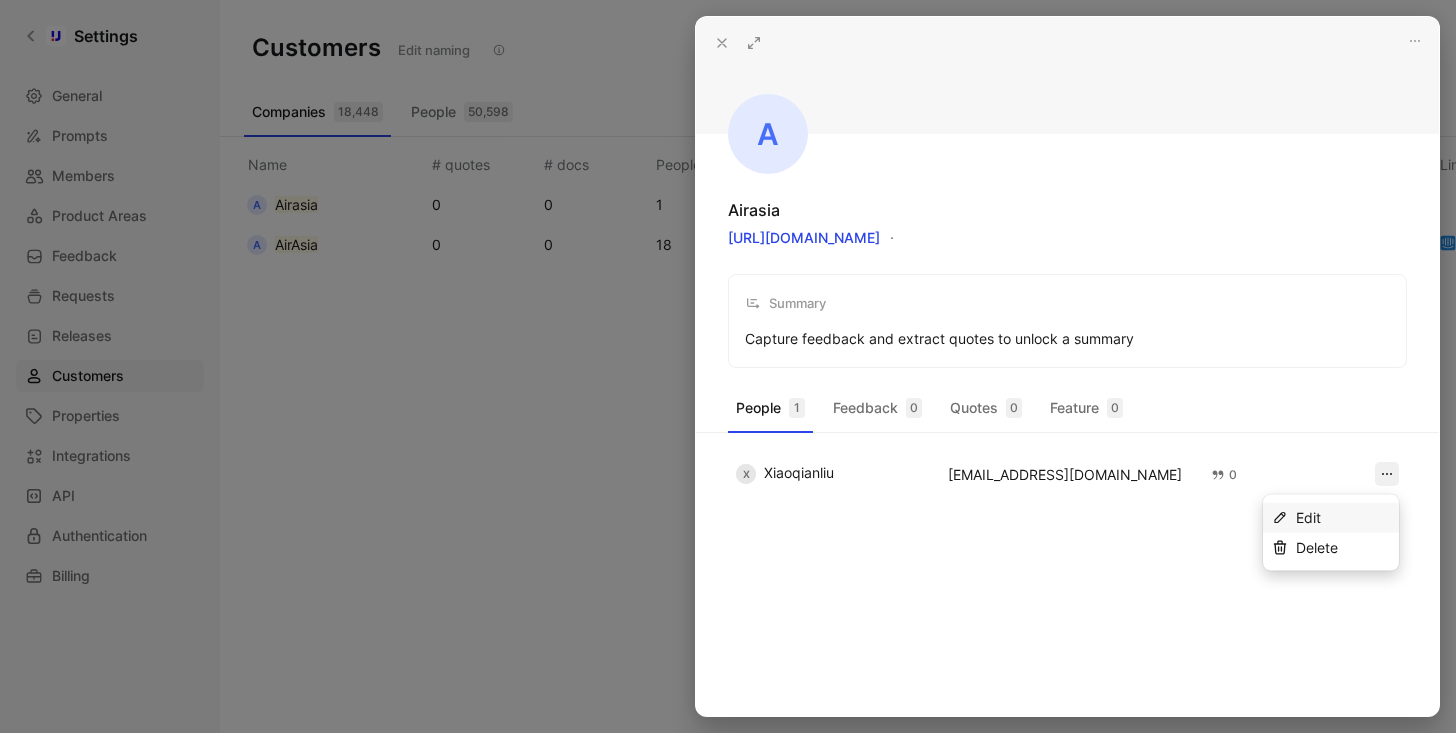 click on "Edit" at bounding box center (1308, 517) 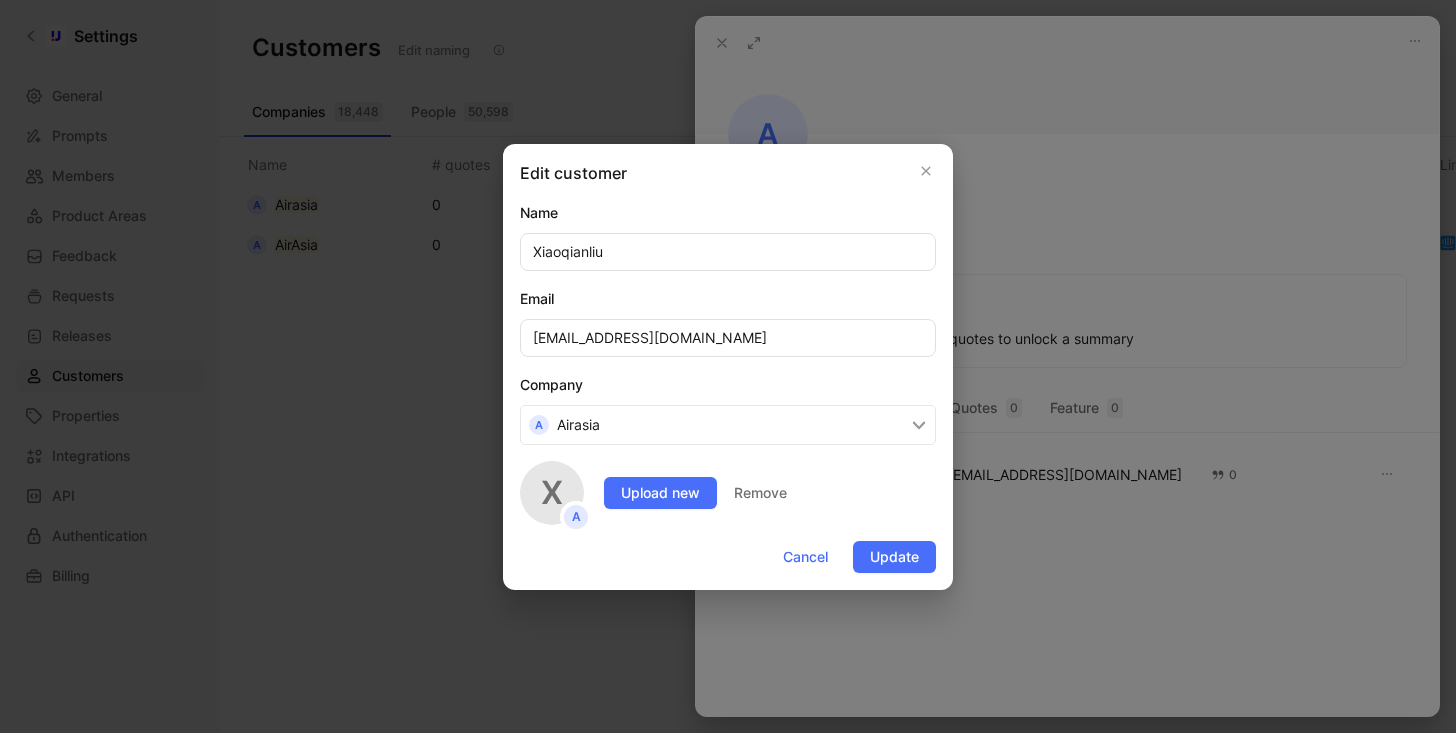 click on "A Airasia" at bounding box center [728, 425] 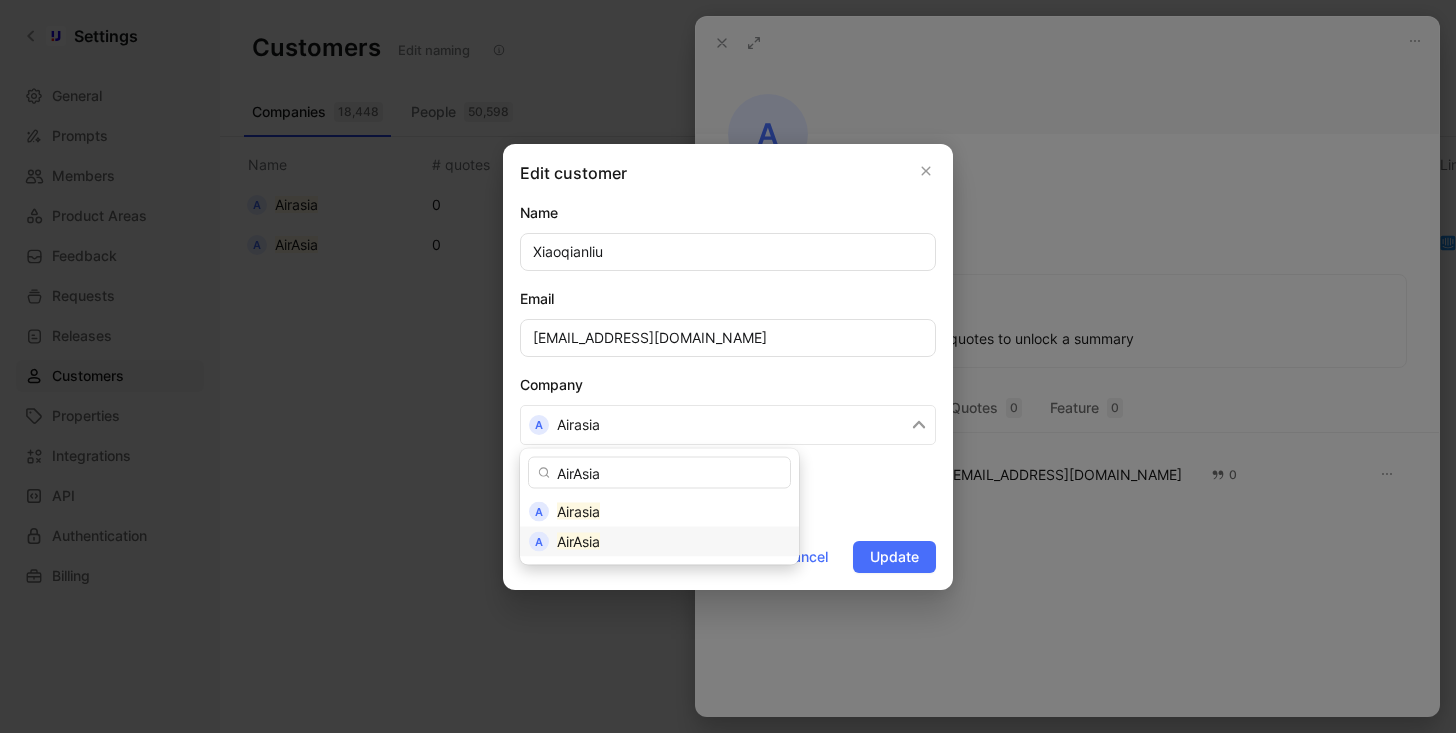 type on "AirAsia" 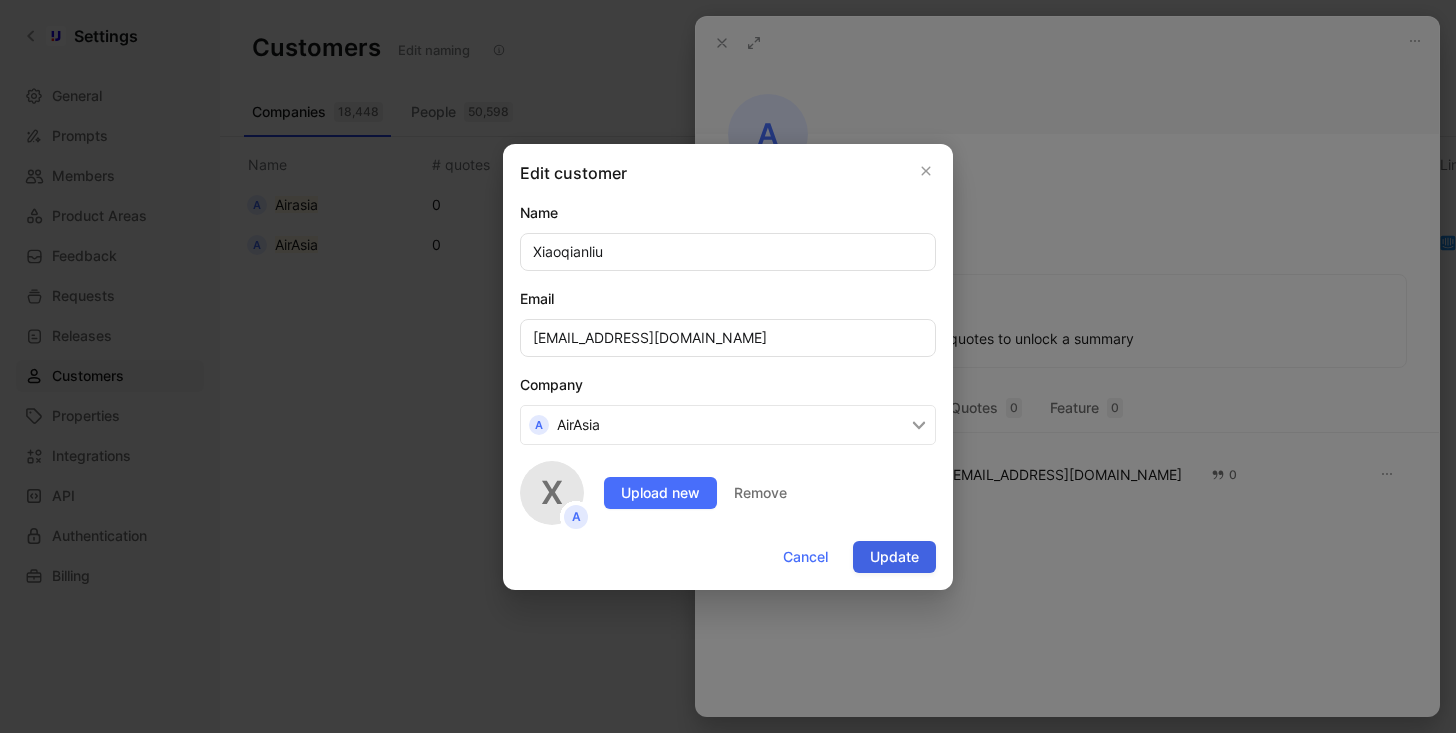 click on "Update" at bounding box center [894, 557] 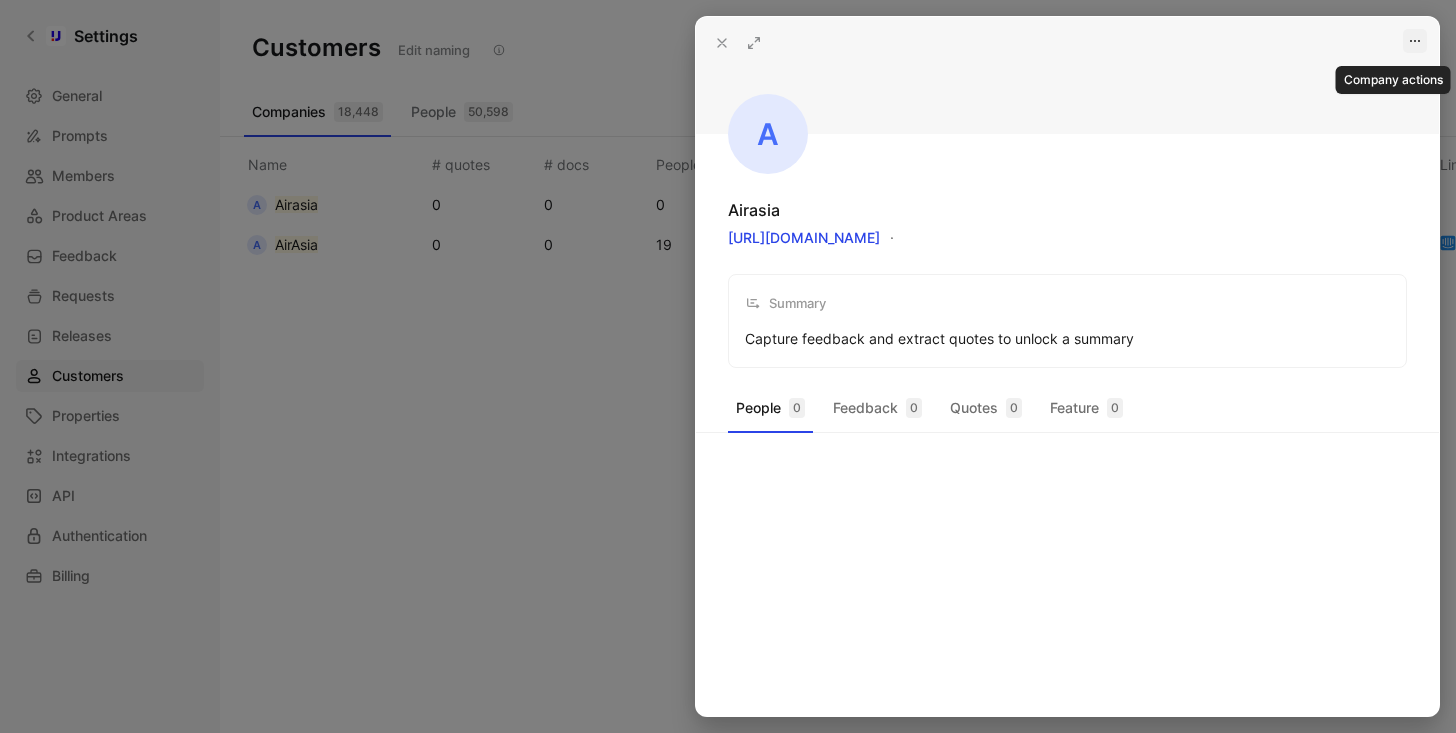 click at bounding box center (1415, 41) 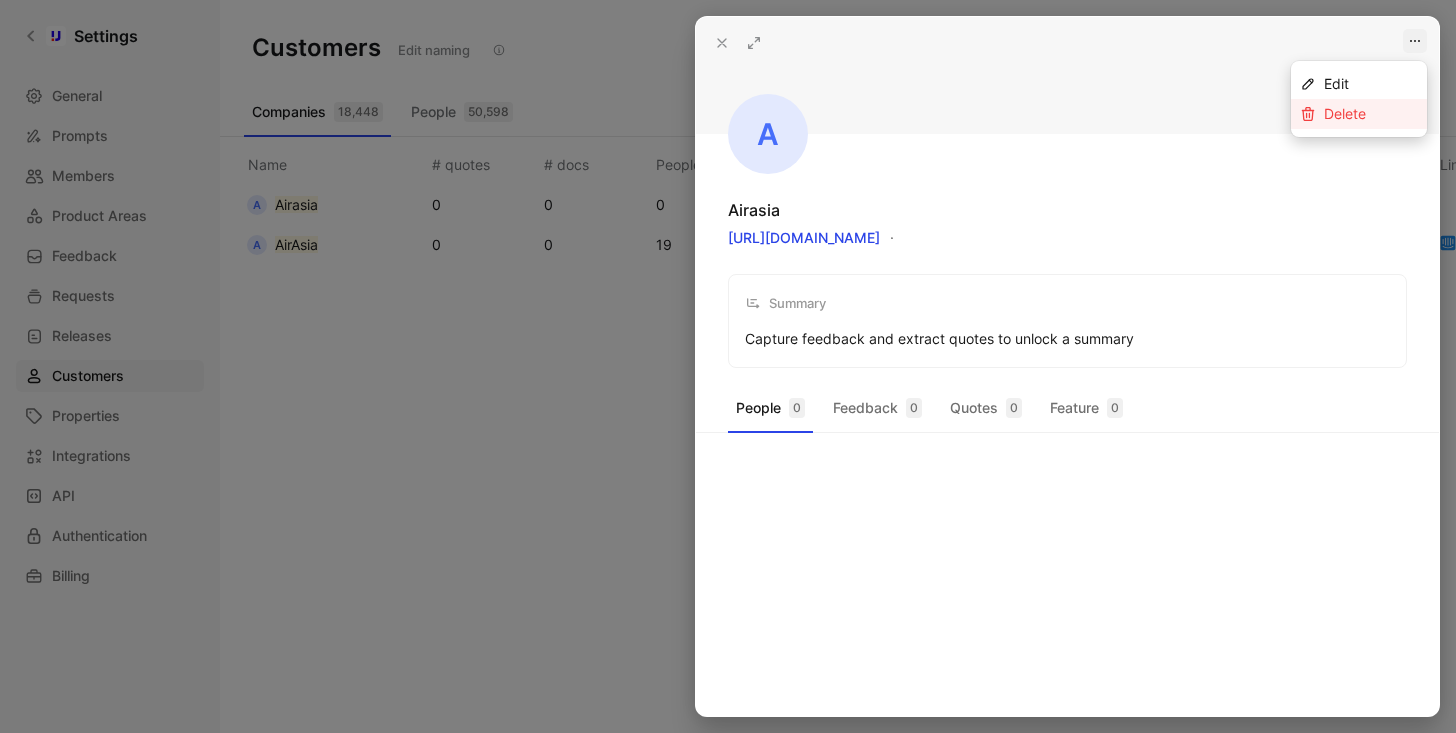 click on "Delete" at bounding box center (1345, 113) 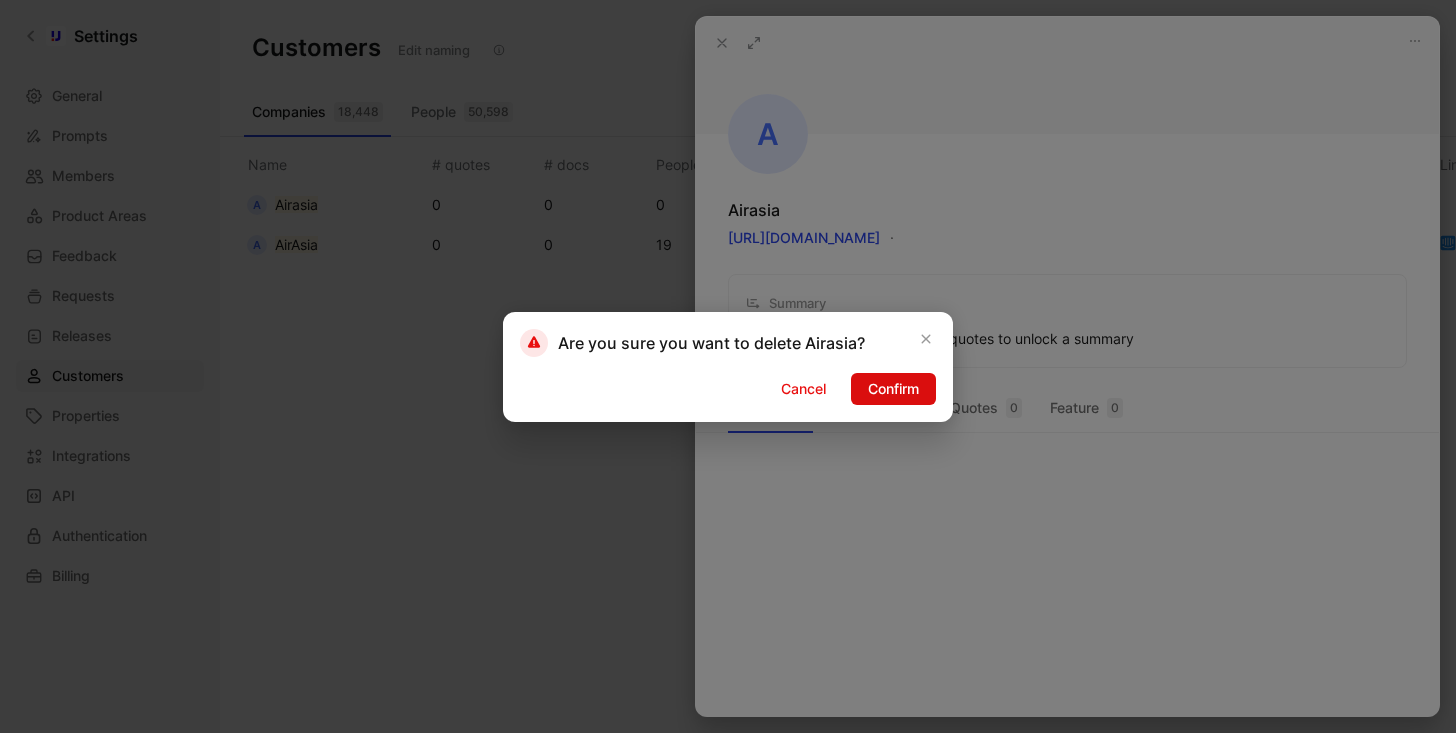 click on "Confirm" at bounding box center (893, 389) 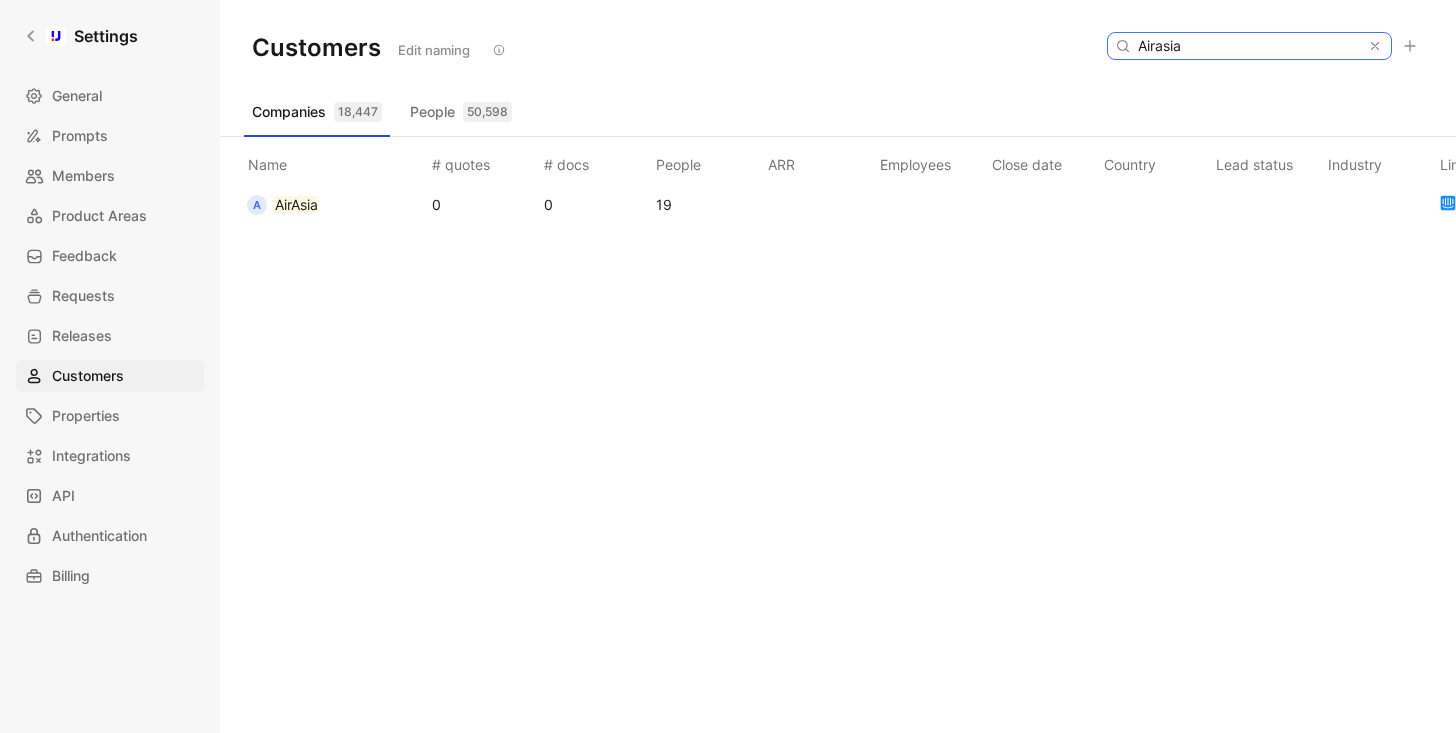 click 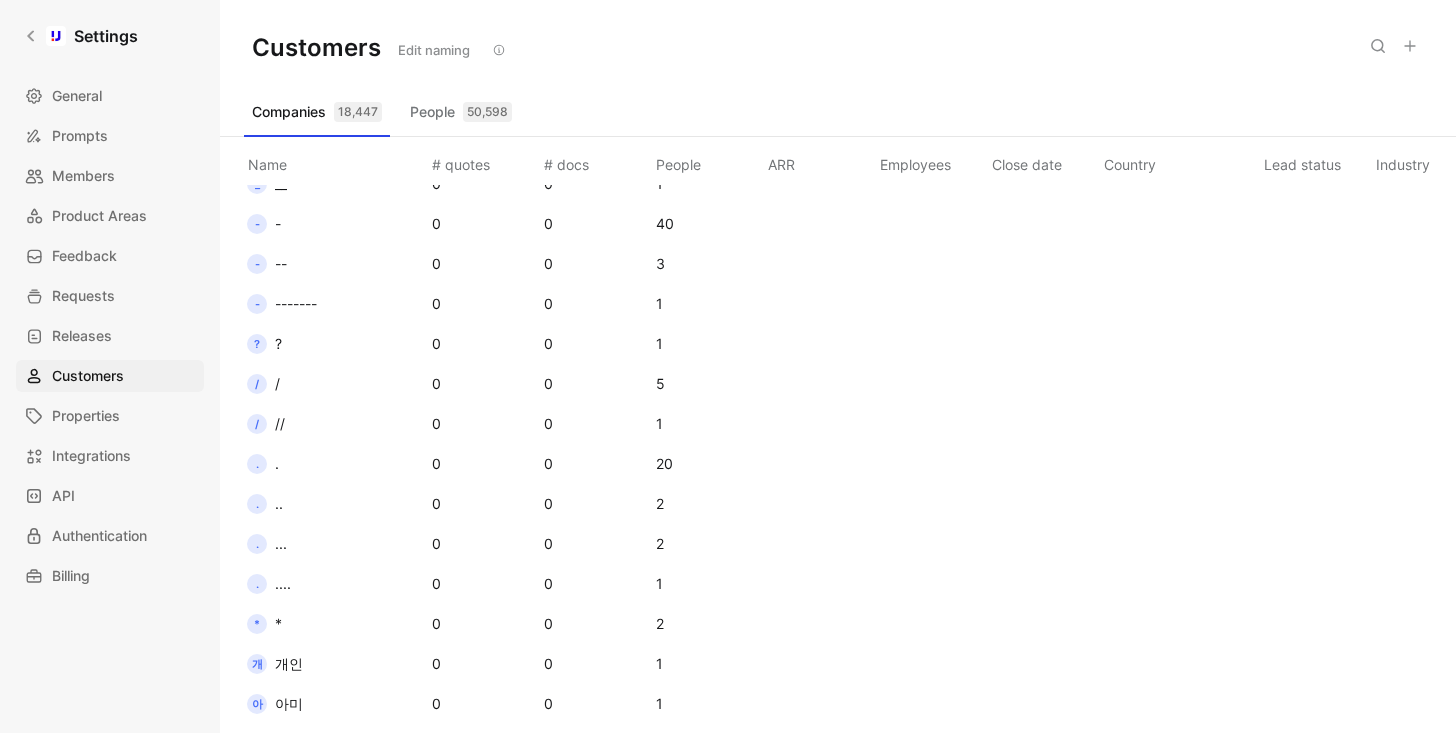 scroll, scrollTop: 0, scrollLeft: 0, axis: both 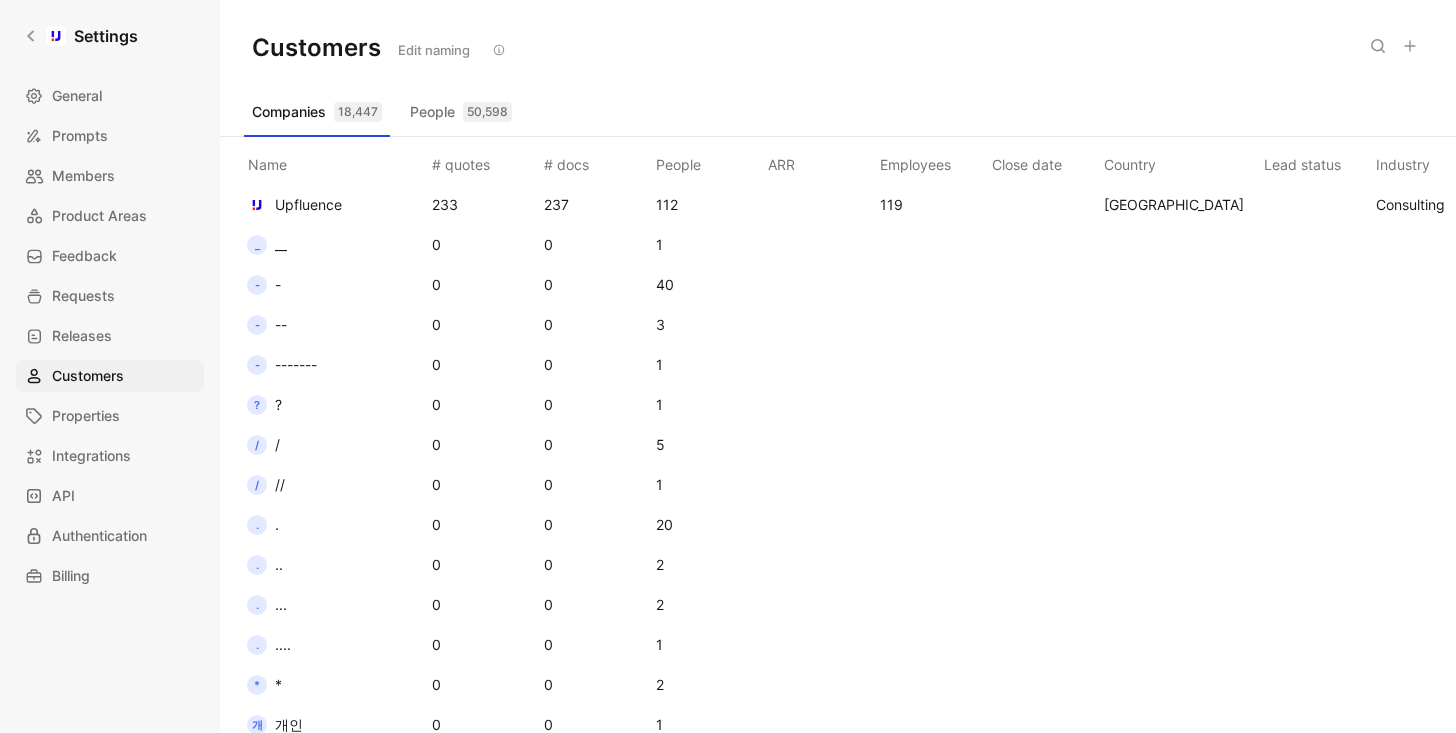 click on "40" at bounding box center [708, 285] 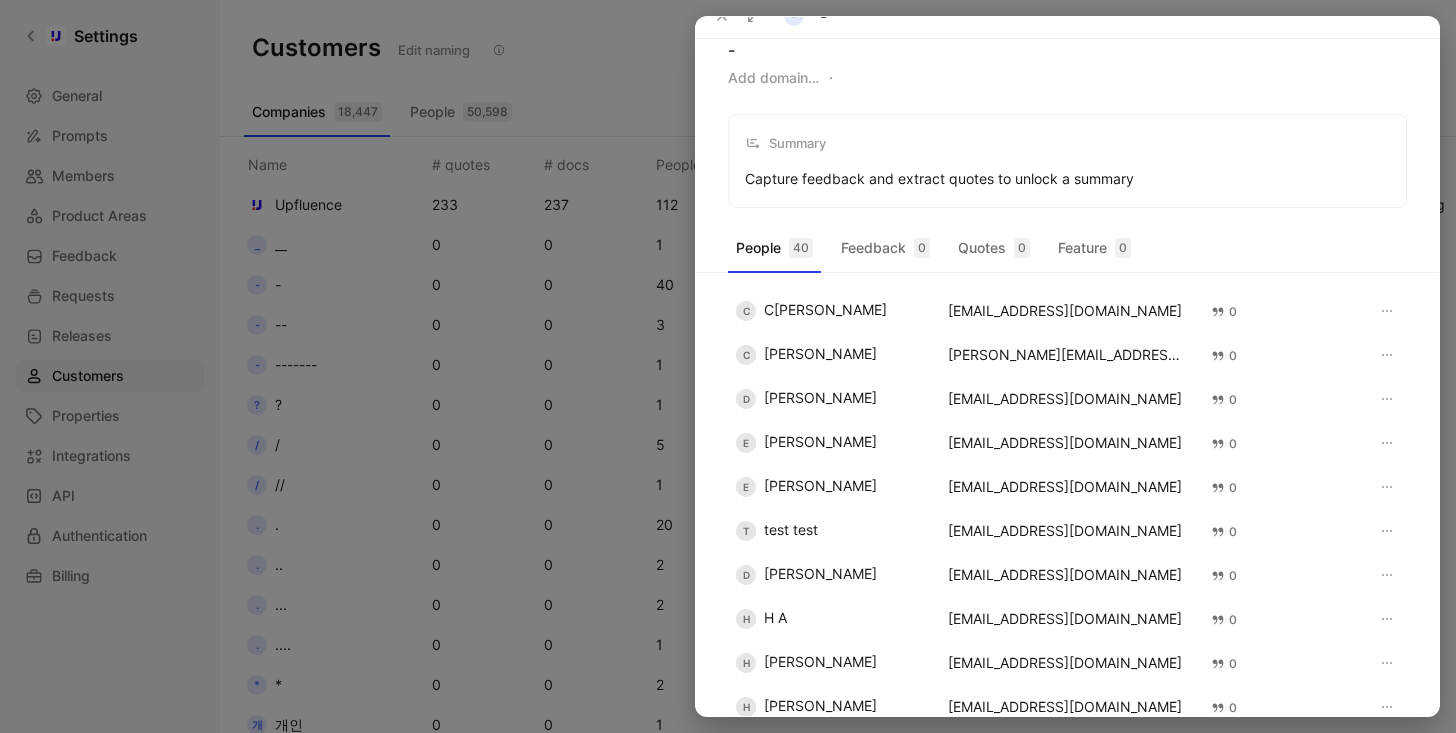 scroll, scrollTop: 366, scrollLeft: 0, axis: vertical 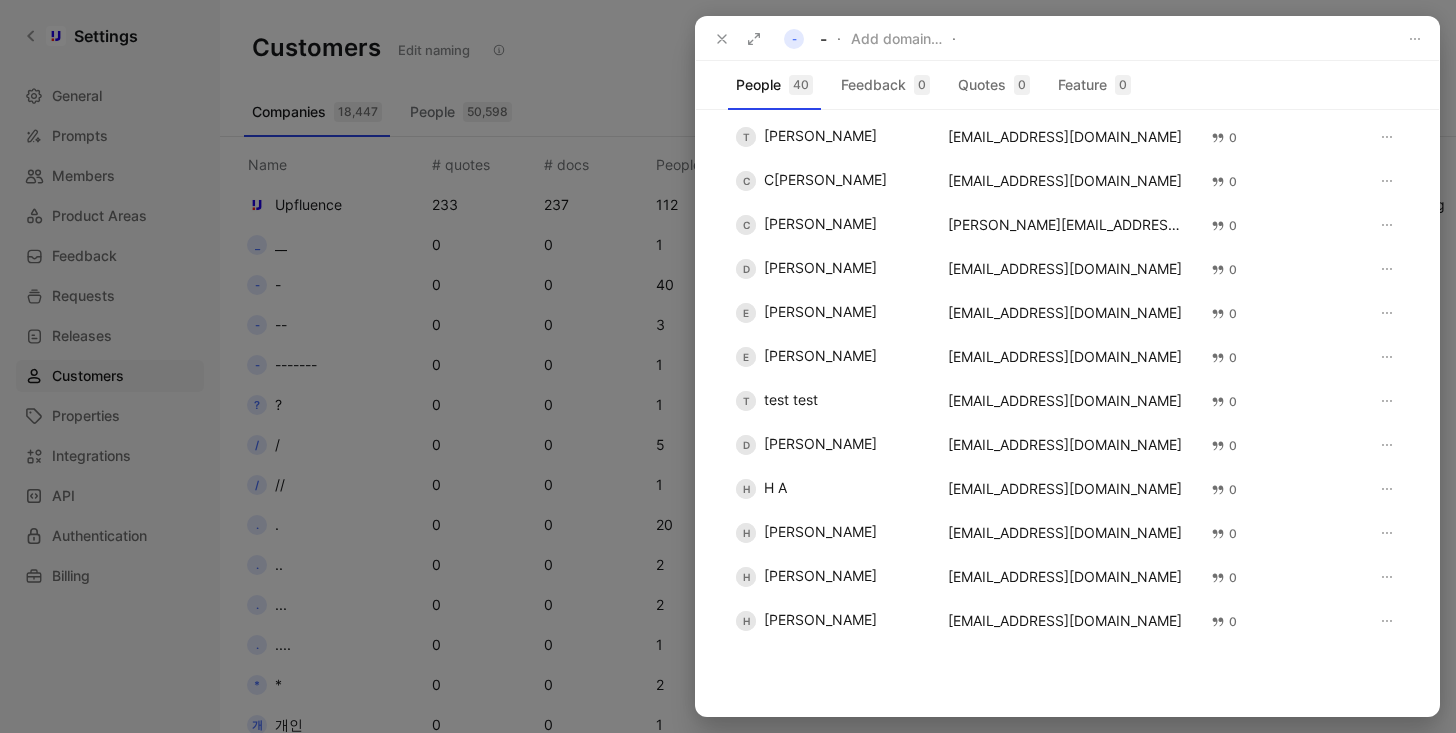 click at bounding box center [728, 366] 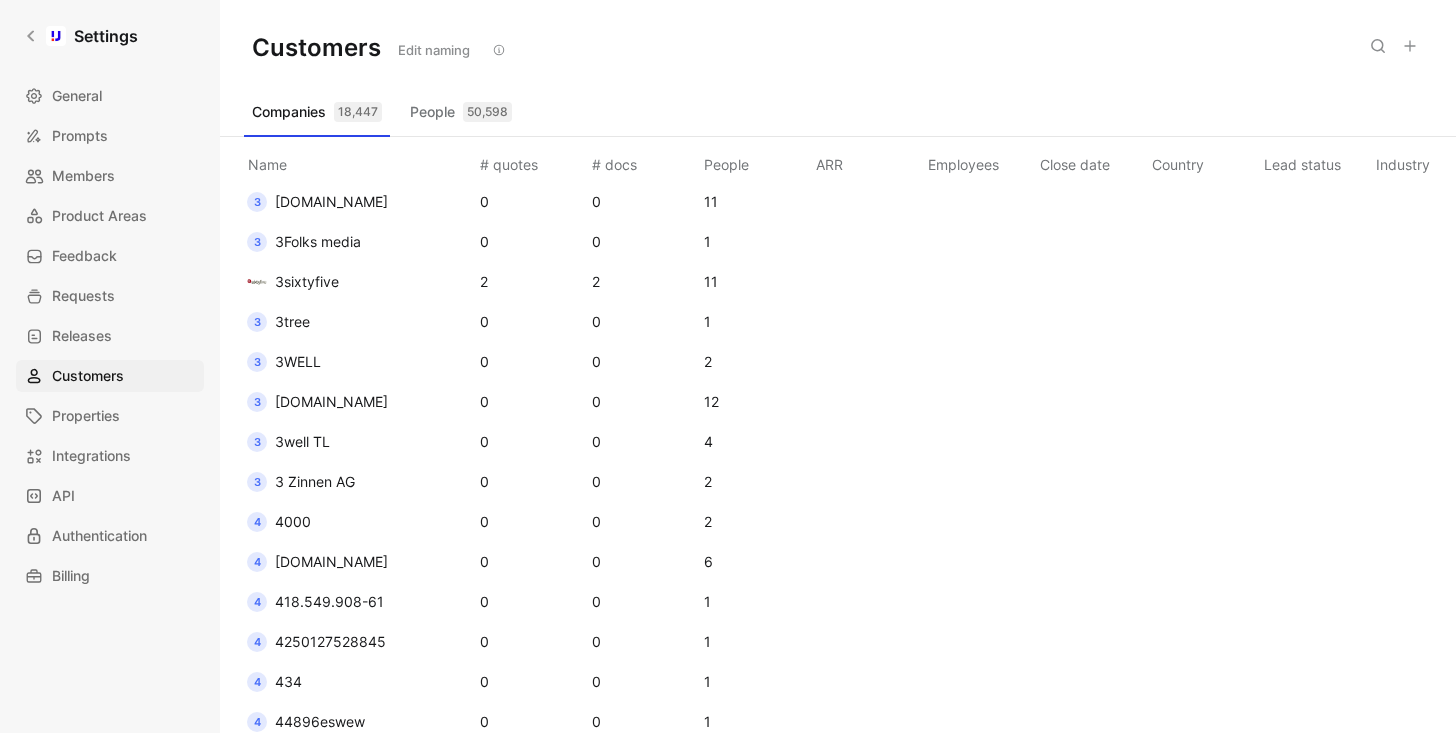 scroll, scrollTop: 3925, scrollLeft: 0, axis: vertical 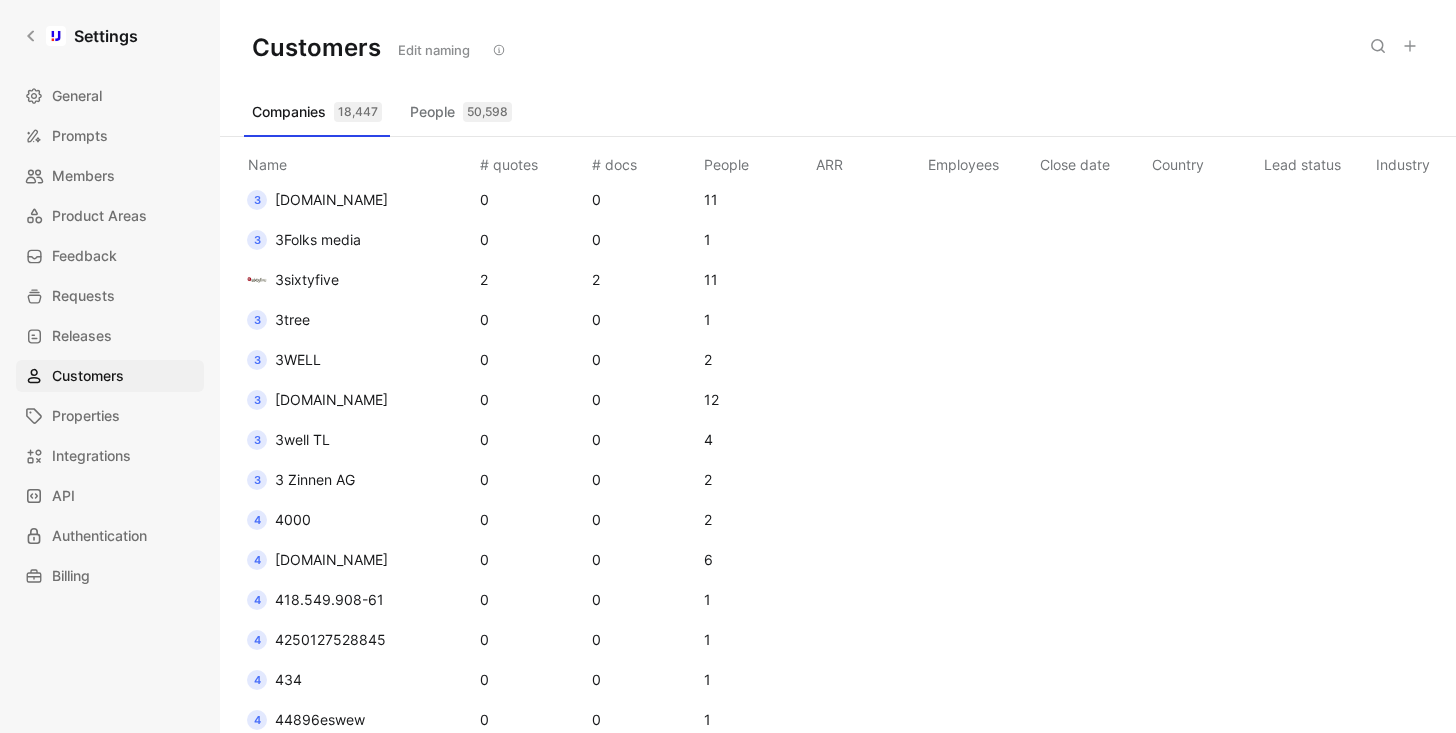 click on "3WELL" at bounding box center [298, 359] 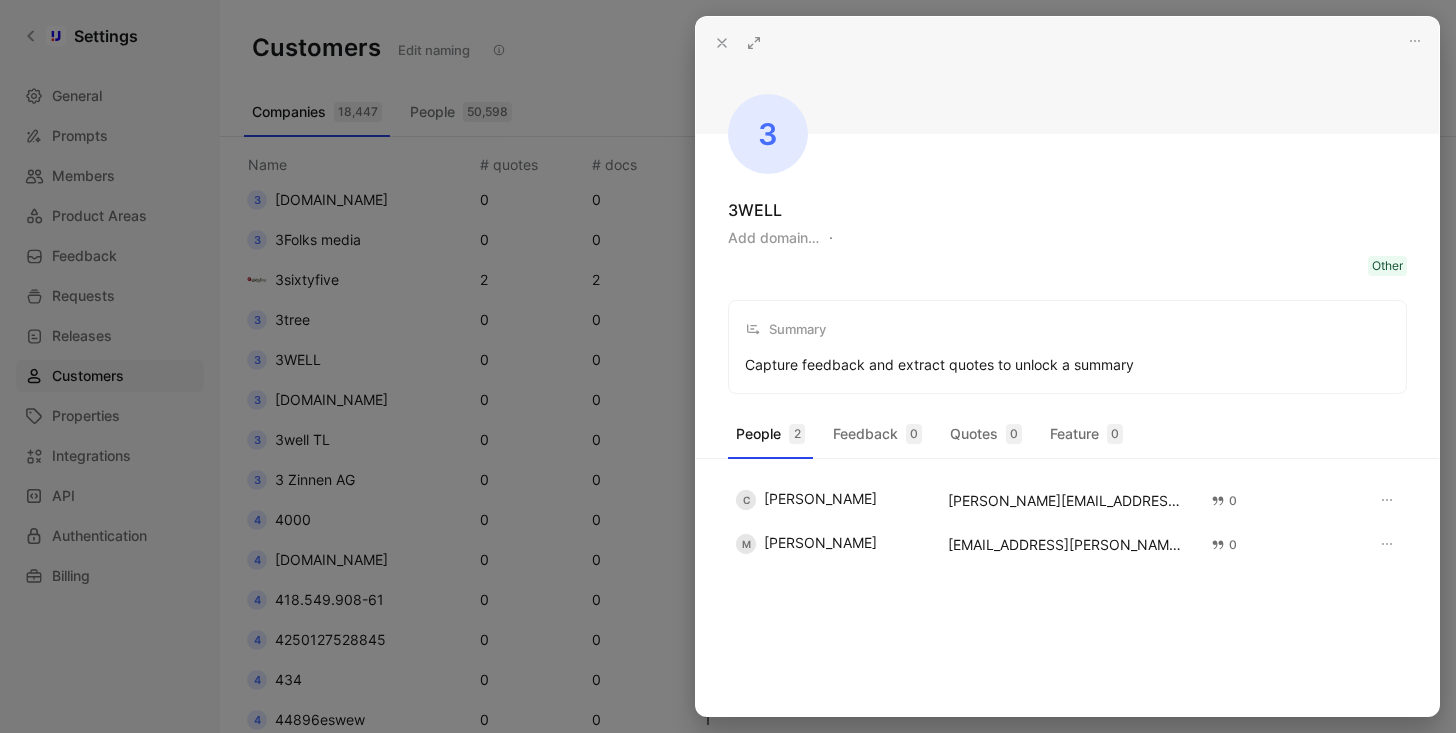 click at bounding box center [728, 366] 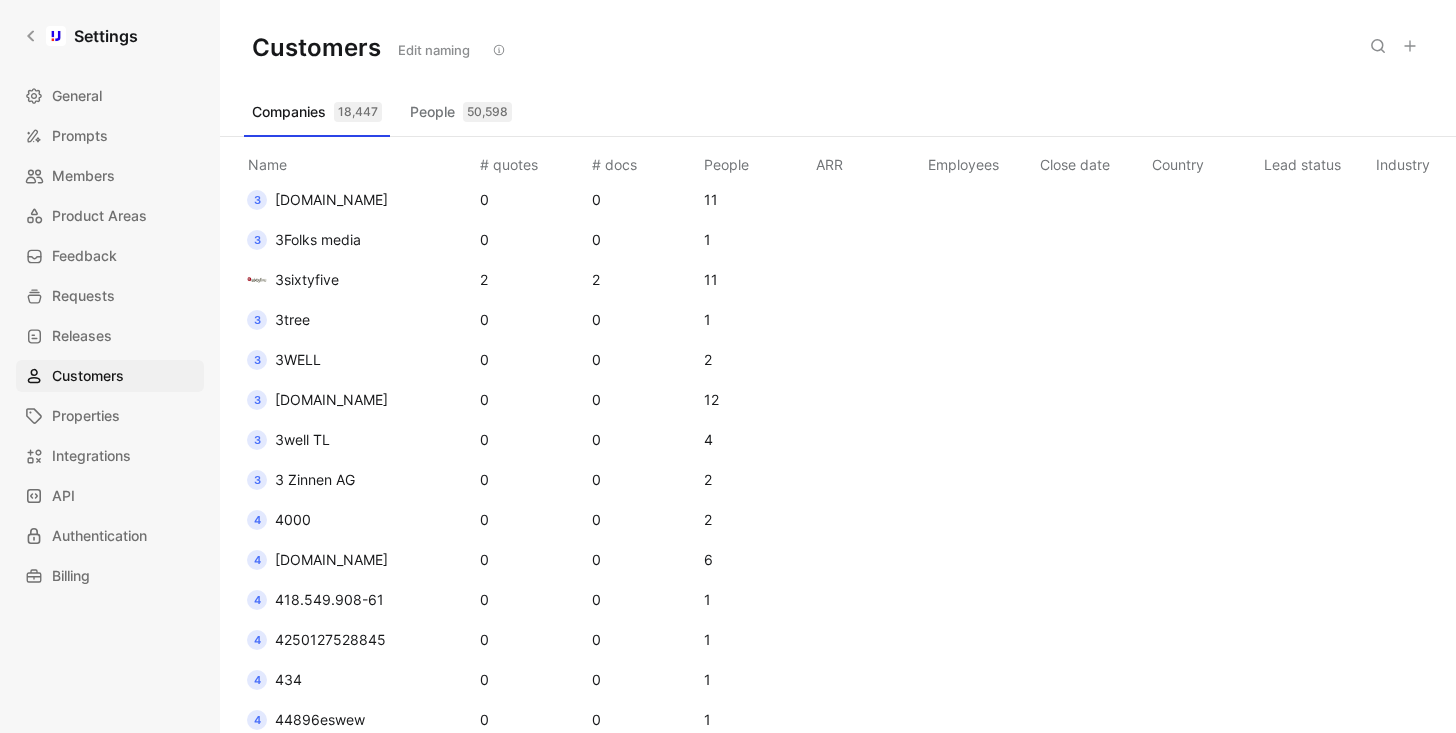 click on "[DOMAIN_NAME]" at bounding box center (331, 399) 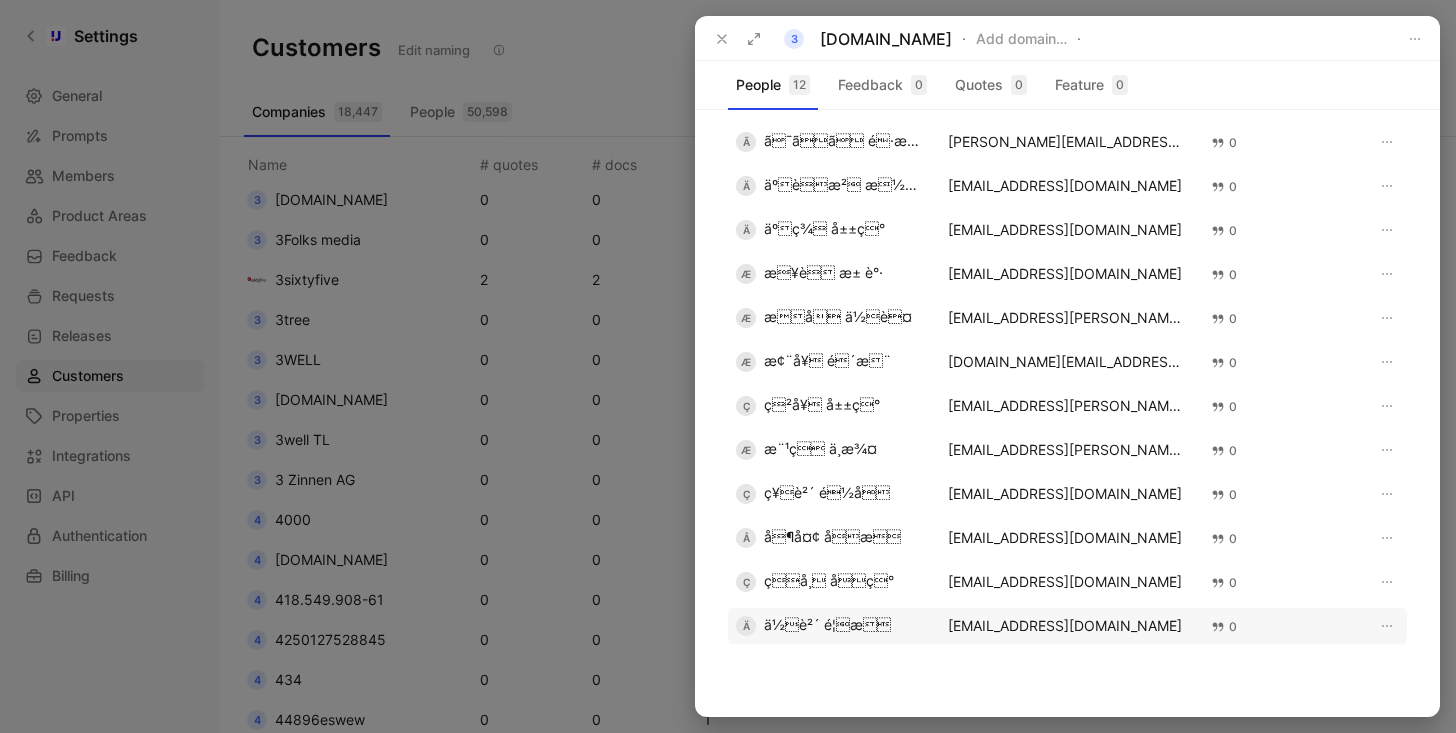 scroll, scrollTop: 0, scrollLeft: 0, axis: both 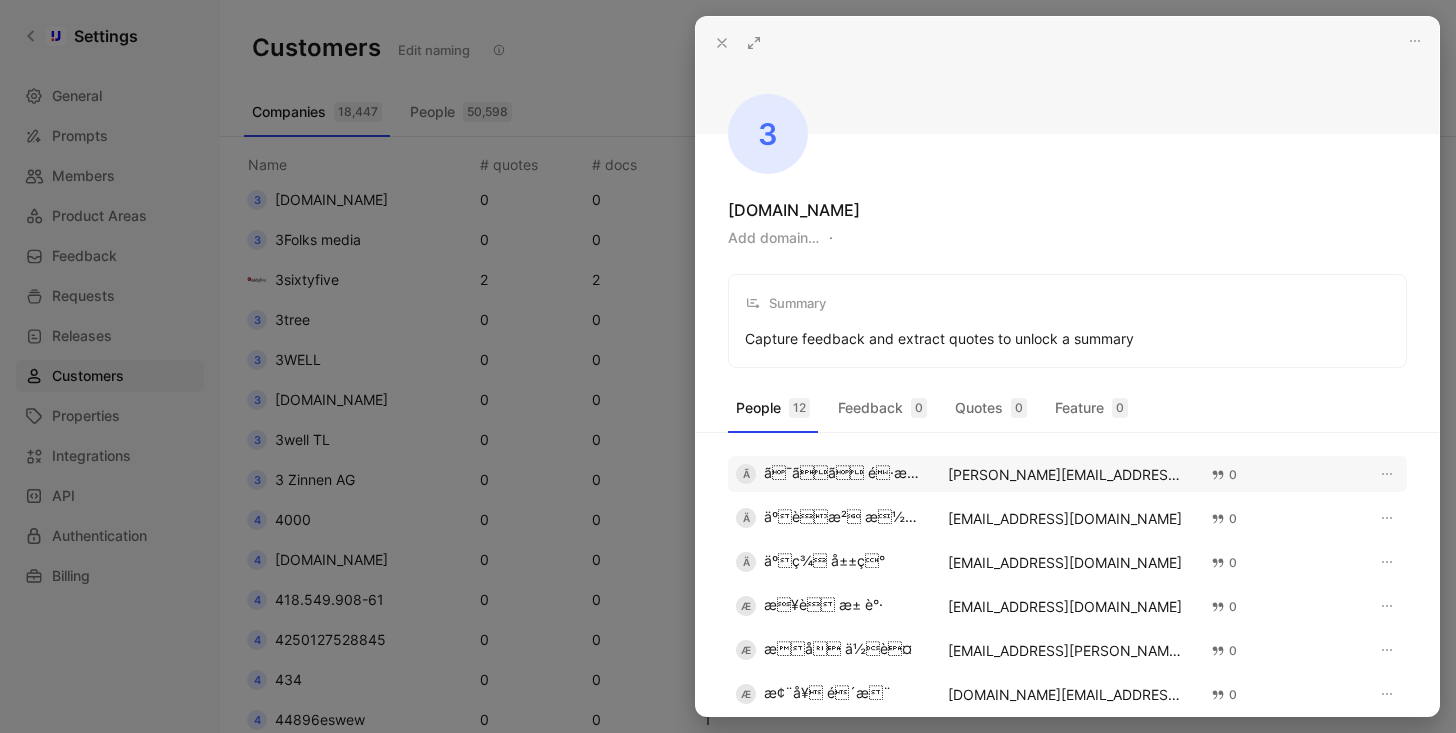 click on "ã ã¯ãã é·æ»" at bounding box center (830, 474) 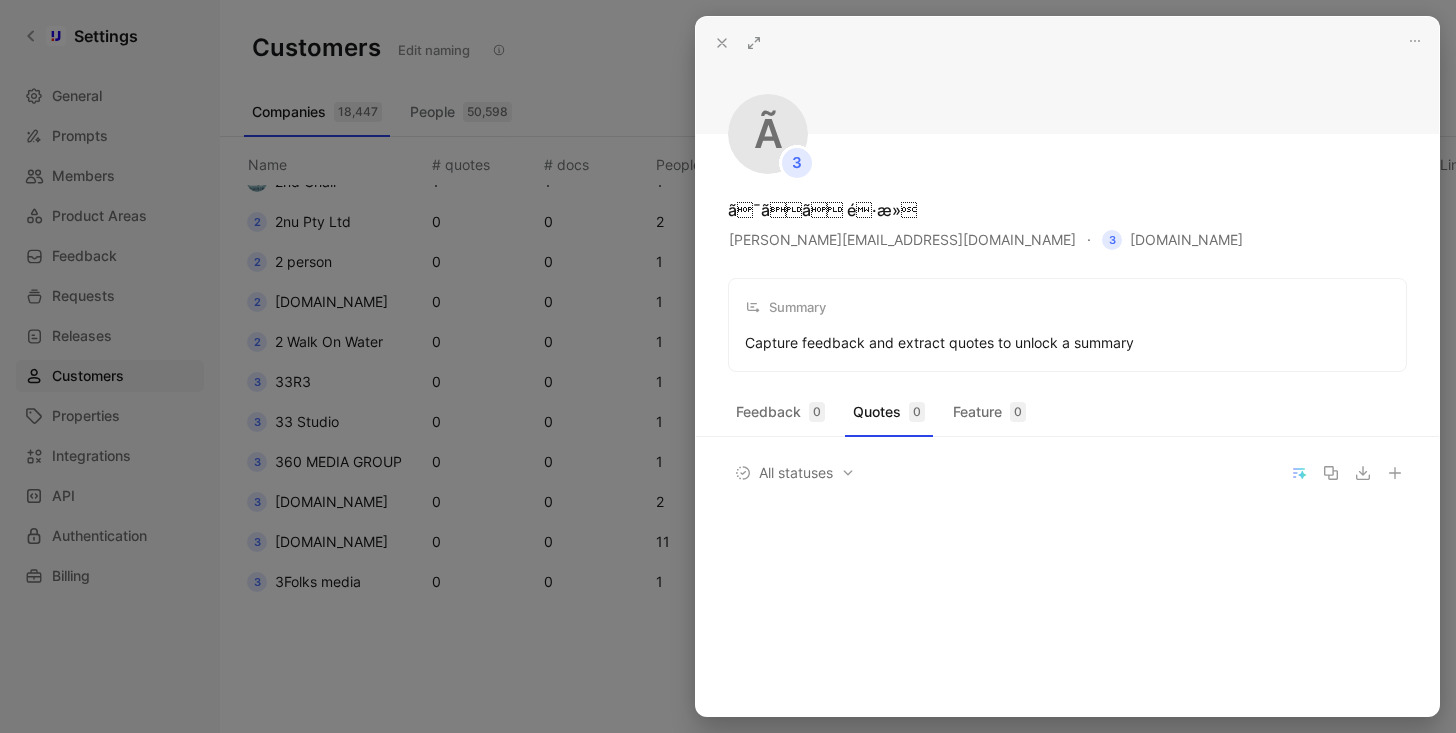 scroll, scrollTop: 3925, scrollLeft: 0, axis: vertical 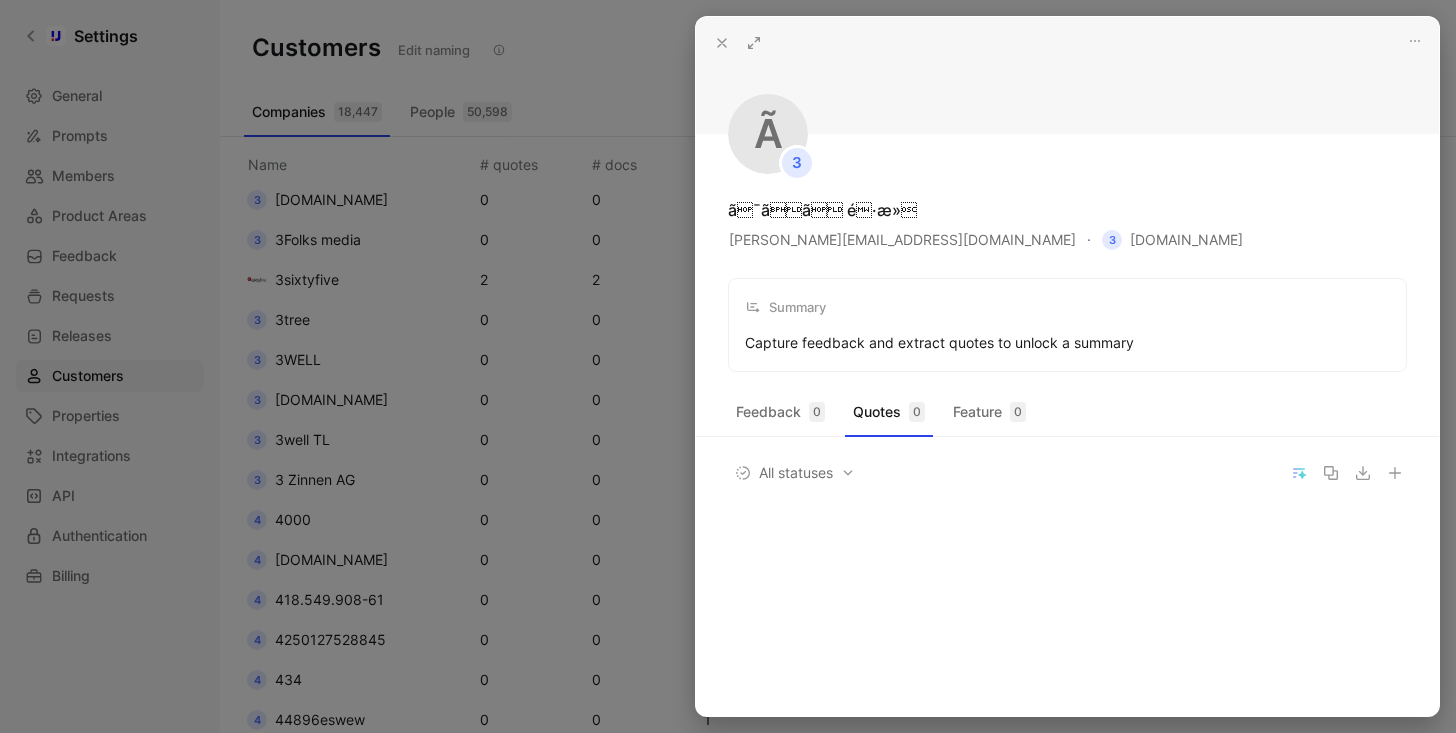 click at bounding box center [728, 366] 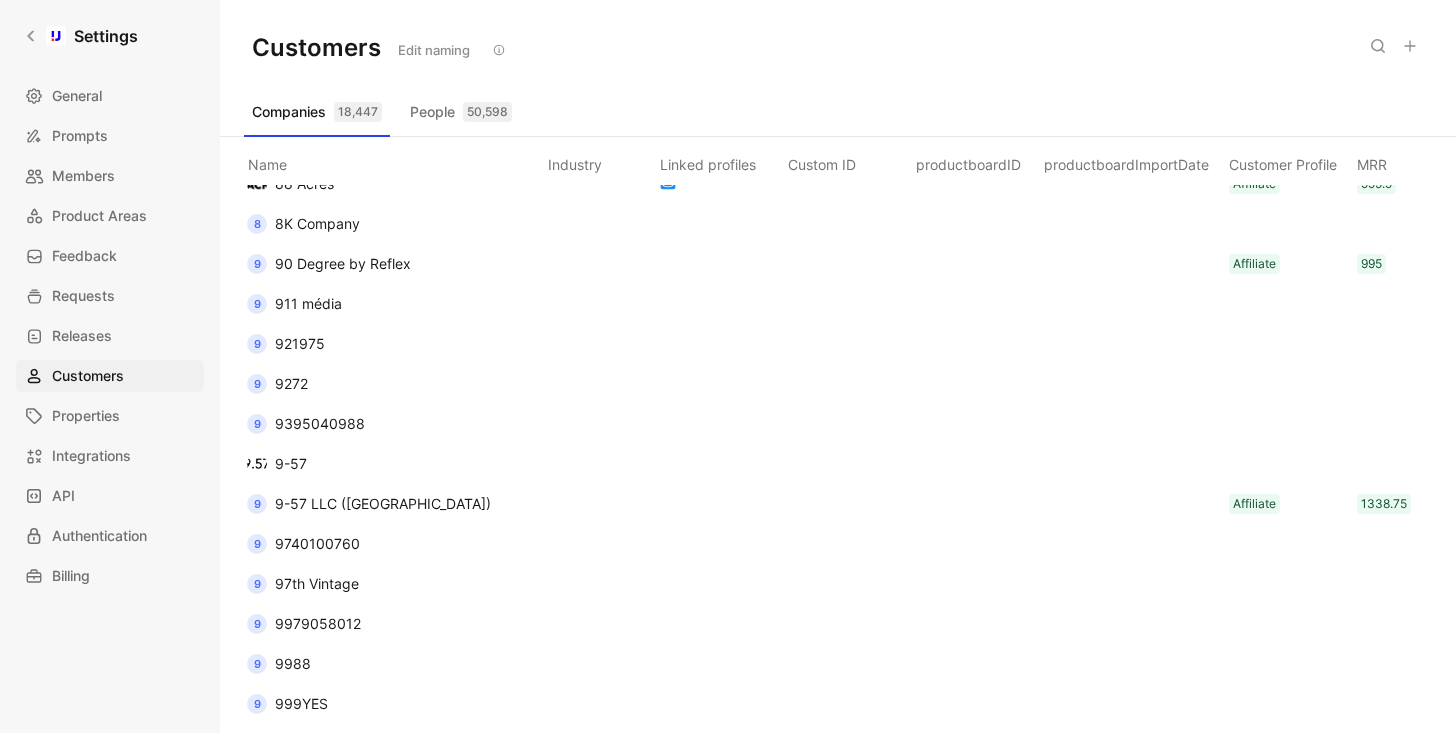 scroll, scrollTop: 6072, scrollLeft: 866, axis: both 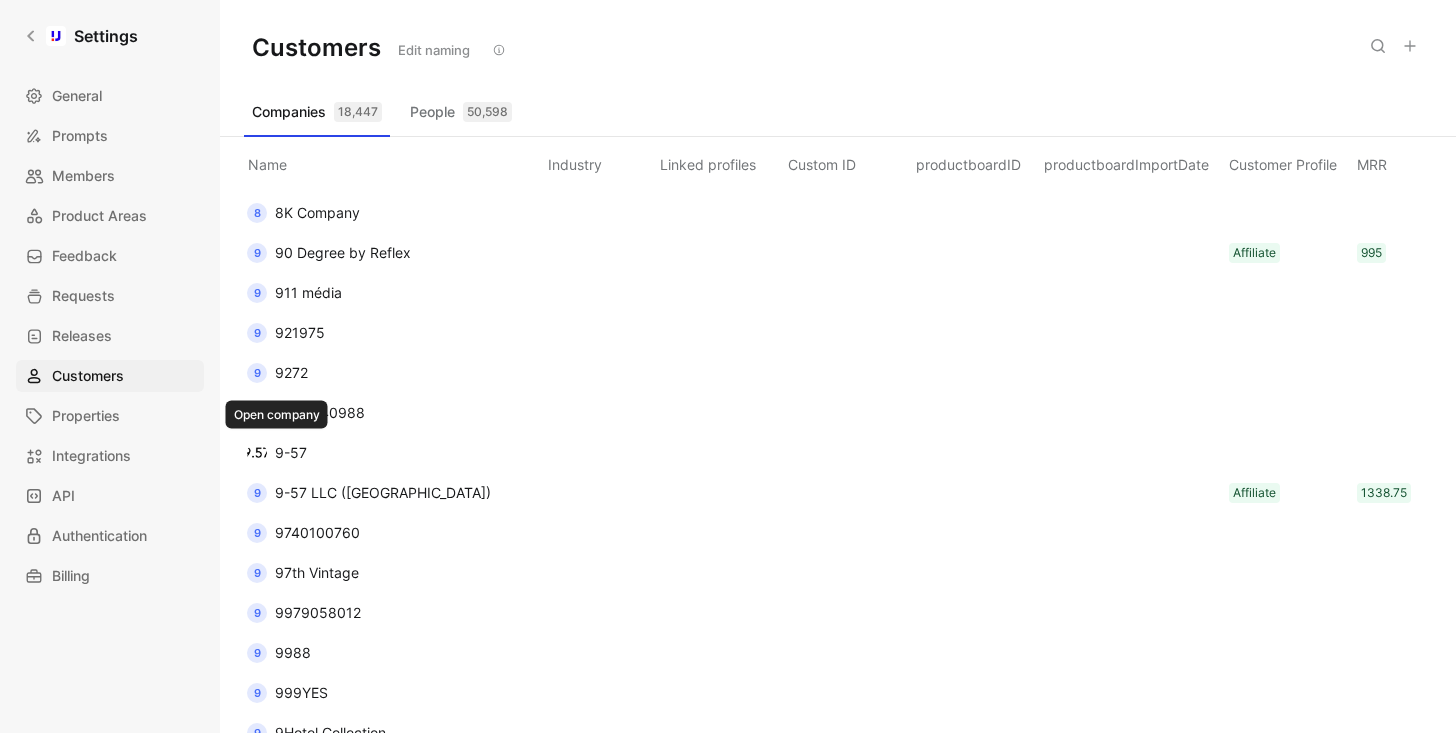 click on "9-57" at bounding box center [291, 452] 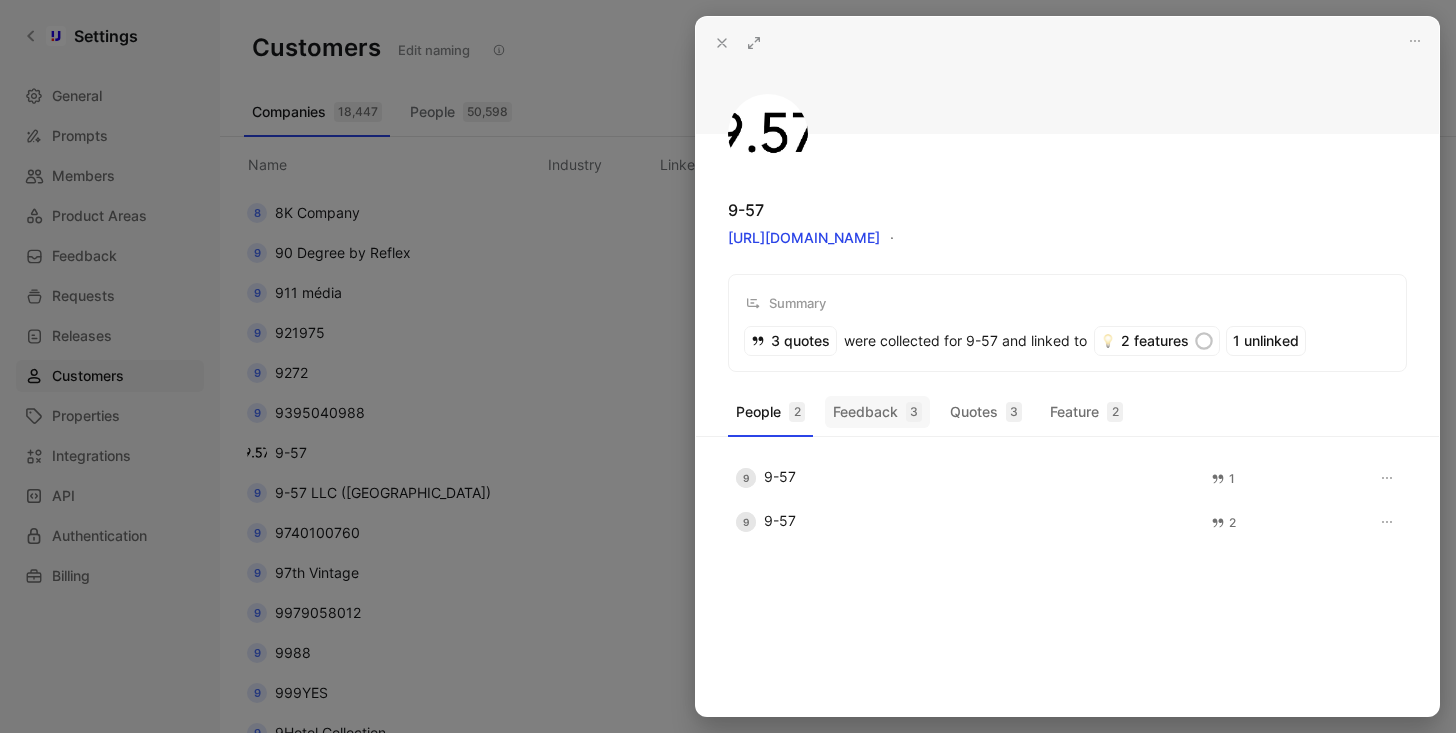 click on "Feedback 3" at bounding box center (877, 412) 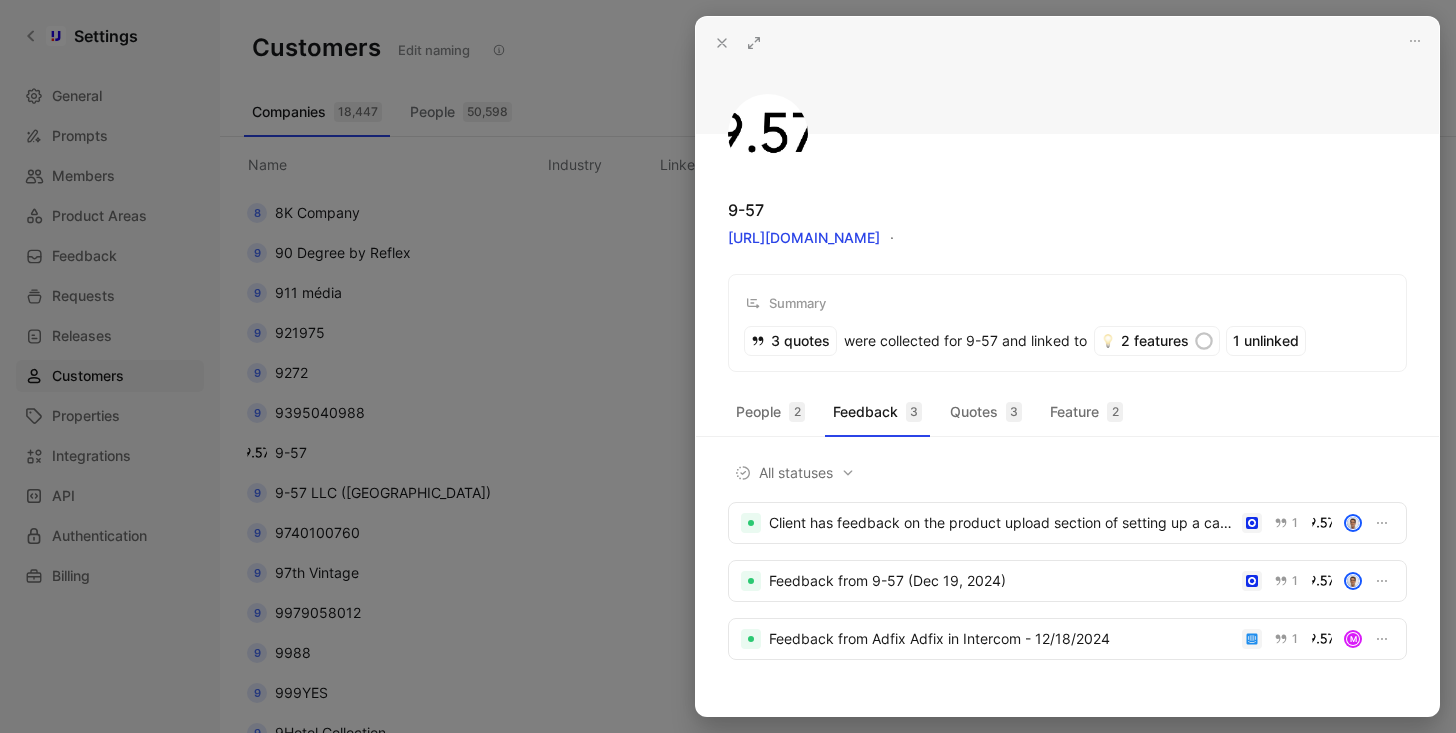 click at bounding box center (728, 366) 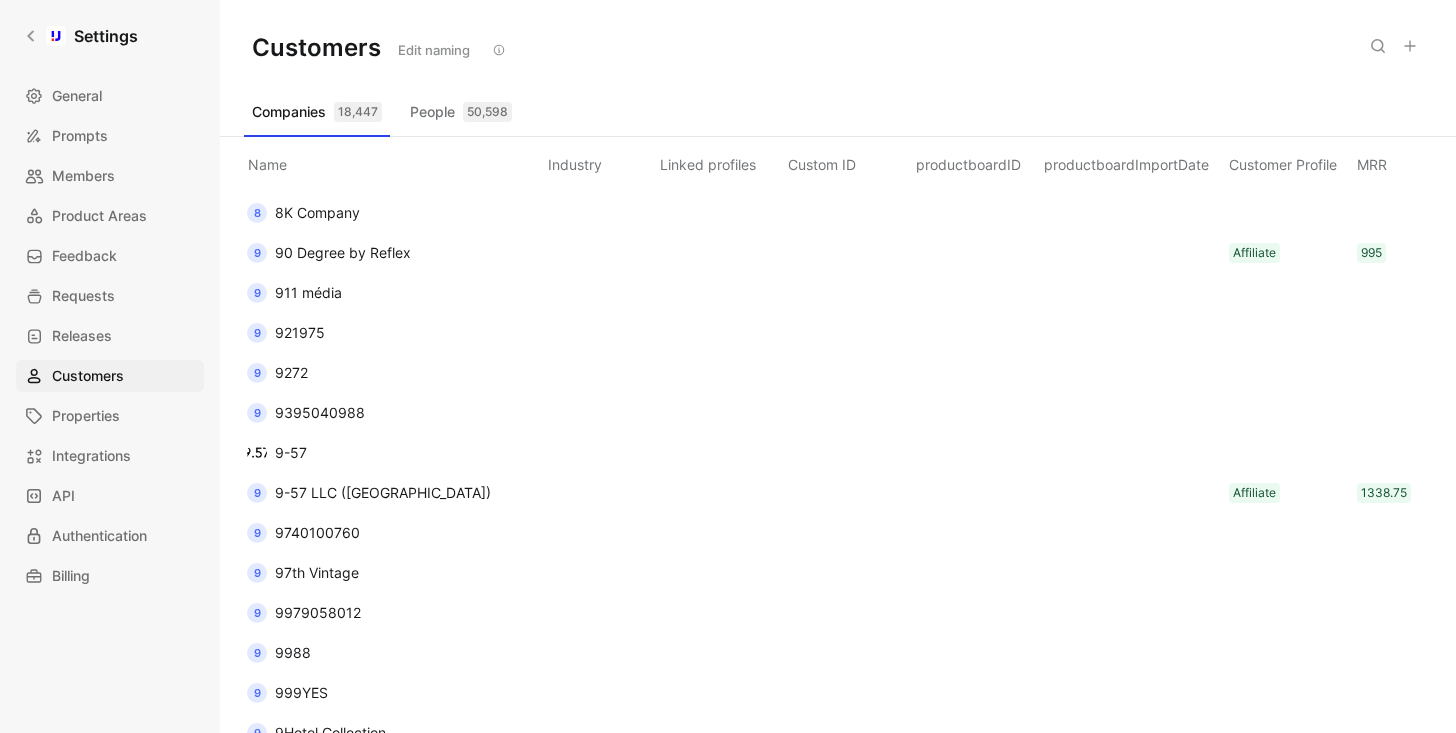 click on "9-57 LLC ([GEOGRAPHIC_DATA])" at bounding box center [383, 492] 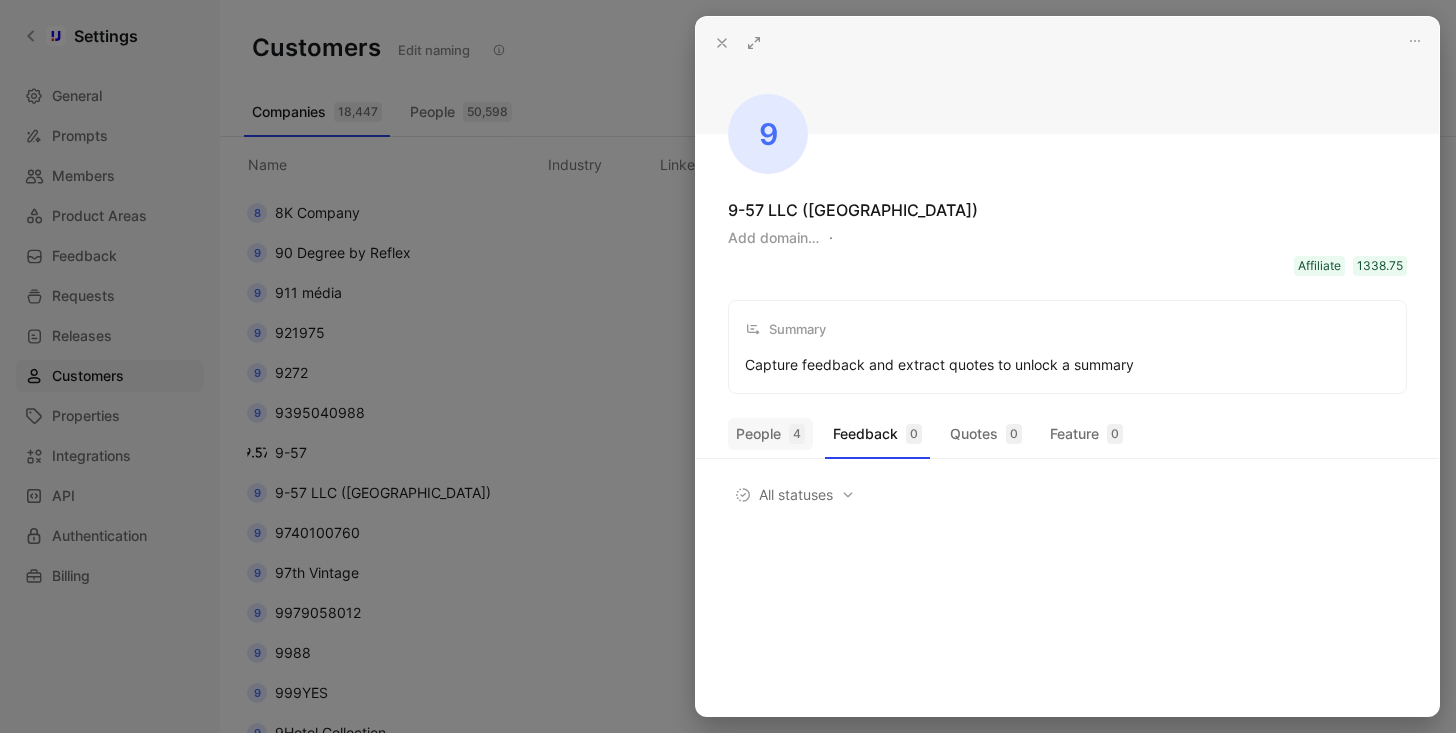 click on "People 4" at bounding box center [770, 434] 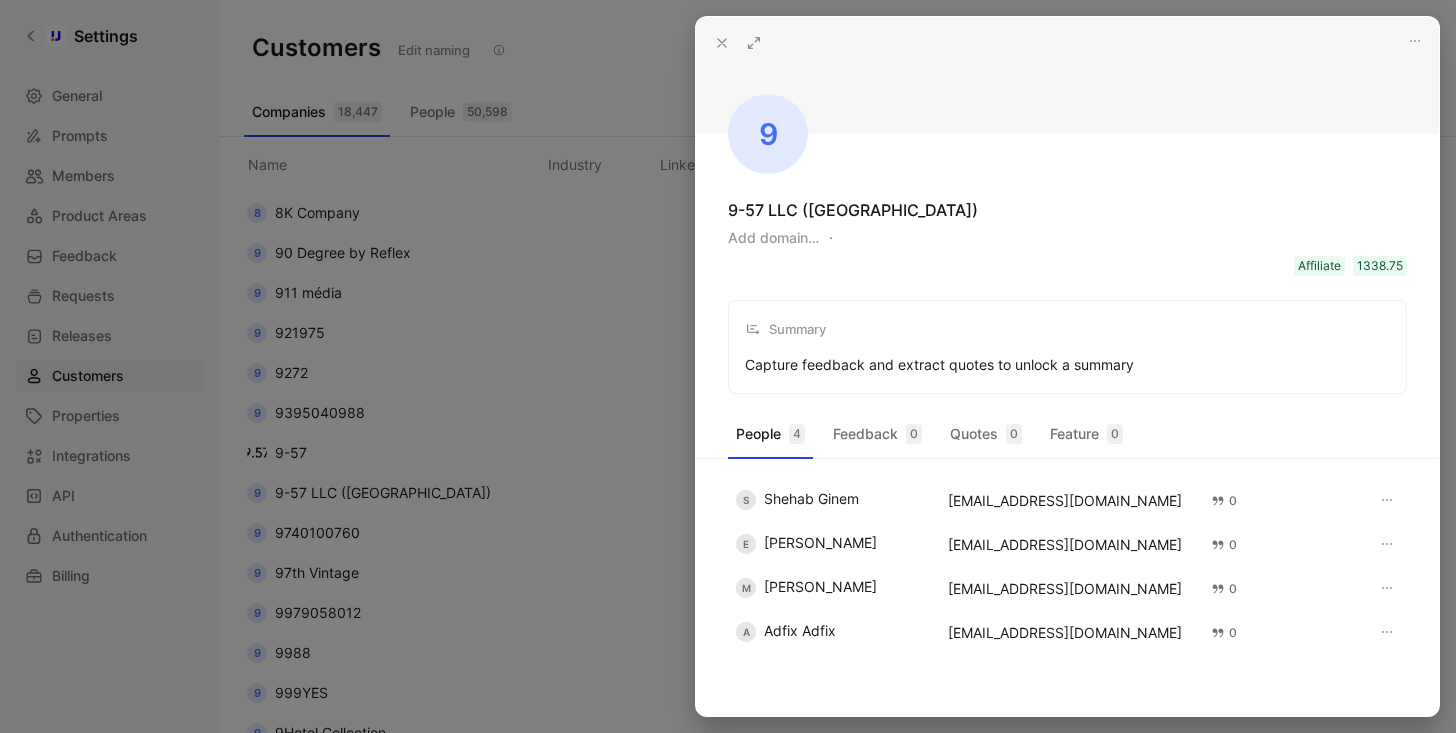 click at bounding box center [728, 366] 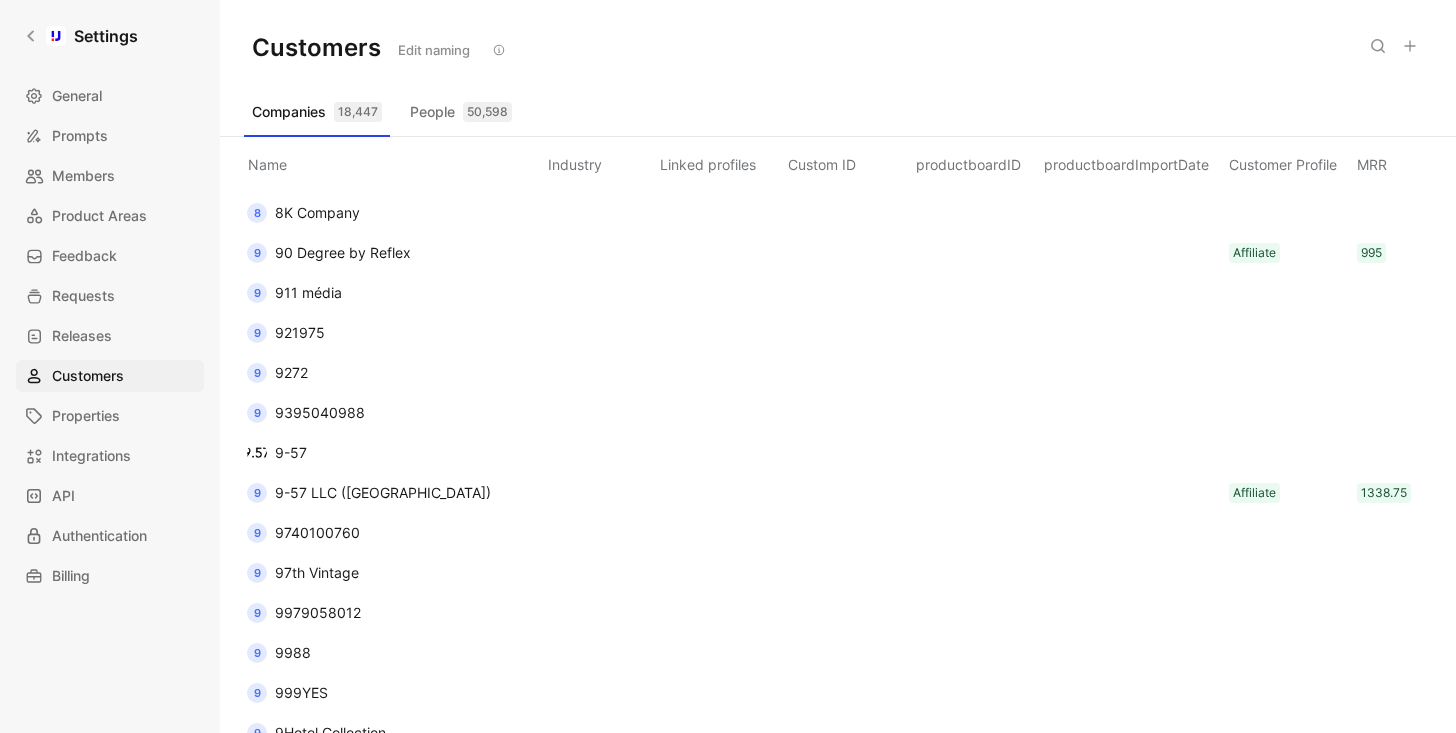 click 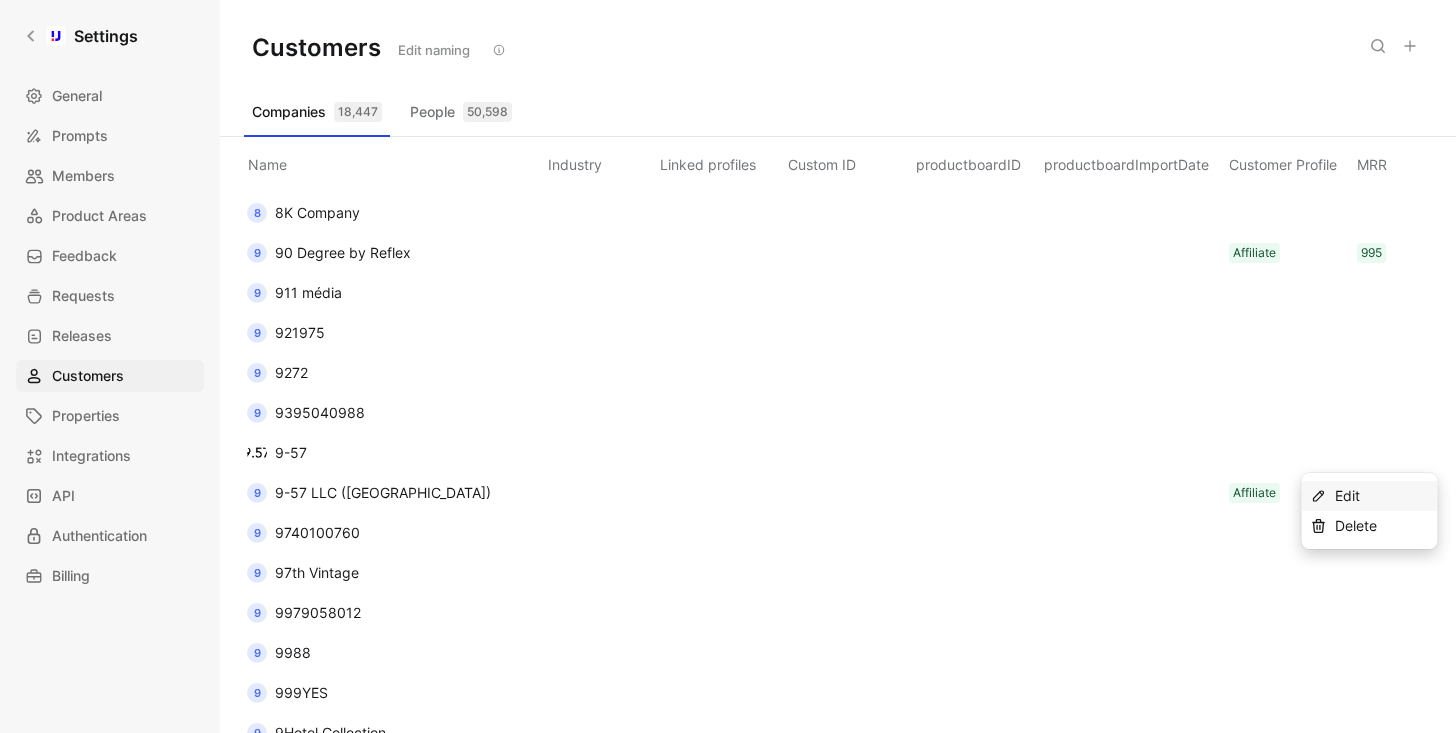 click on "Edit" at bounding box center [1382, 496] 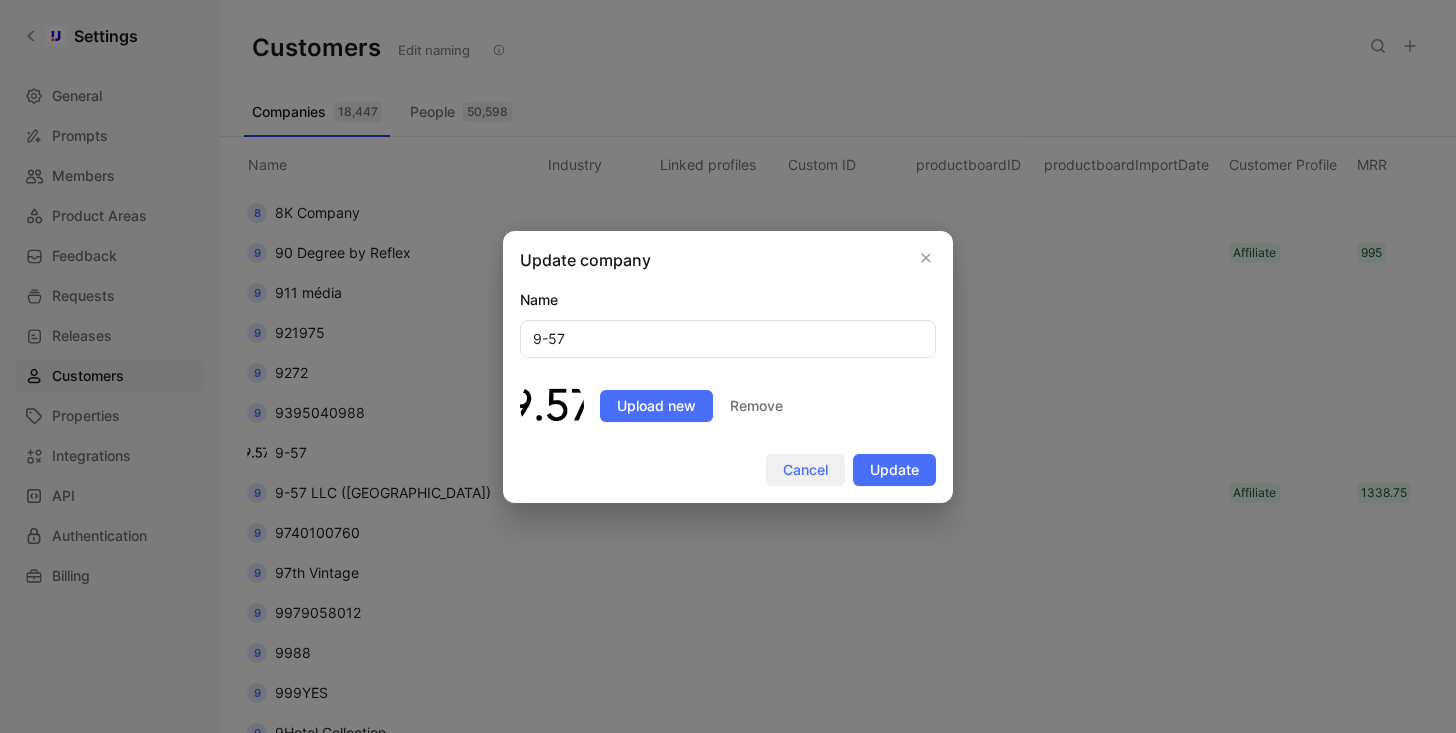 click on "Cancel" at bounding box center (805, 470) 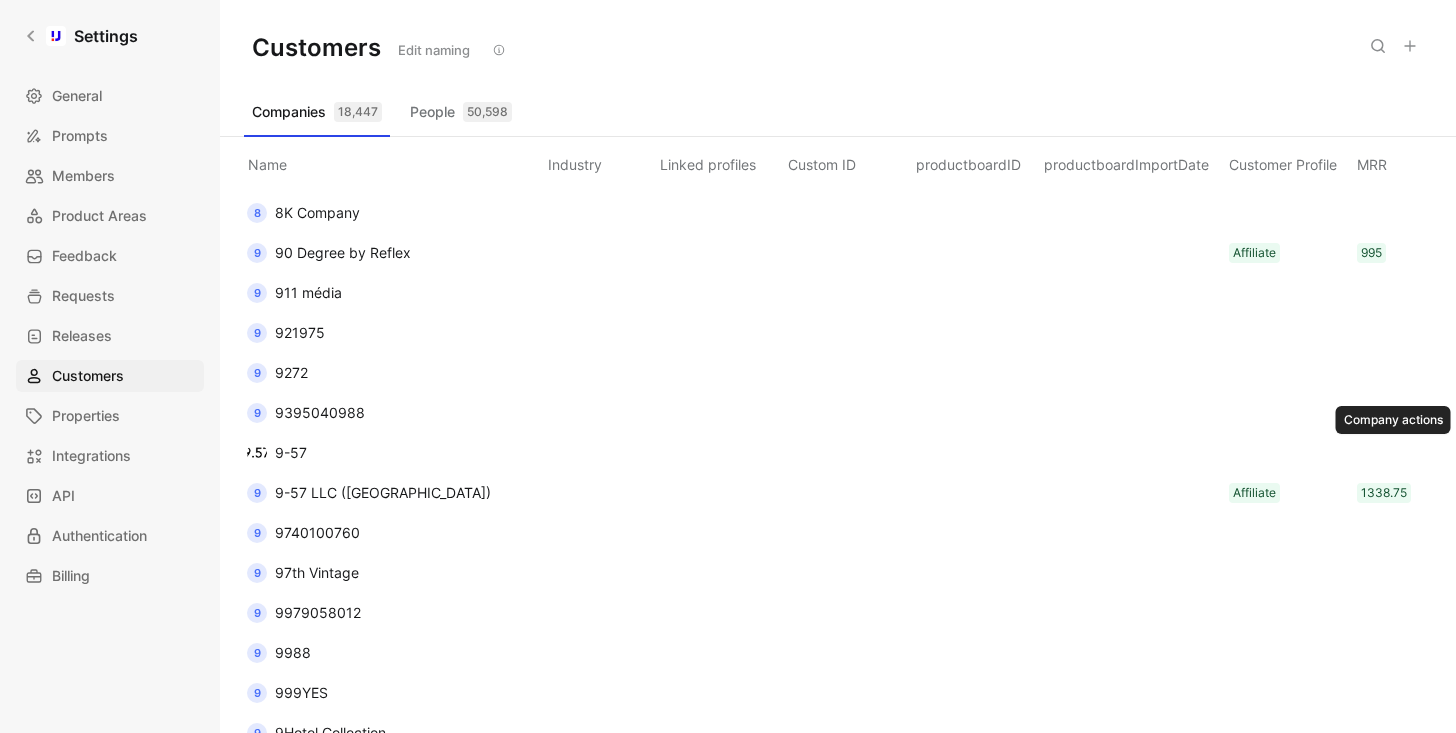 click 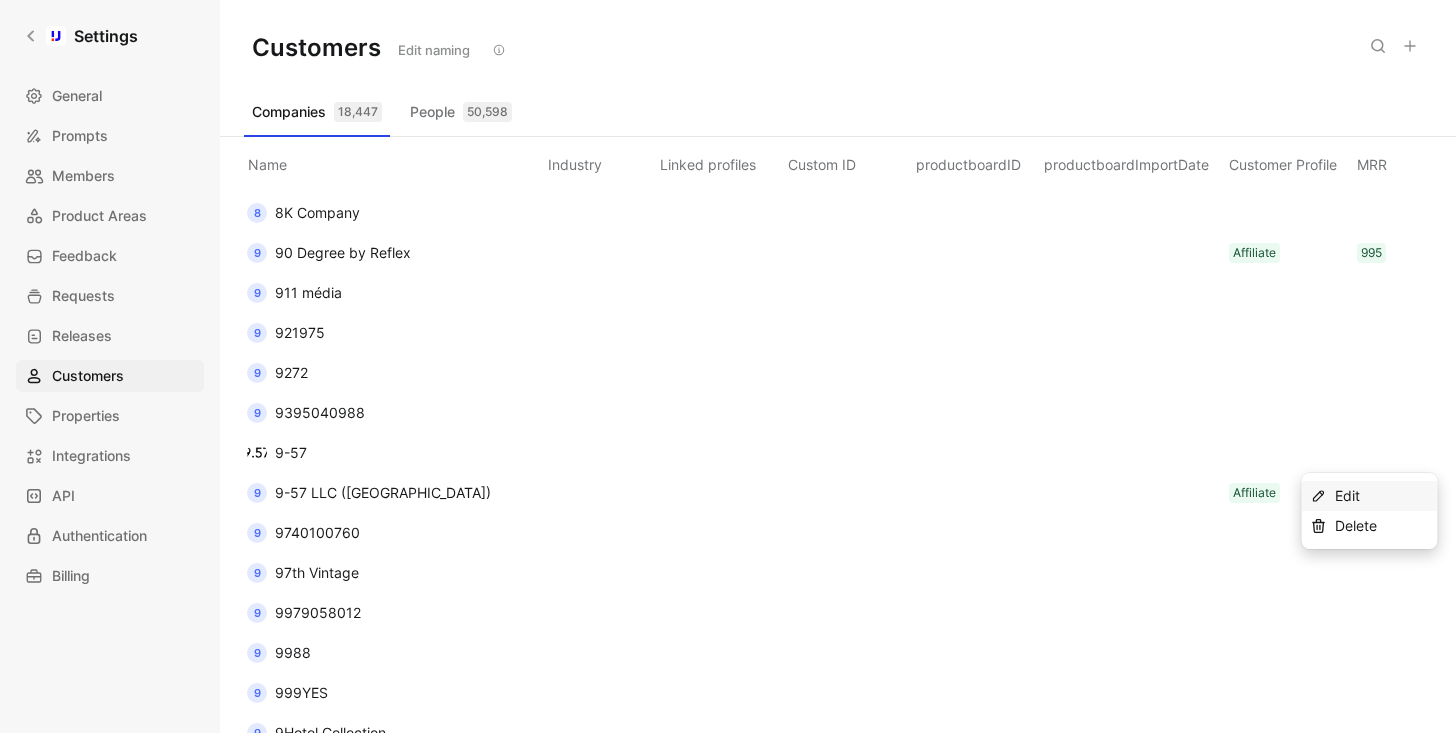 click on "Edit" at bounding box center (1347, 495) 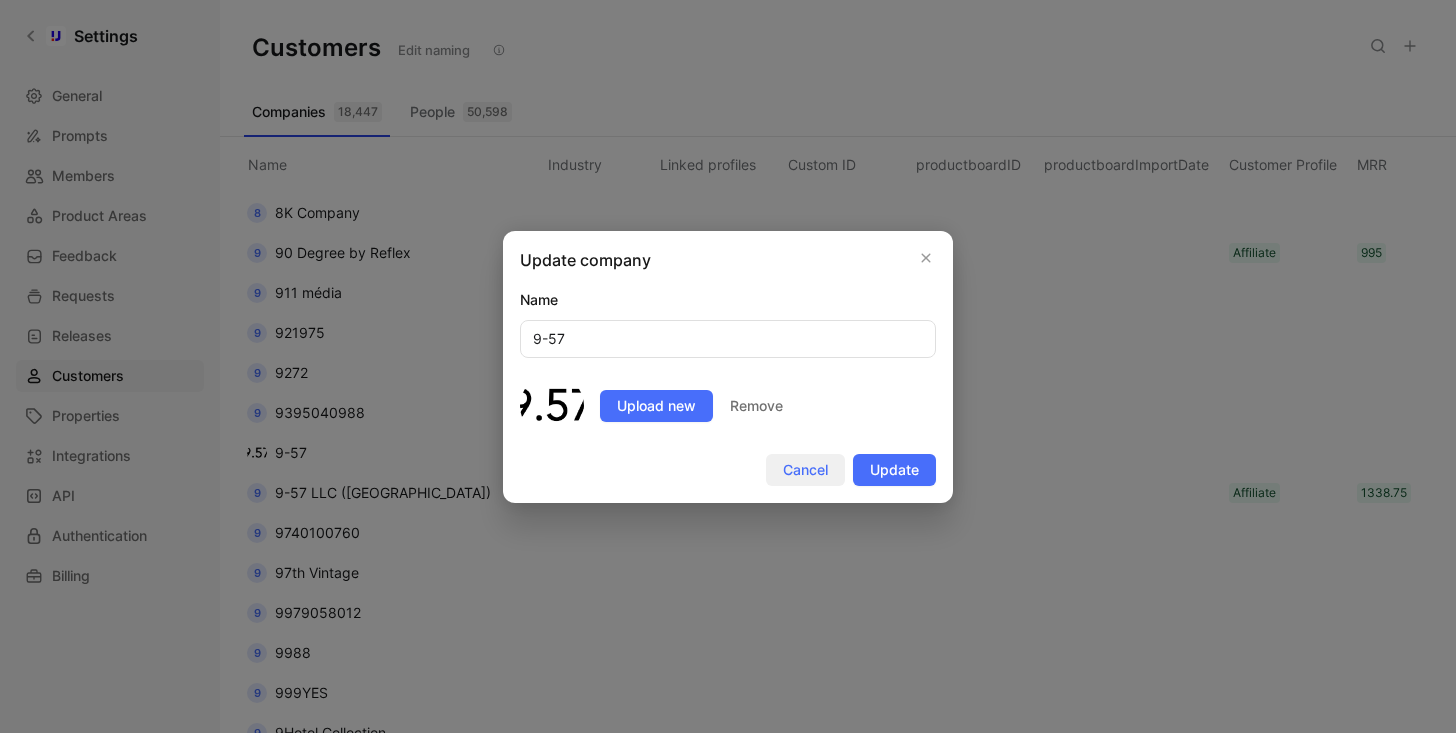 click on "Cancel" at bounding box center [805, 470] 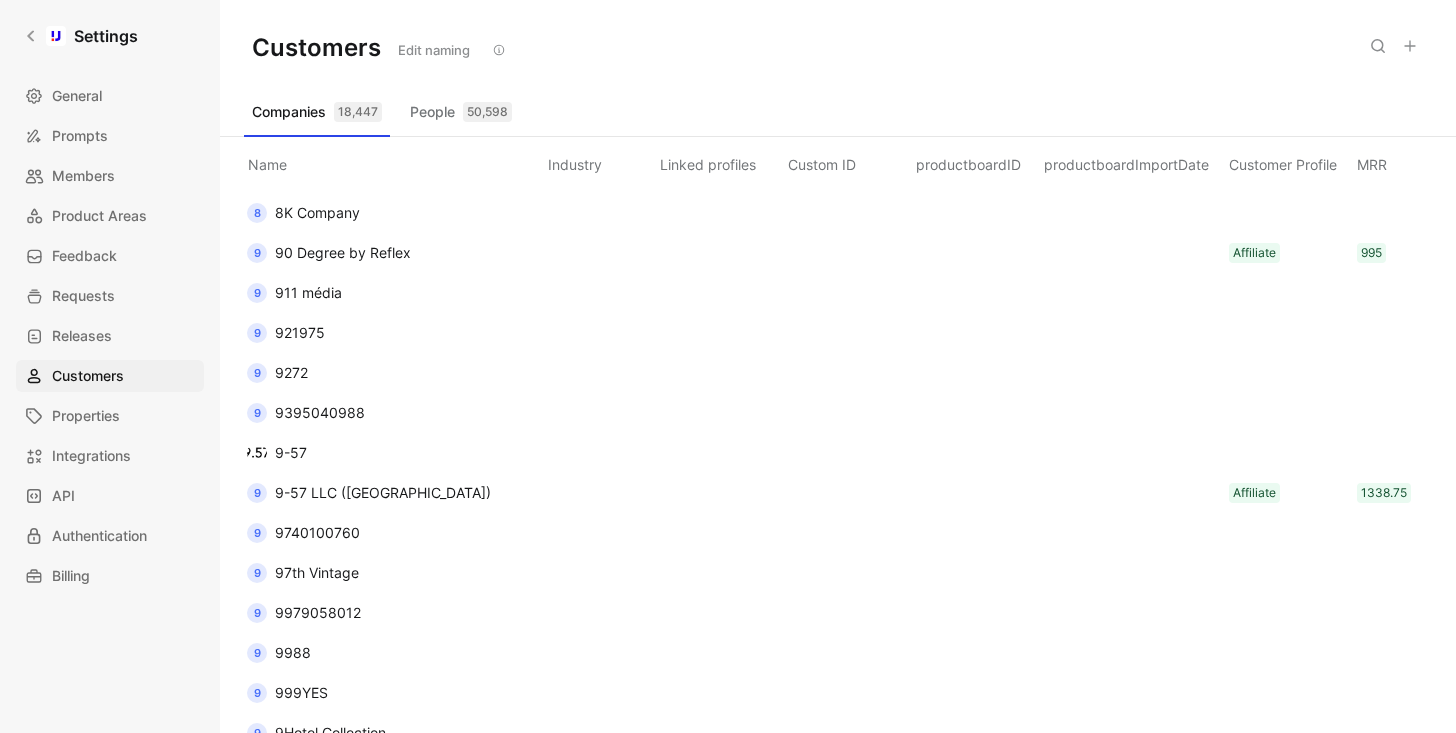 click 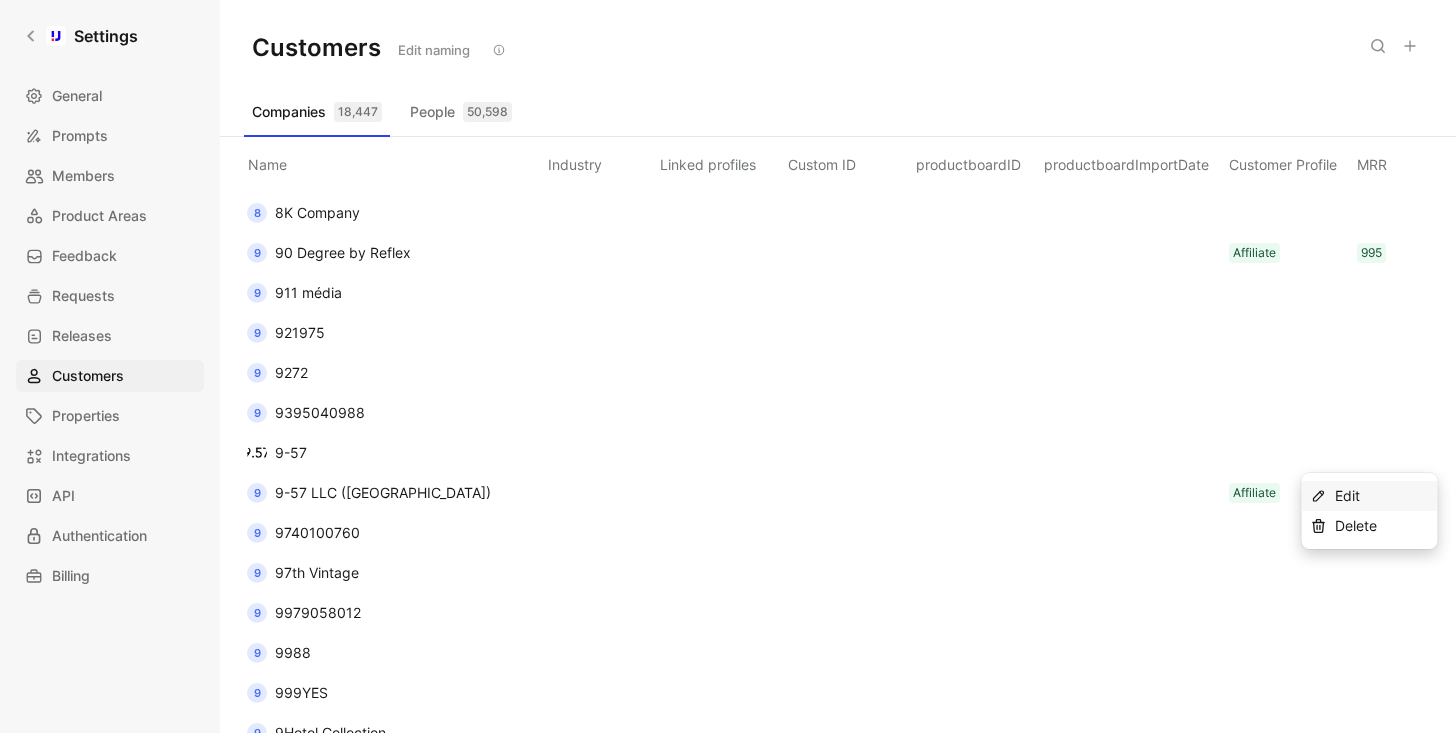 click on "Edit" at bounding box center [1347, 495] 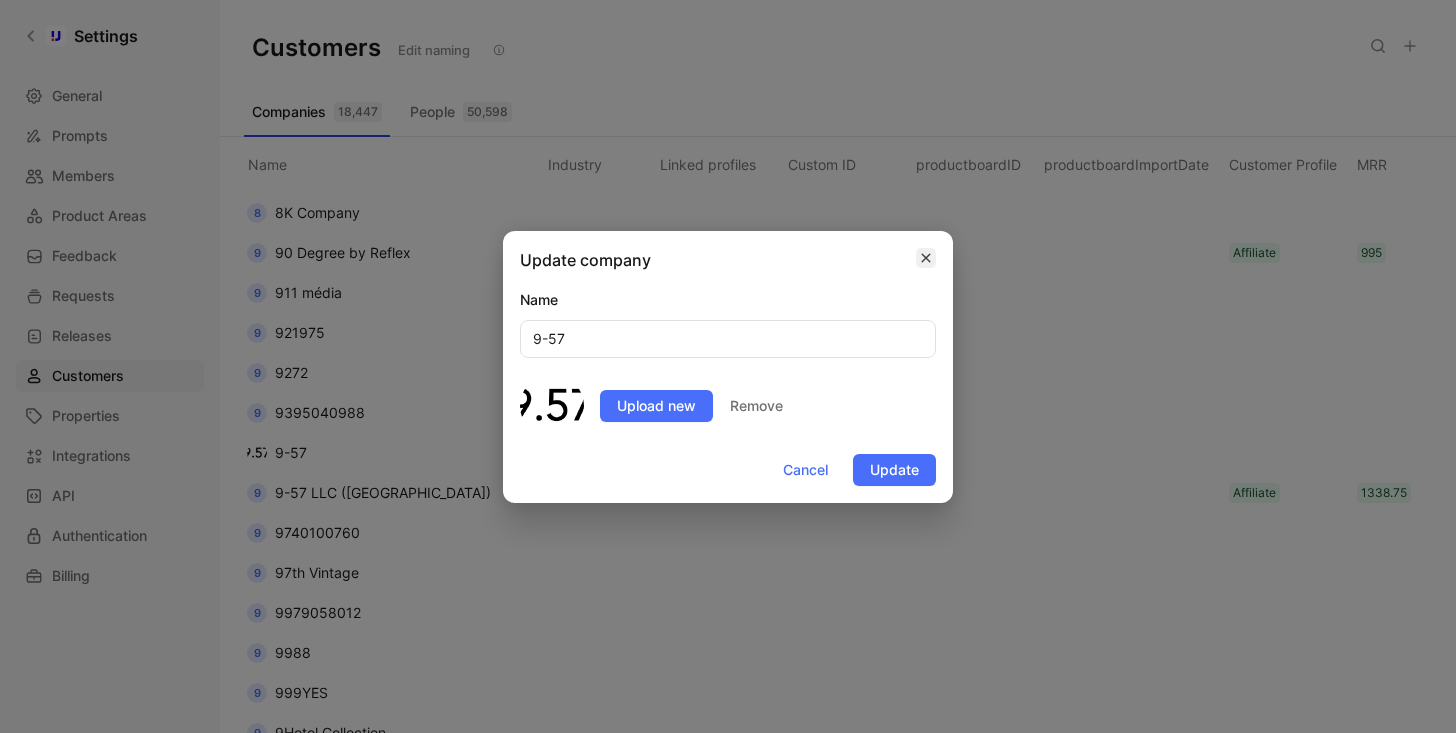 click 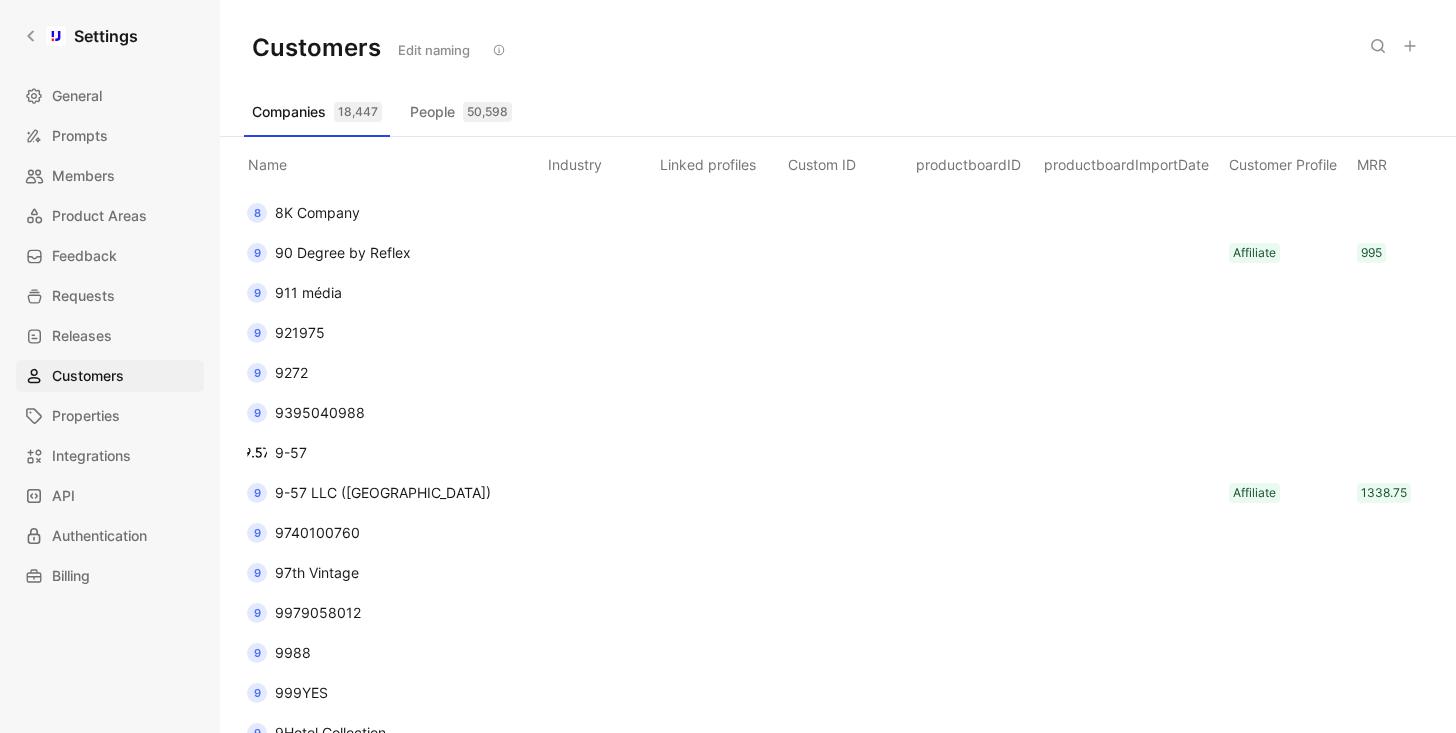 click on "9-57" at bounding box center [277, 453] 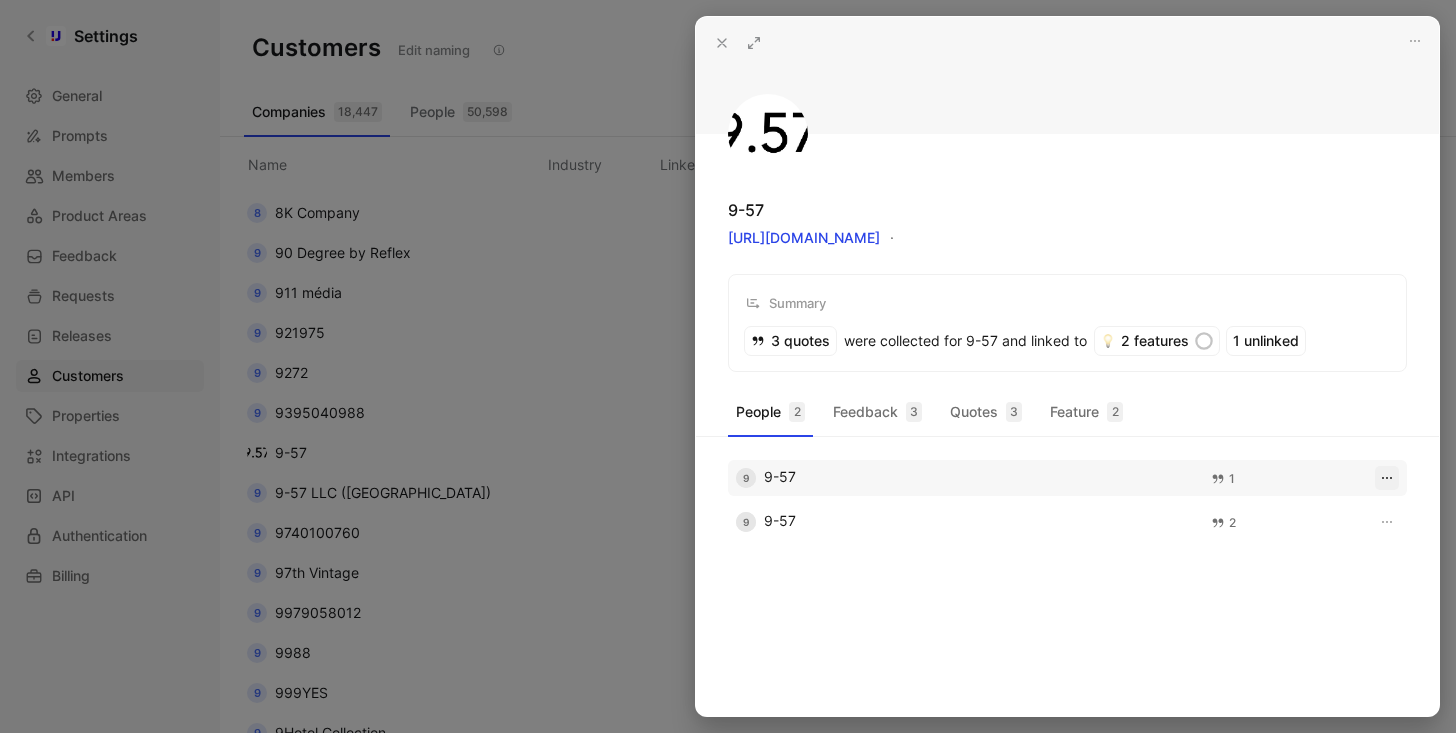 click 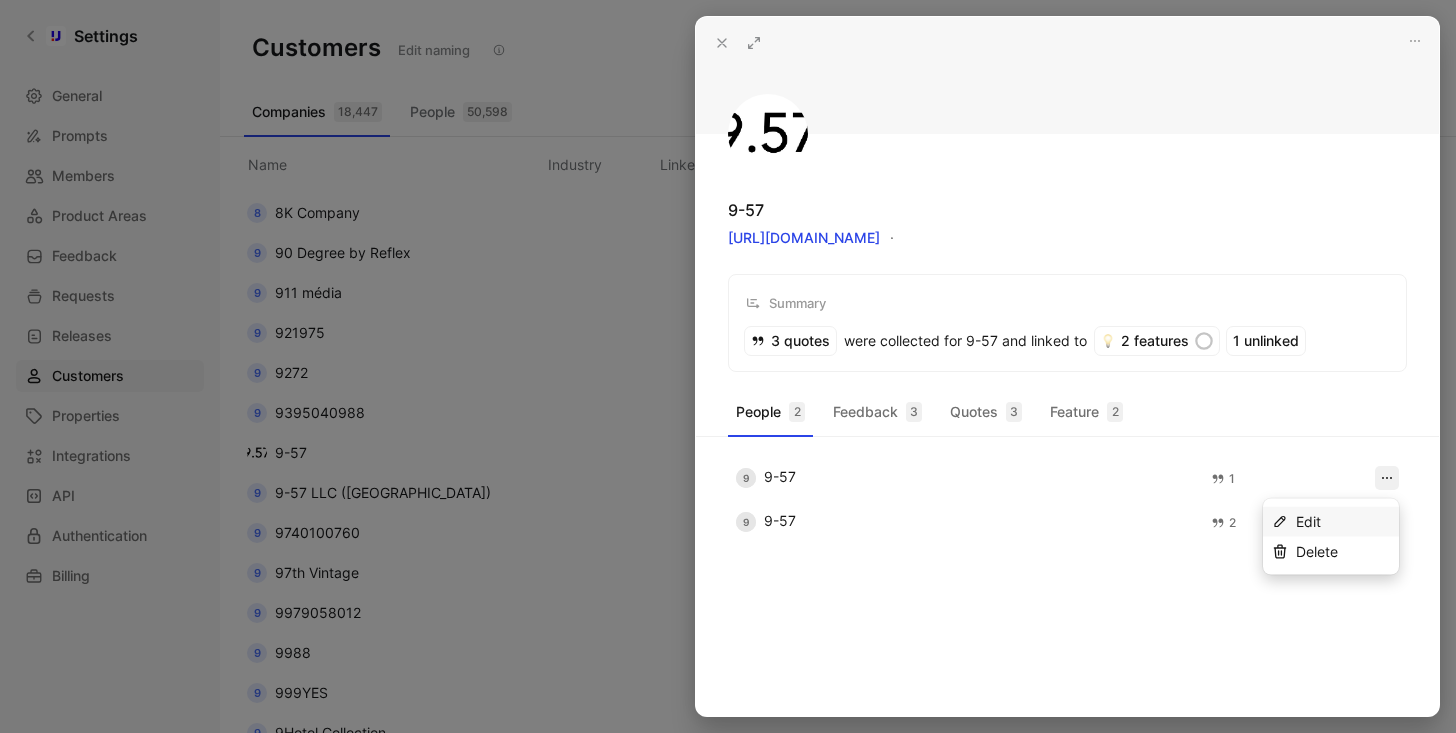 click on "Edit" at bounding box center (1343, 522) 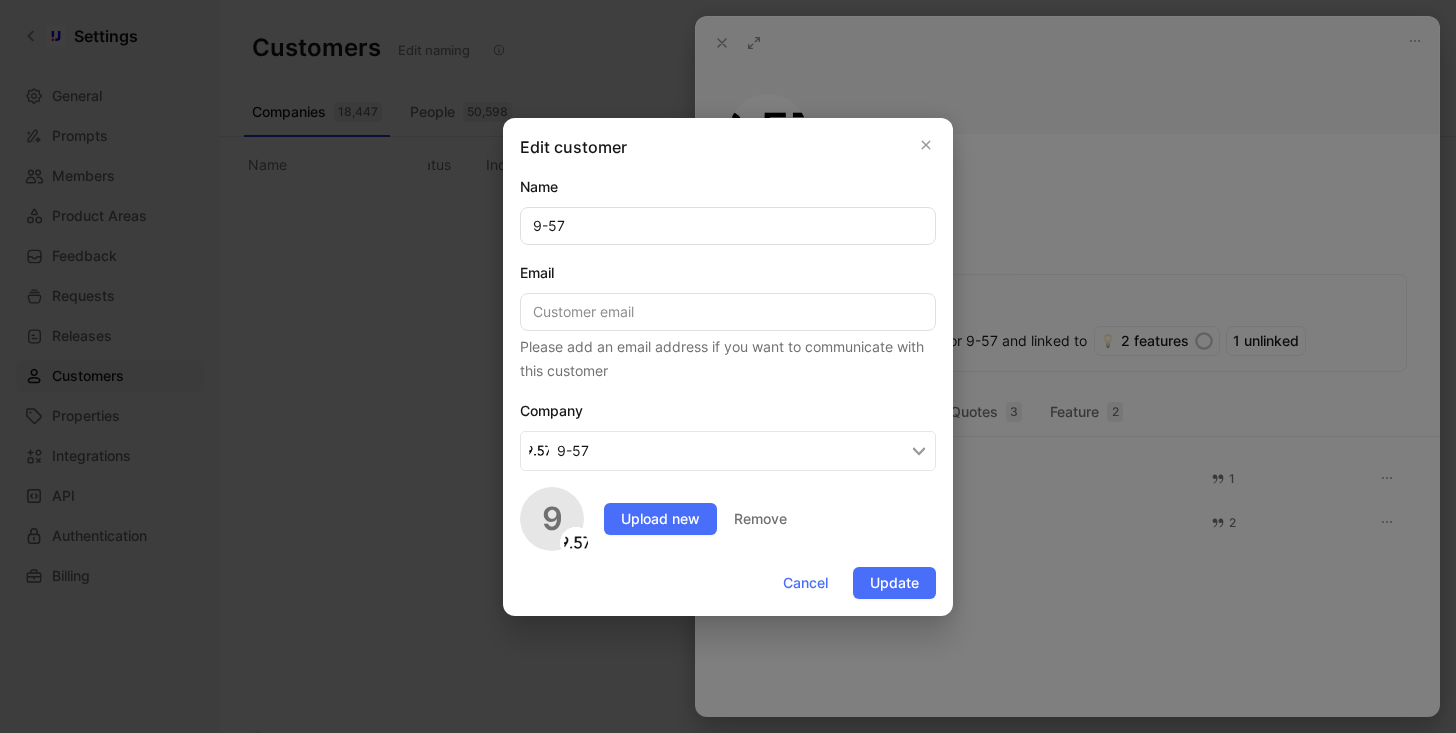 click on "9-57" at bounding box center [728, 451] 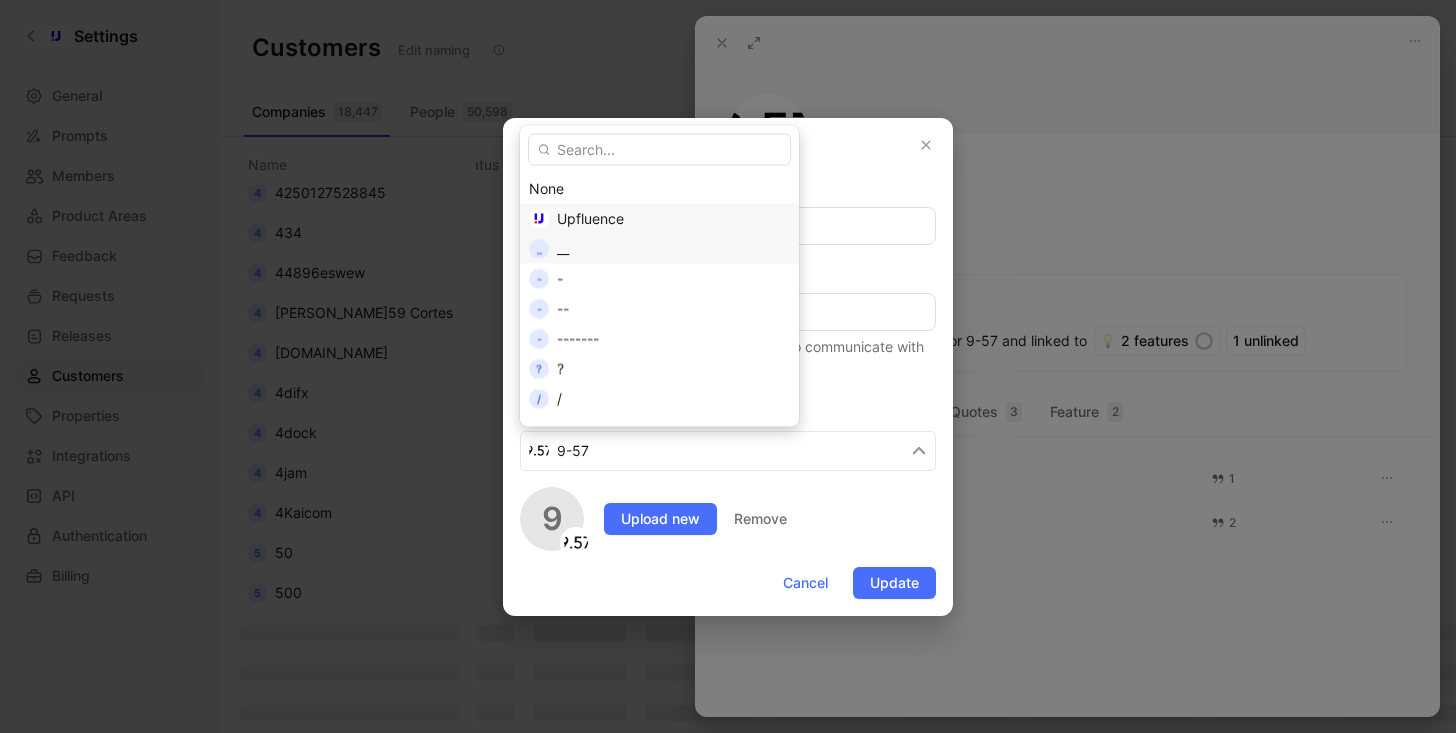 type on "9" 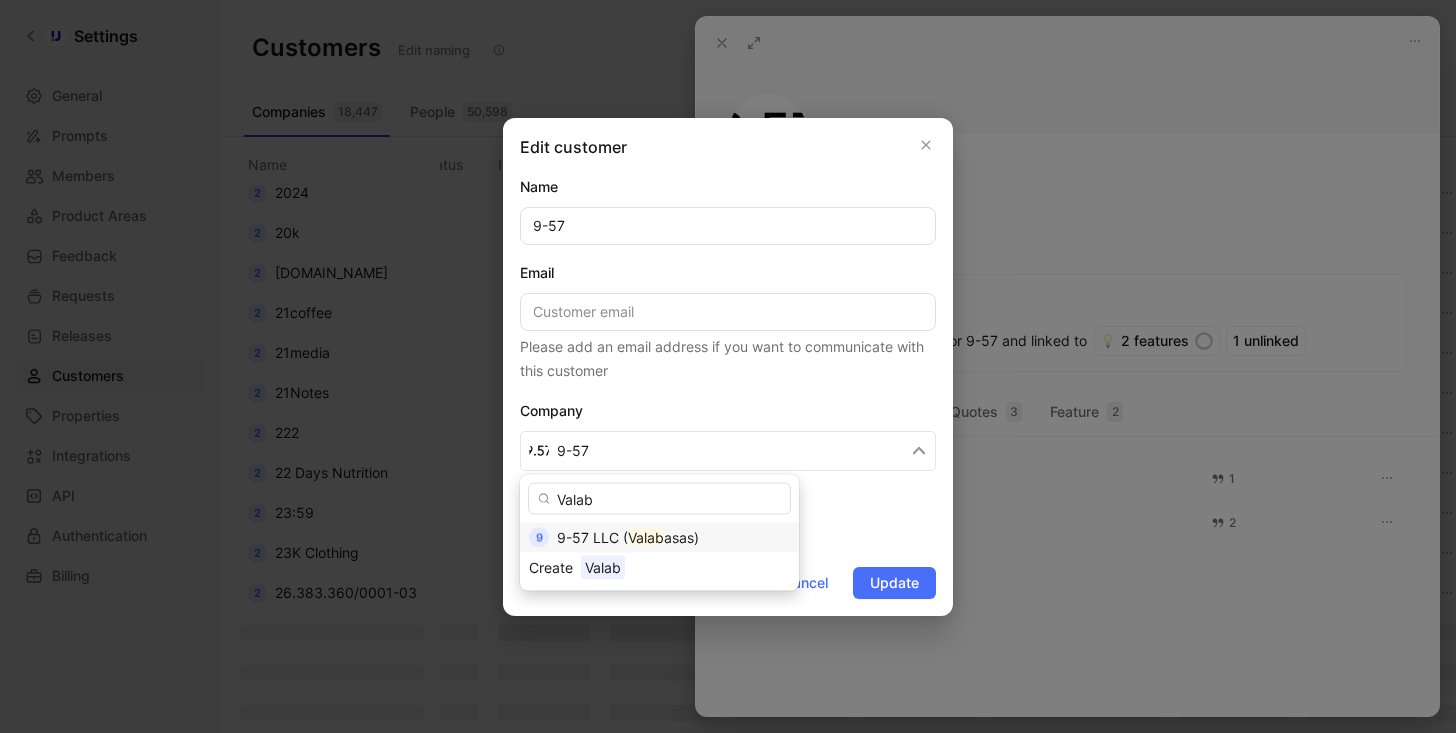 type on "Valab" 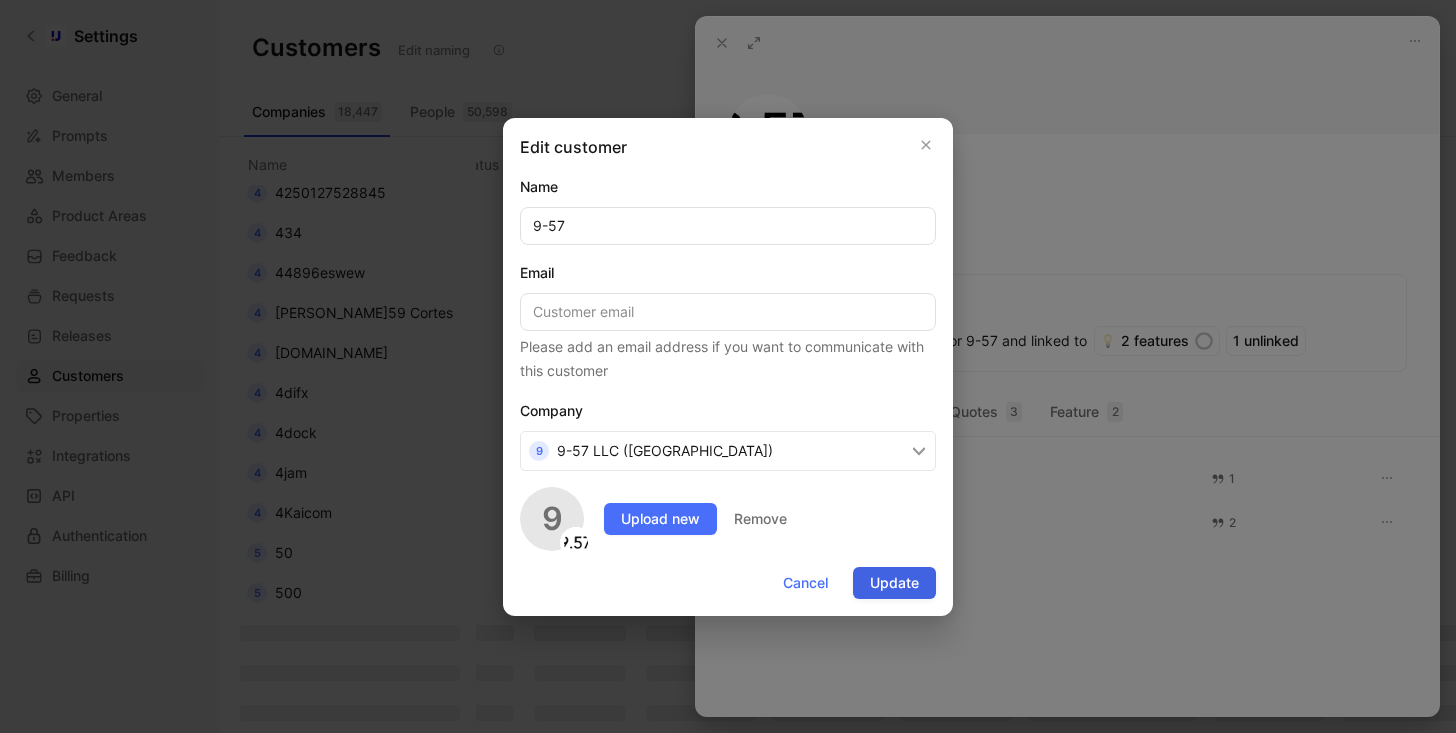 click on "Update" at bounding box center [894, 583] 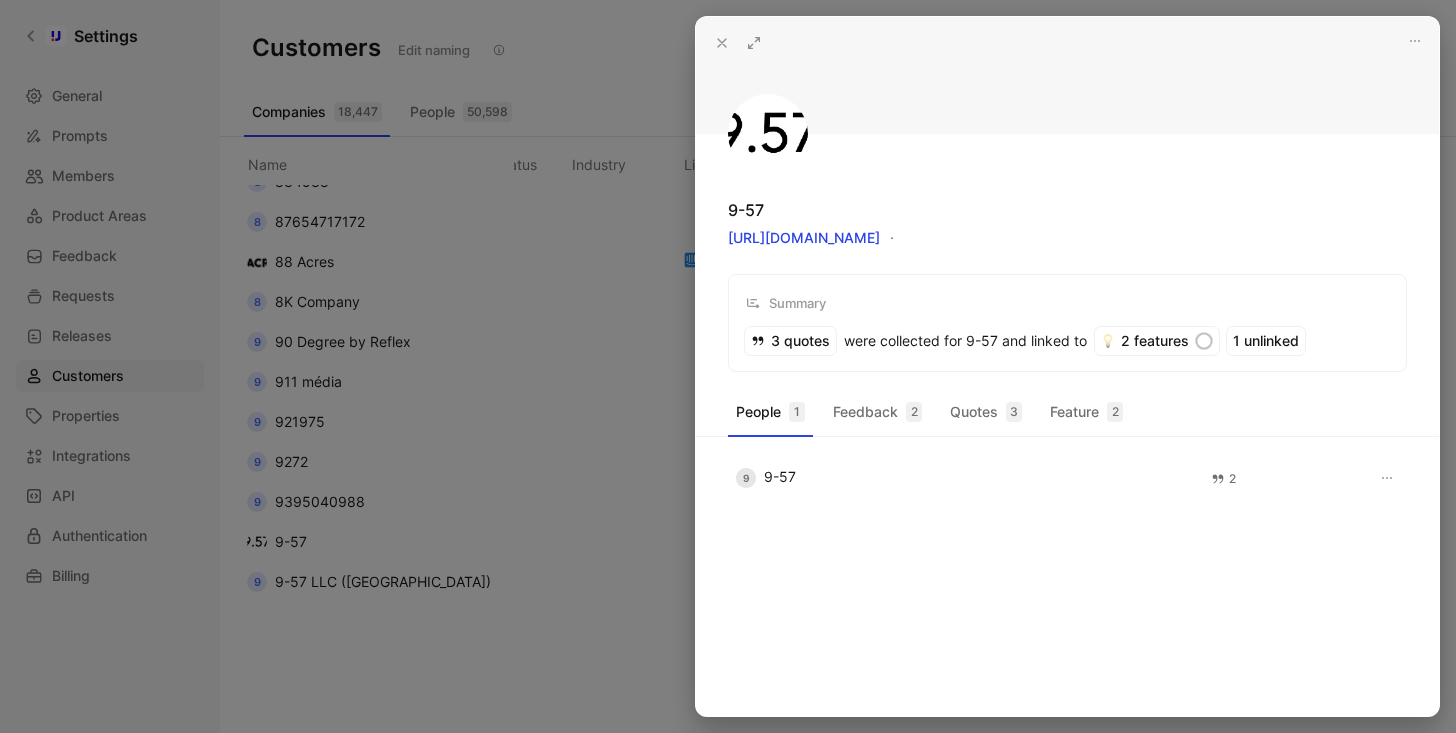scroll, scrollTop: 6072, scrollLeft: 842, axis: both 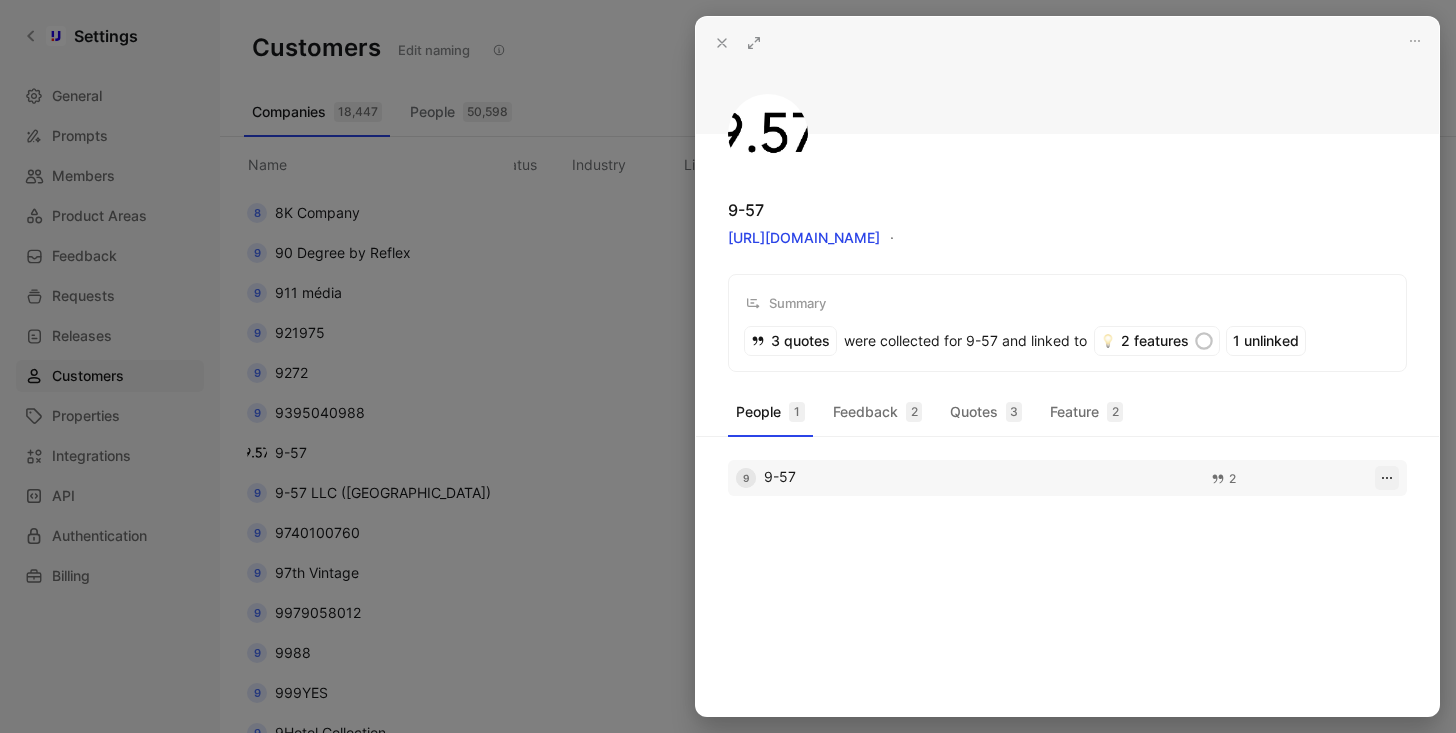 click at bounding box center (1387, 478) 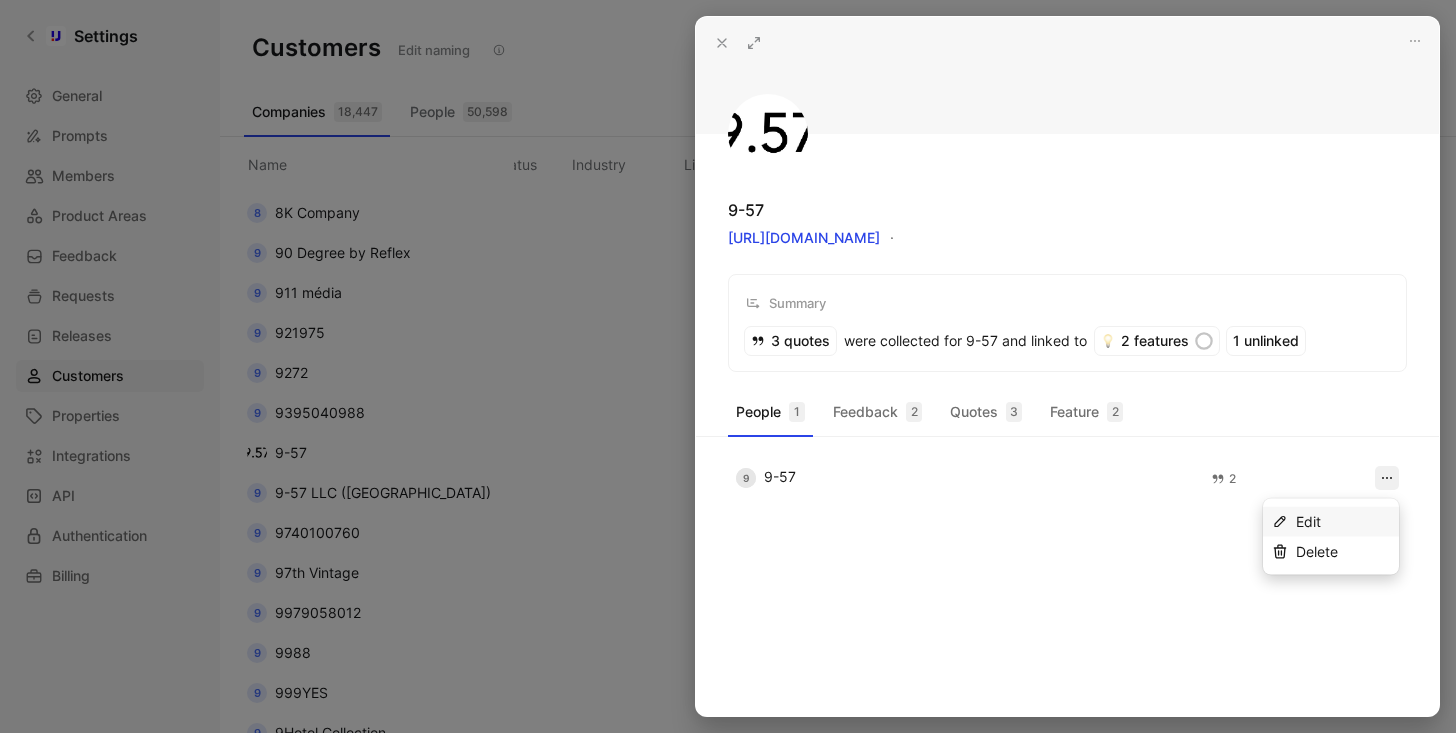 click on "Edit" at bounding box center (1343, 522) 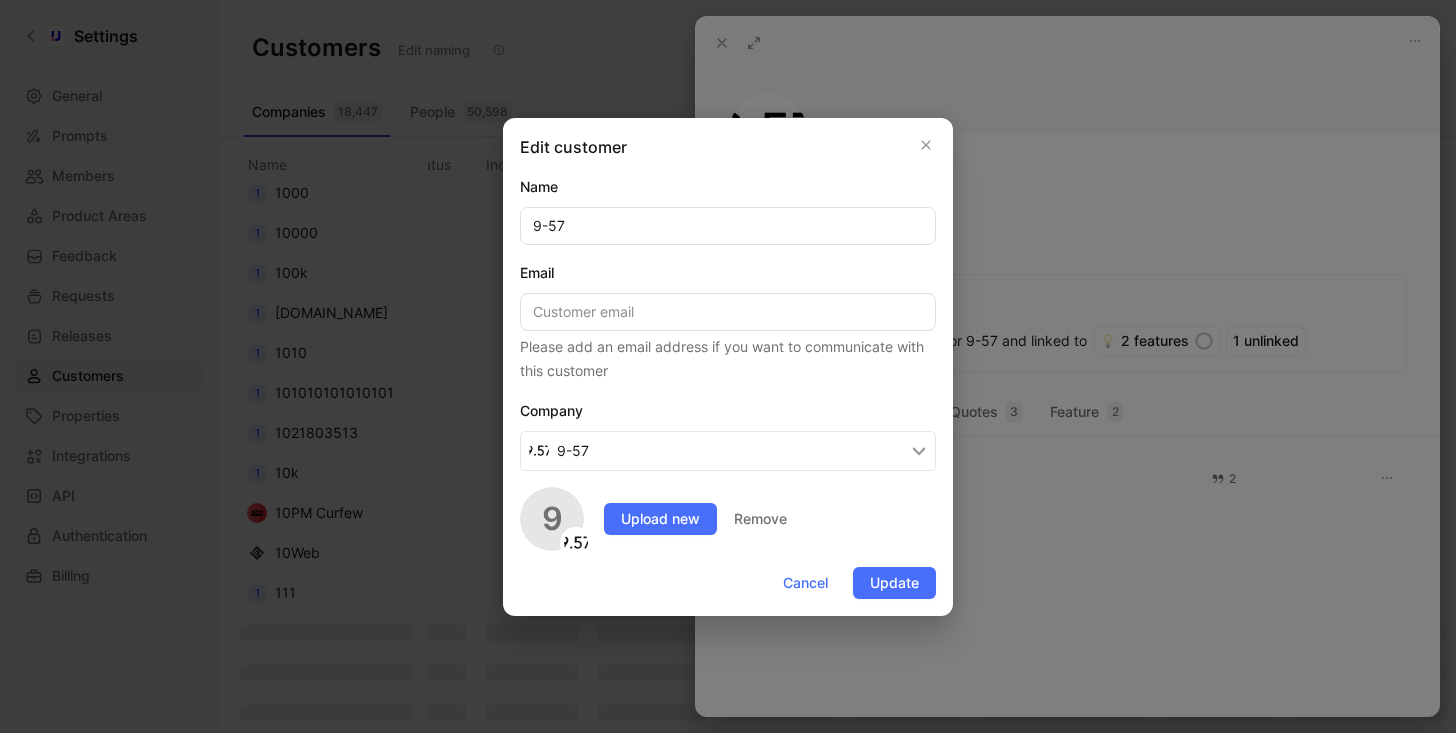 click on "9-57" at bounding box center (728, 451) 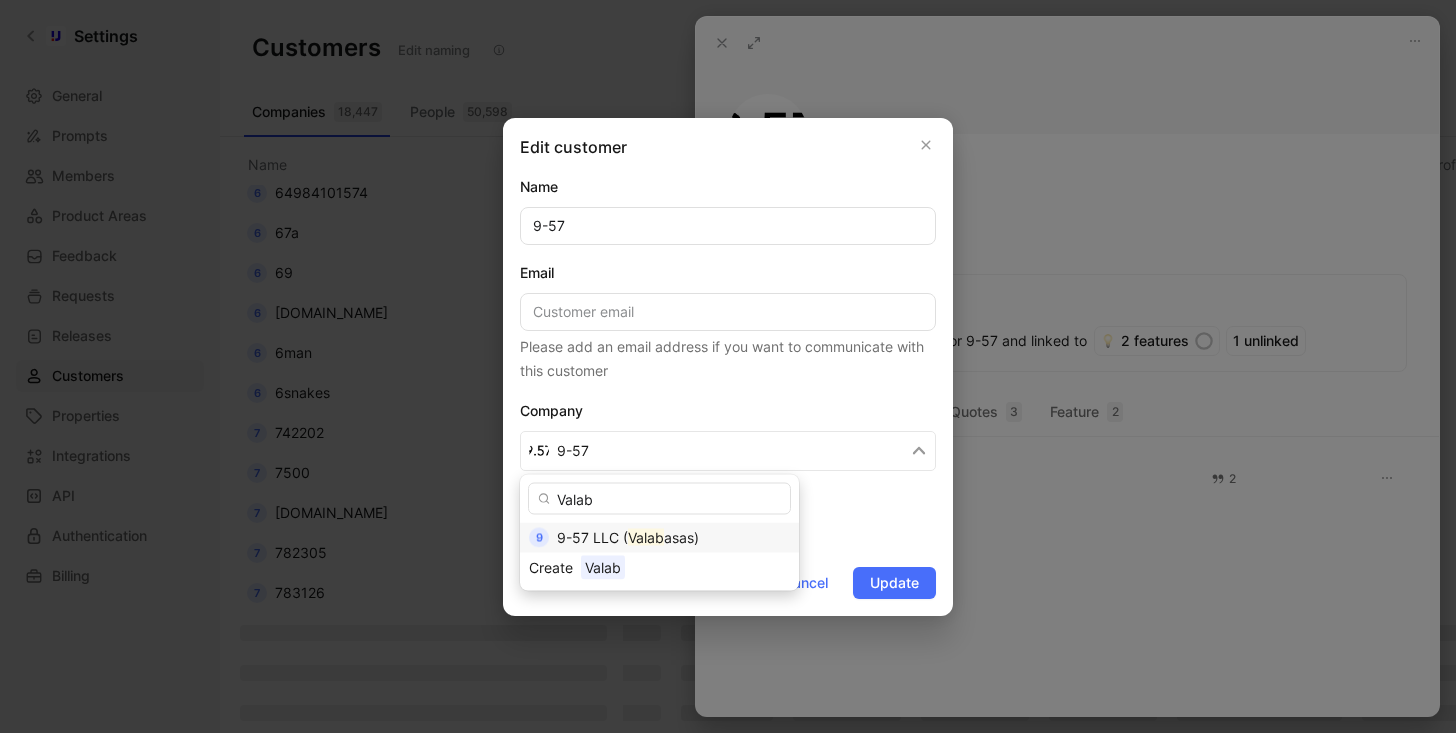 type on "Valab" 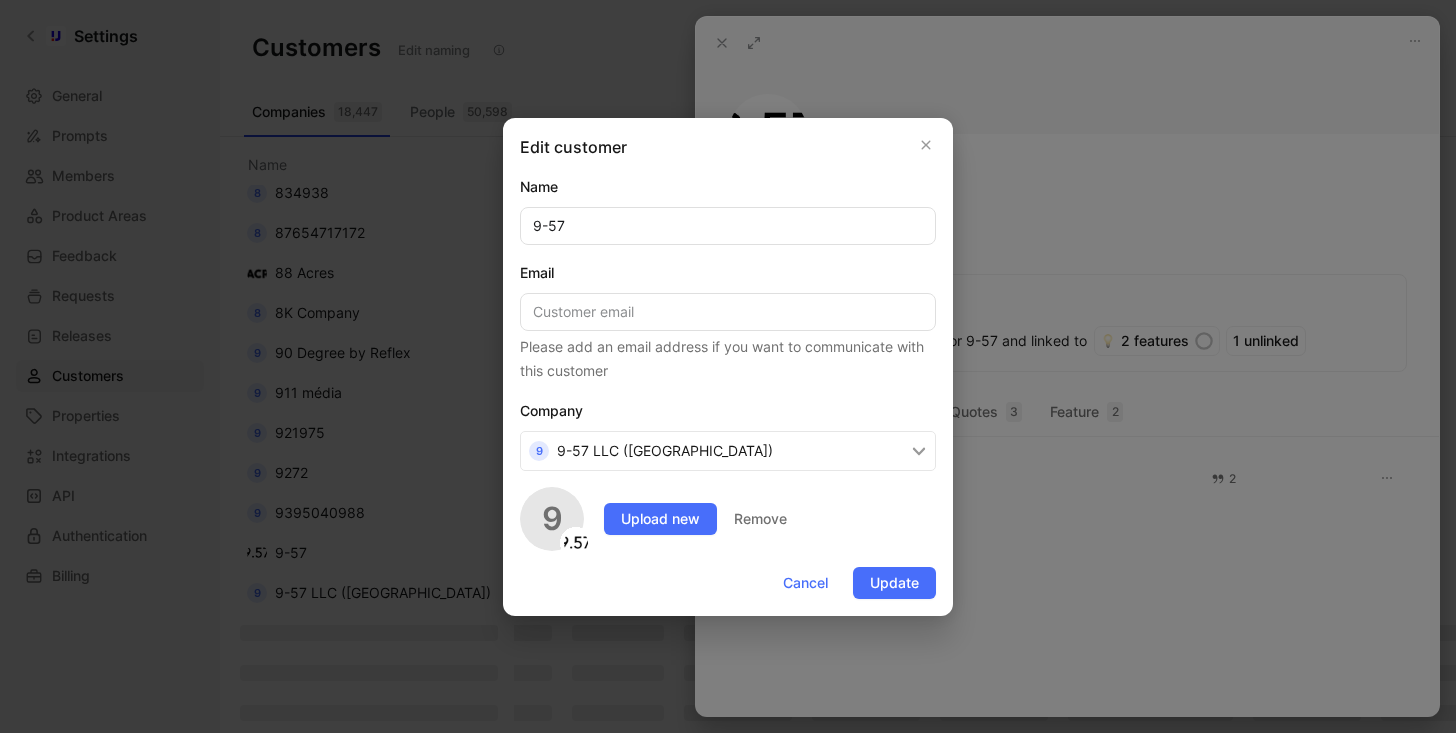 click on "Edit customer Name 9-57 Email Please add an email address if you want to communicate with this customer Company 9 9-57 LLC (Valabasas) Avatar 9 Upload new Remove Cancel Update" at bounding box center [728, 367] 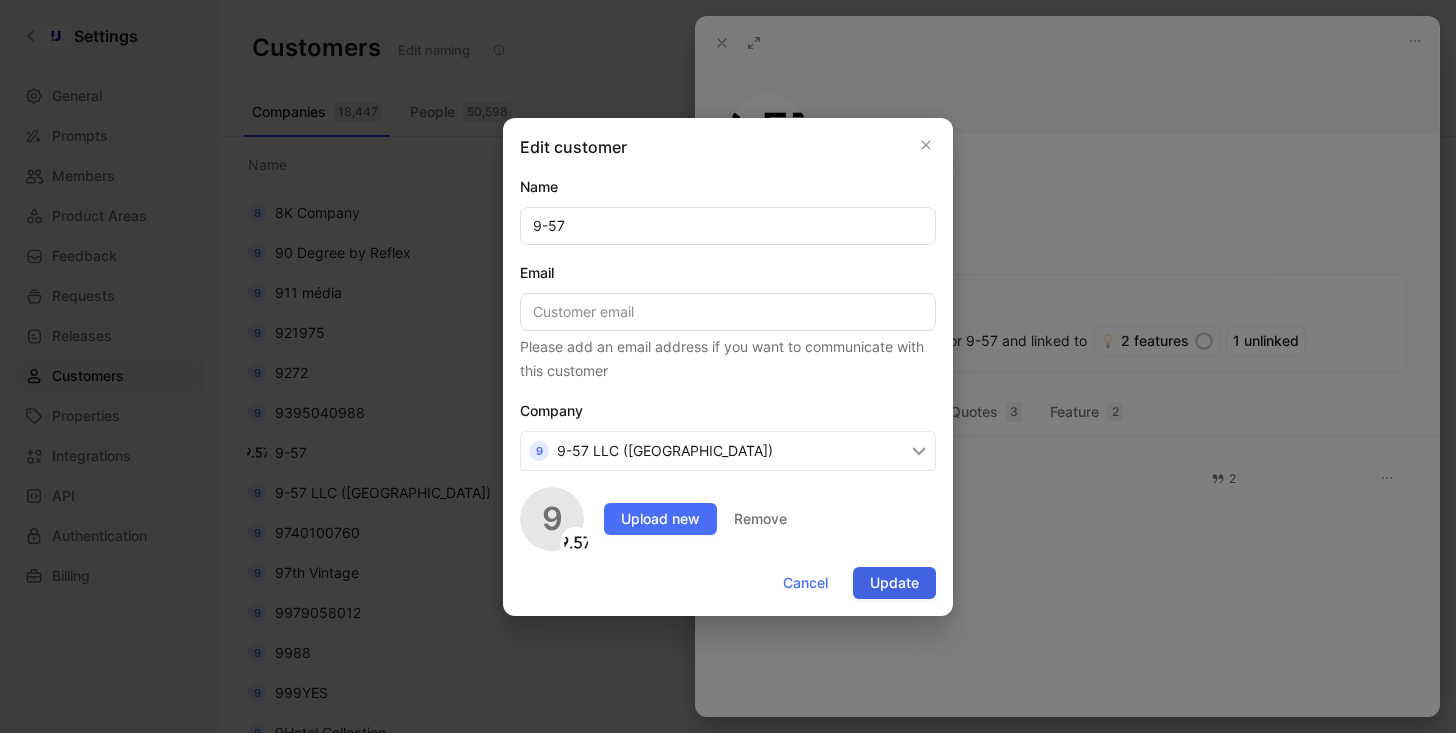click on "Update" at bounding box center (894, 583) 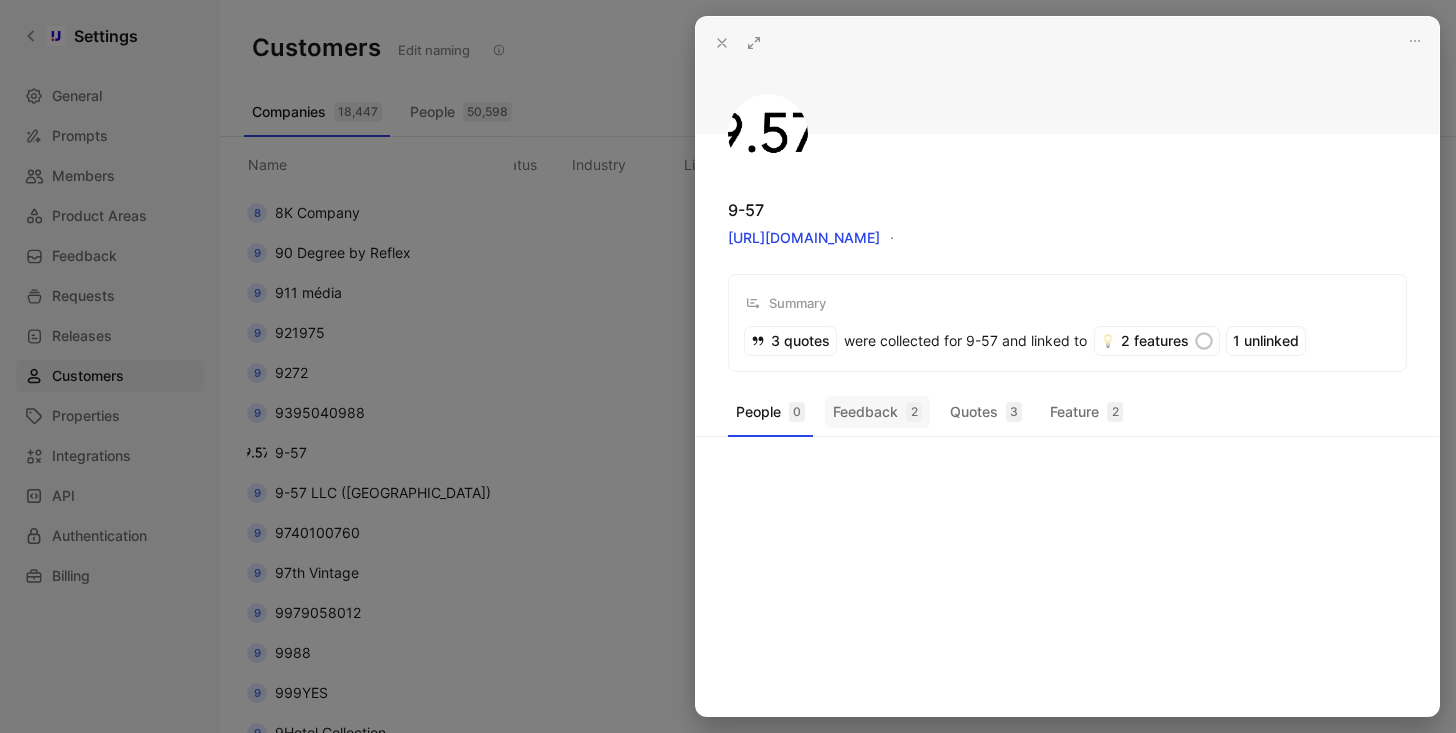 click on "Feedback 2" at bounding box center (877, 412) 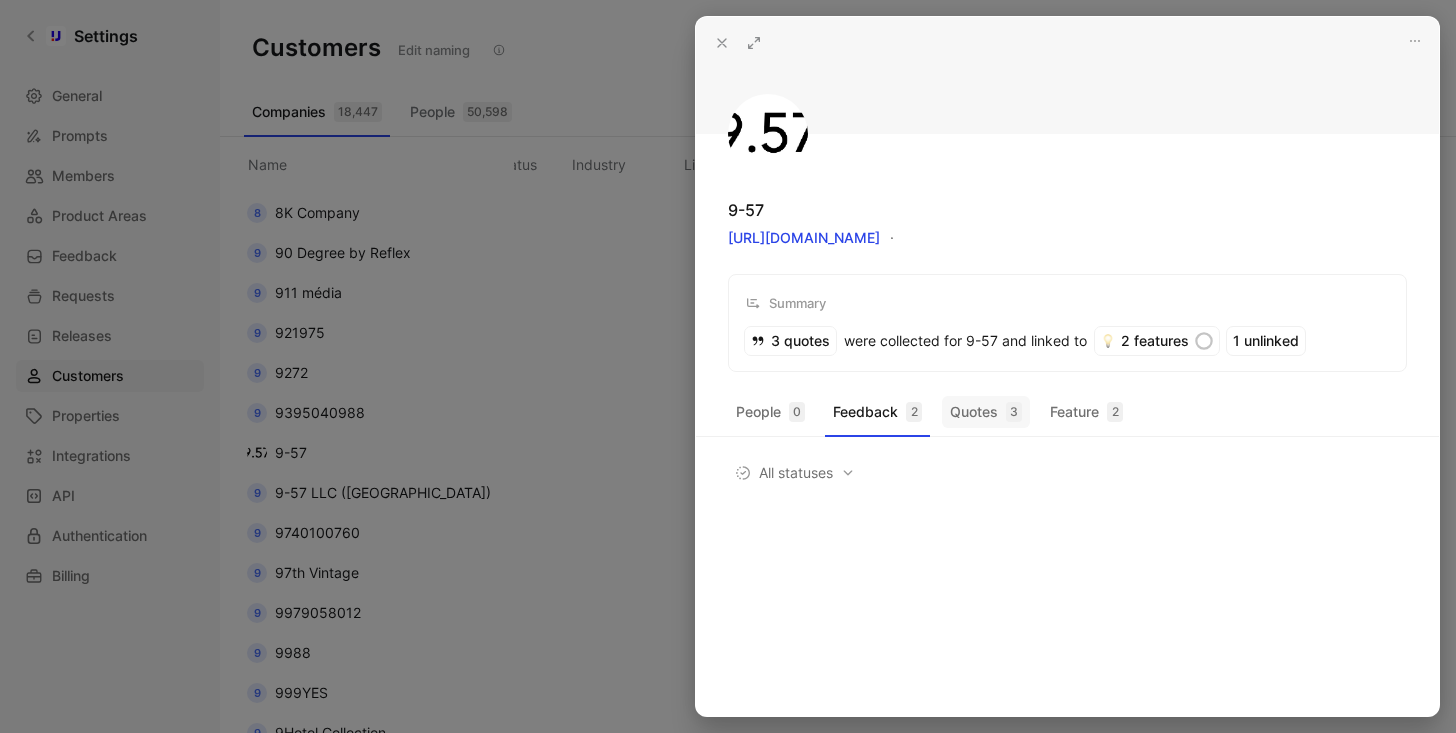 click on "3" at bounding box center (1014, 412) 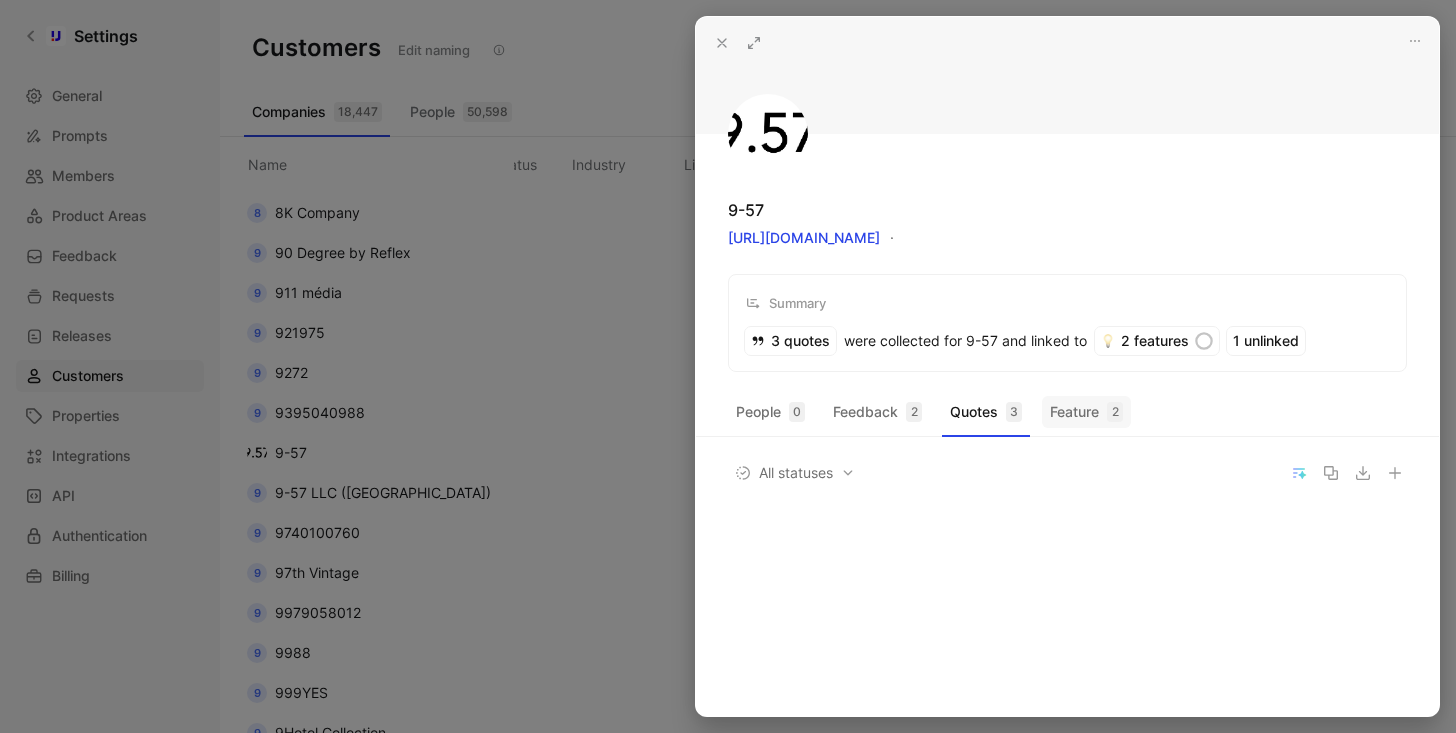 click on "Feature 2" at bounding box center [1086, 412] 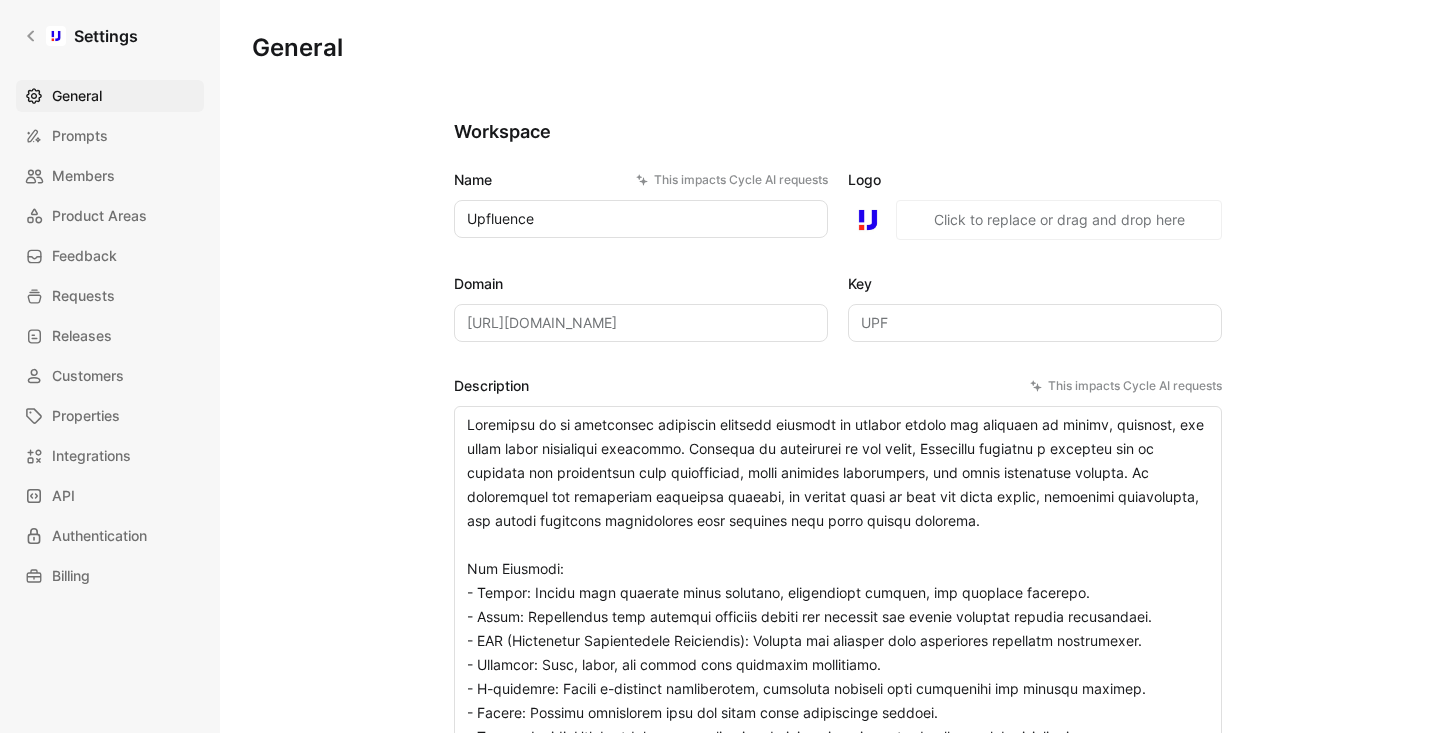 scroll, scrollTop: 0, scrollLeft: 0, axis: both 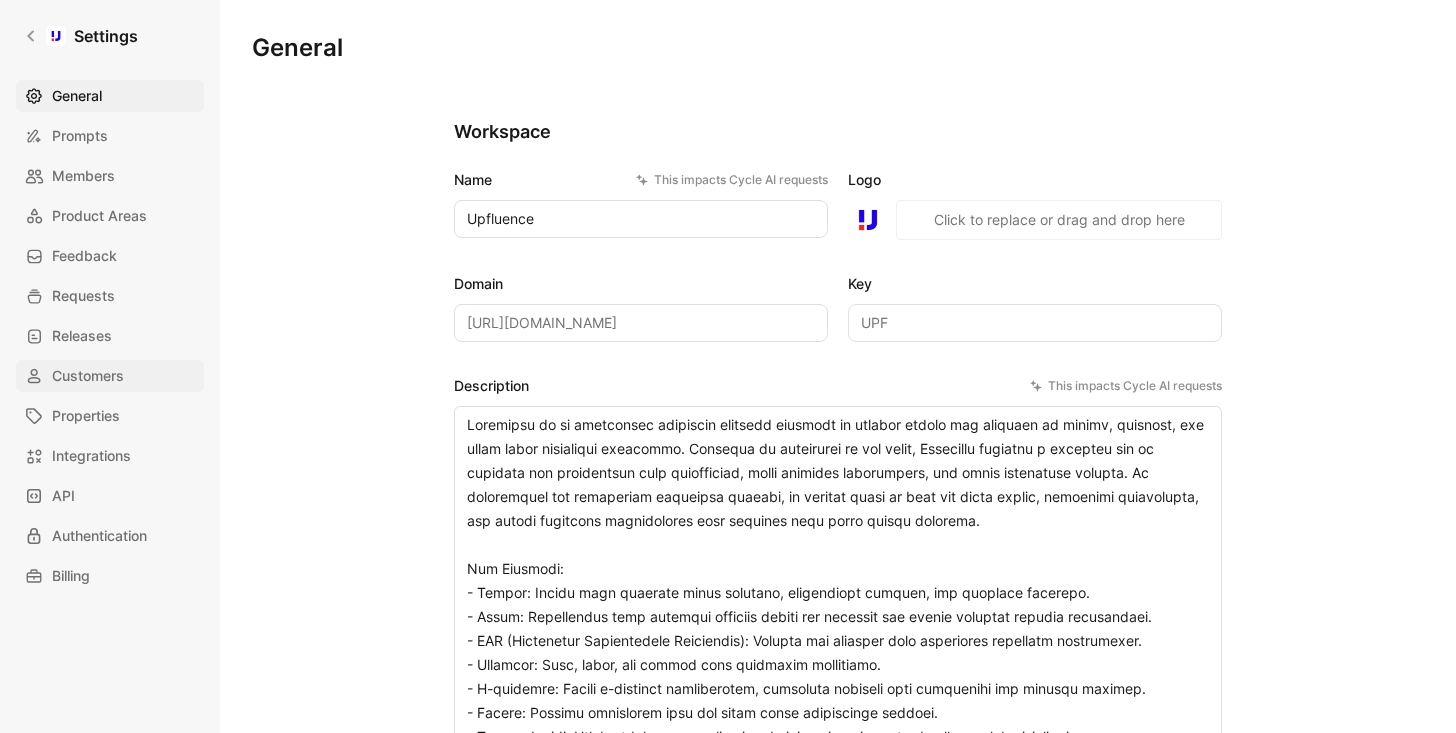 click on "Customers" at bounding box center [88, 376] 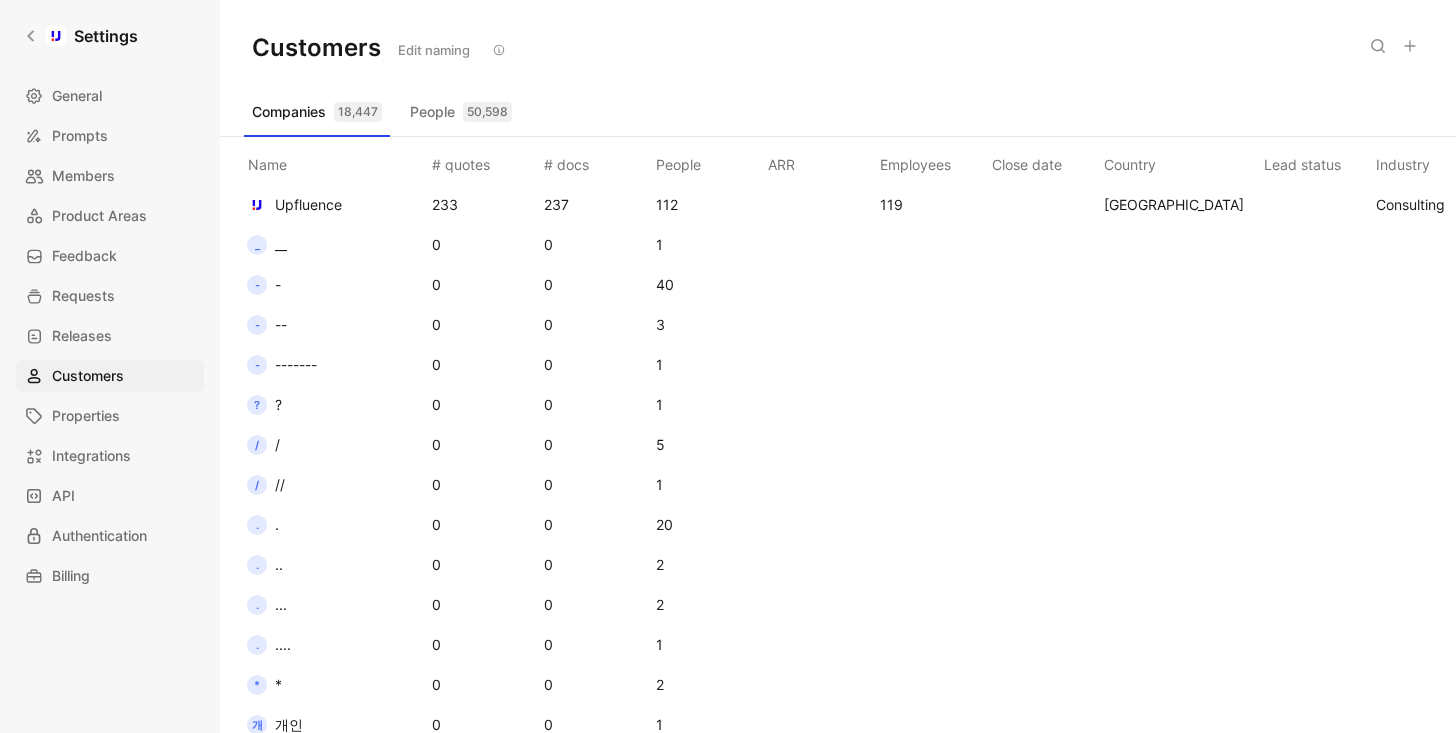 click at bounding box center [1378, 46] 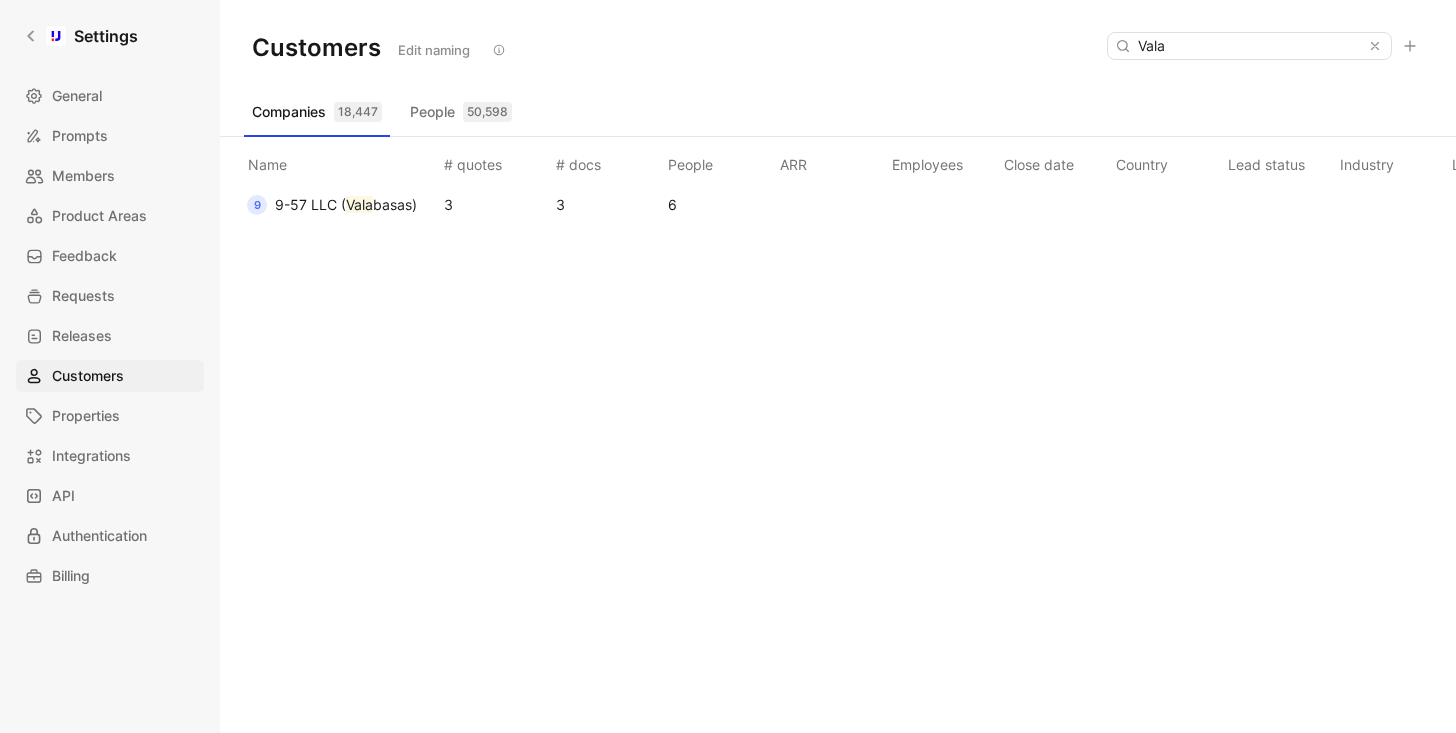 type on "Vala" 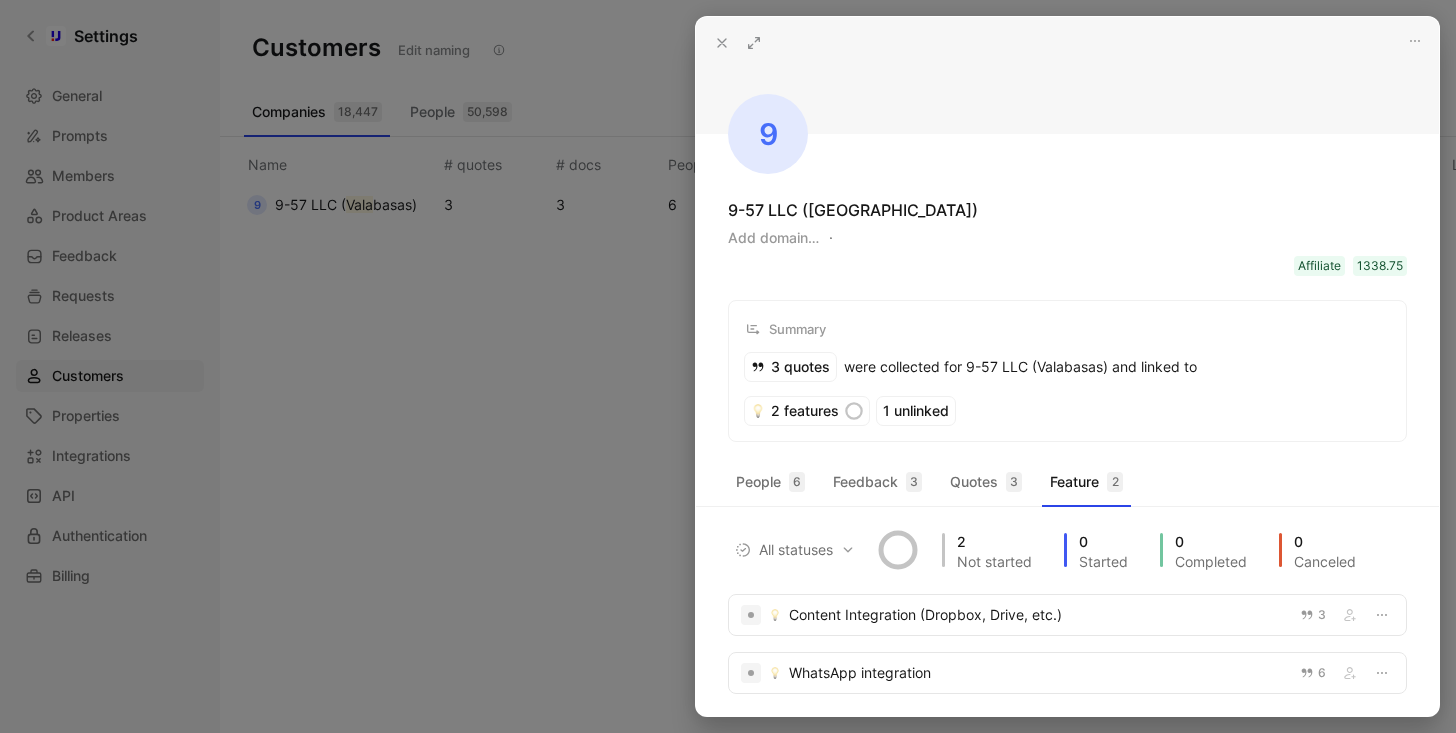 scroll, scrollTop: 0, scrollLeft: 0, axis: both 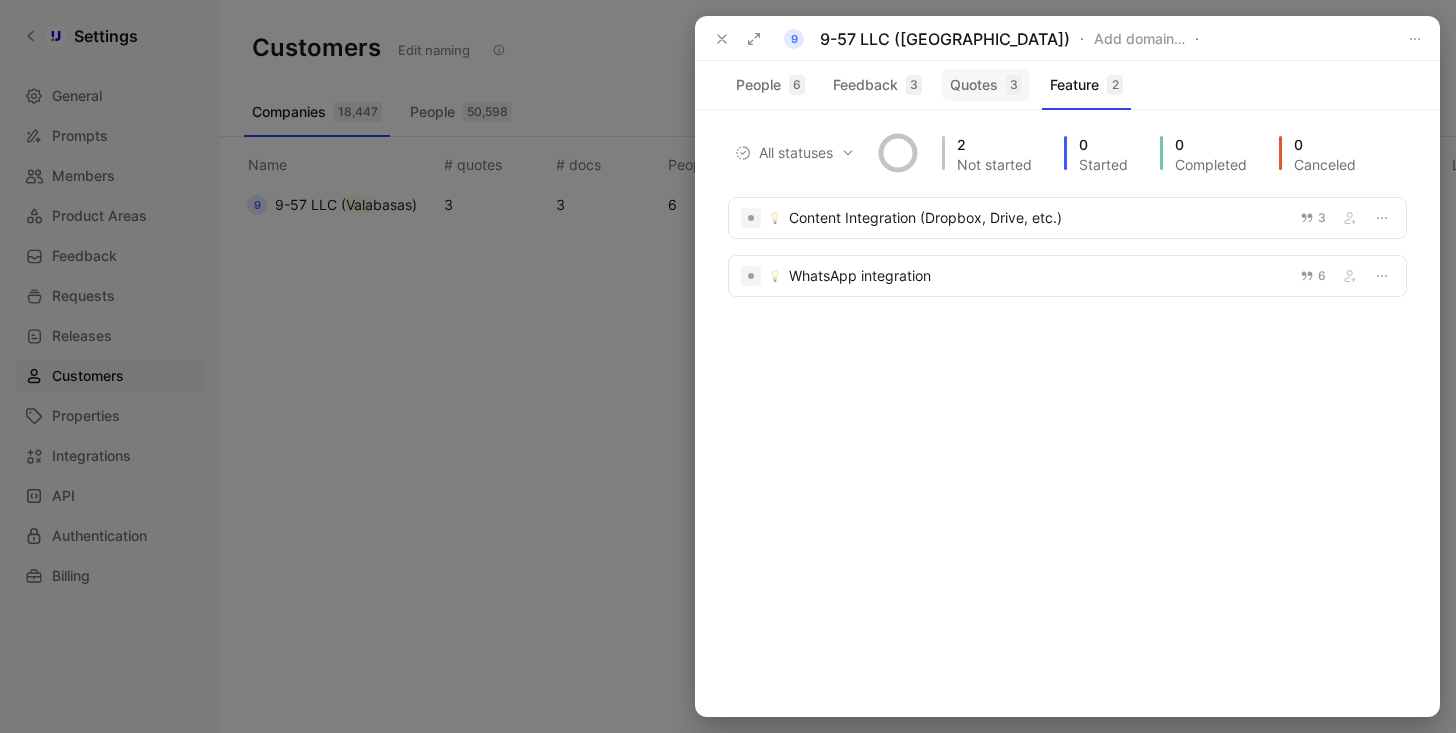 click on "Quotes 3" at bounding box center (986, 85) 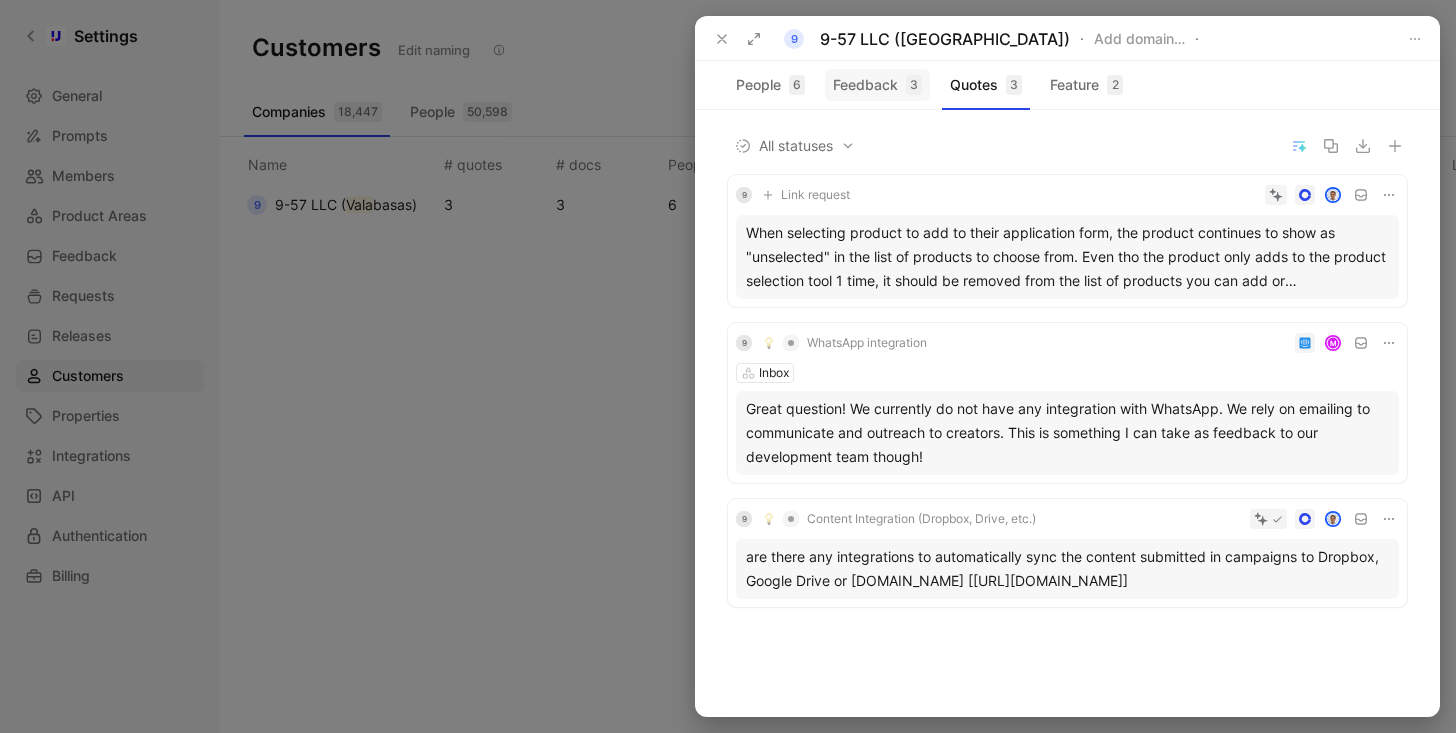 click on "Feedback 3" at bounding box center (877, 85) 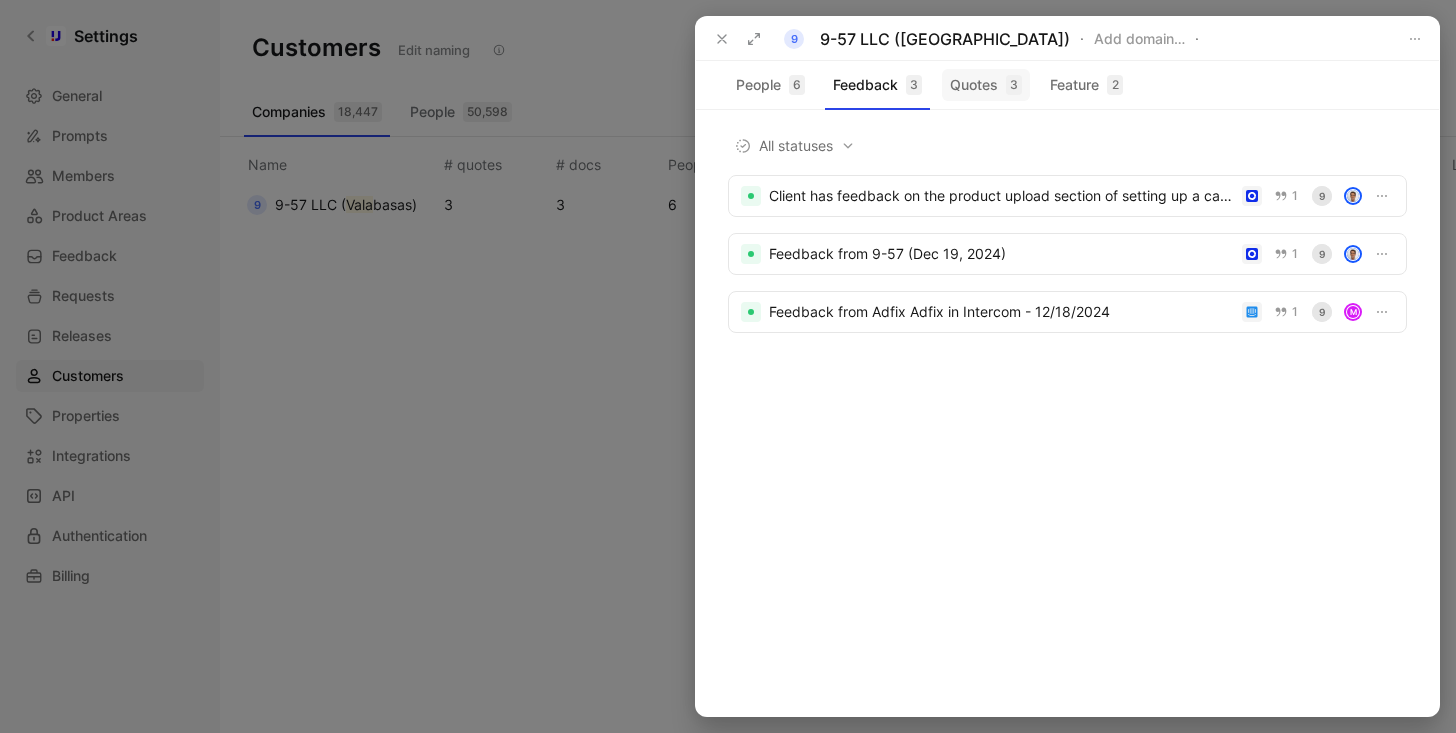 click on "Quotes 3" at bounding box center [986, 85] 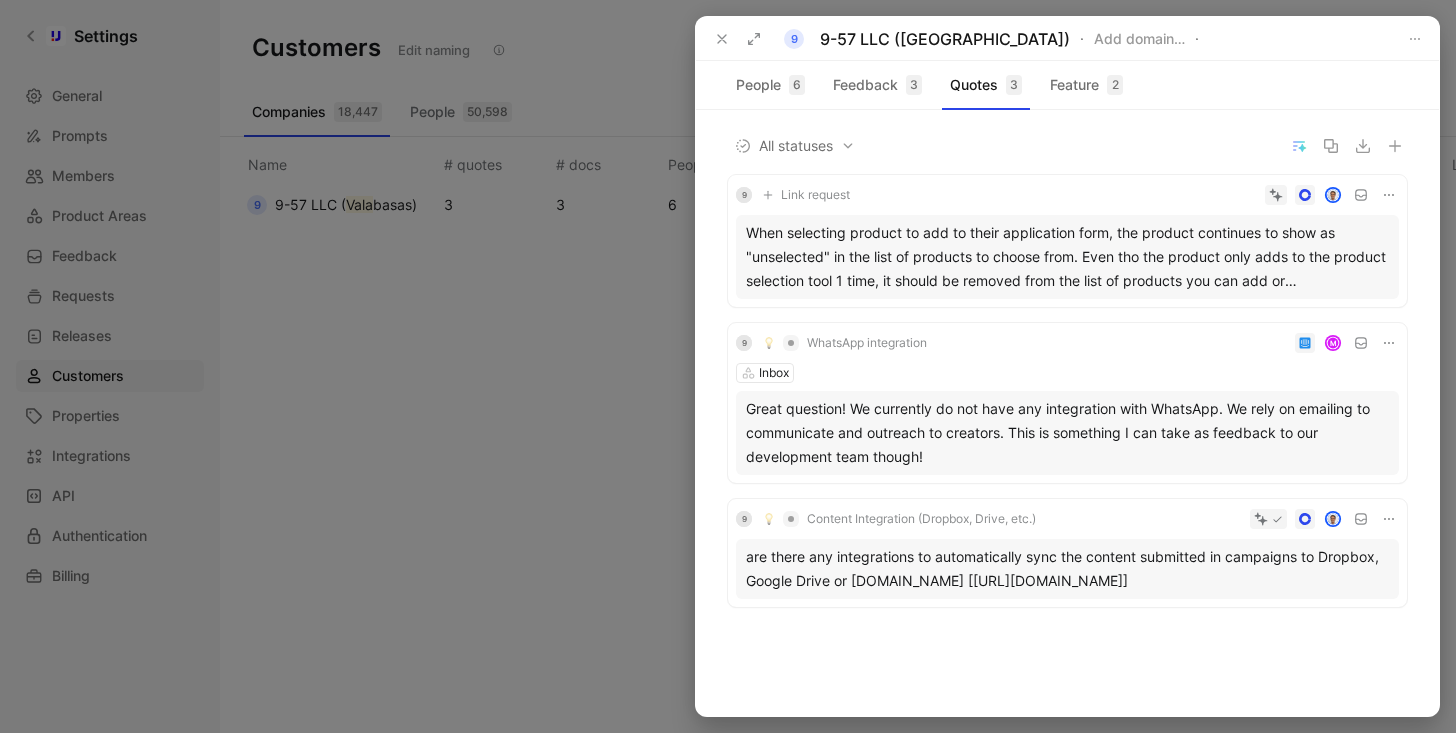 click at bounding box center [728, 366] 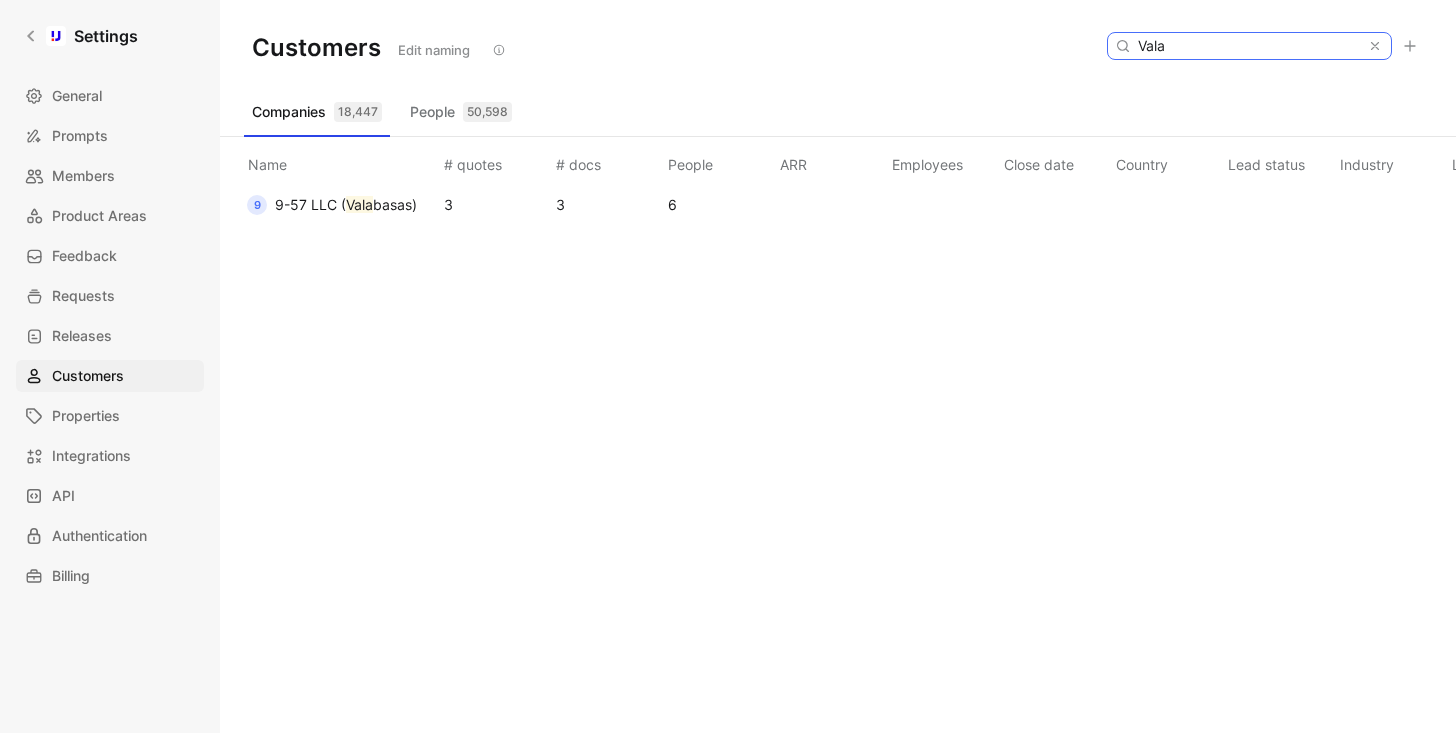 click 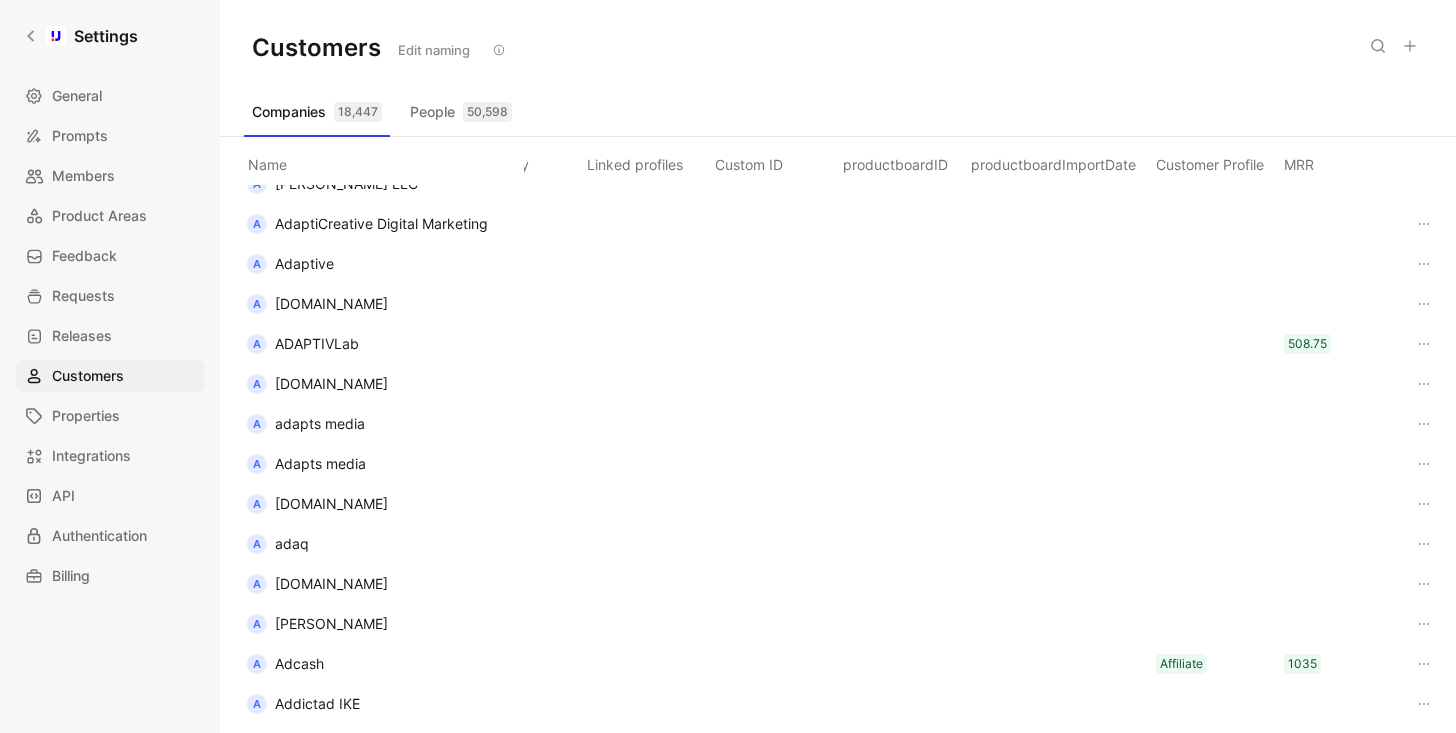 scroll, scrollTop: 11319, scrollLeft: 950, axis: both 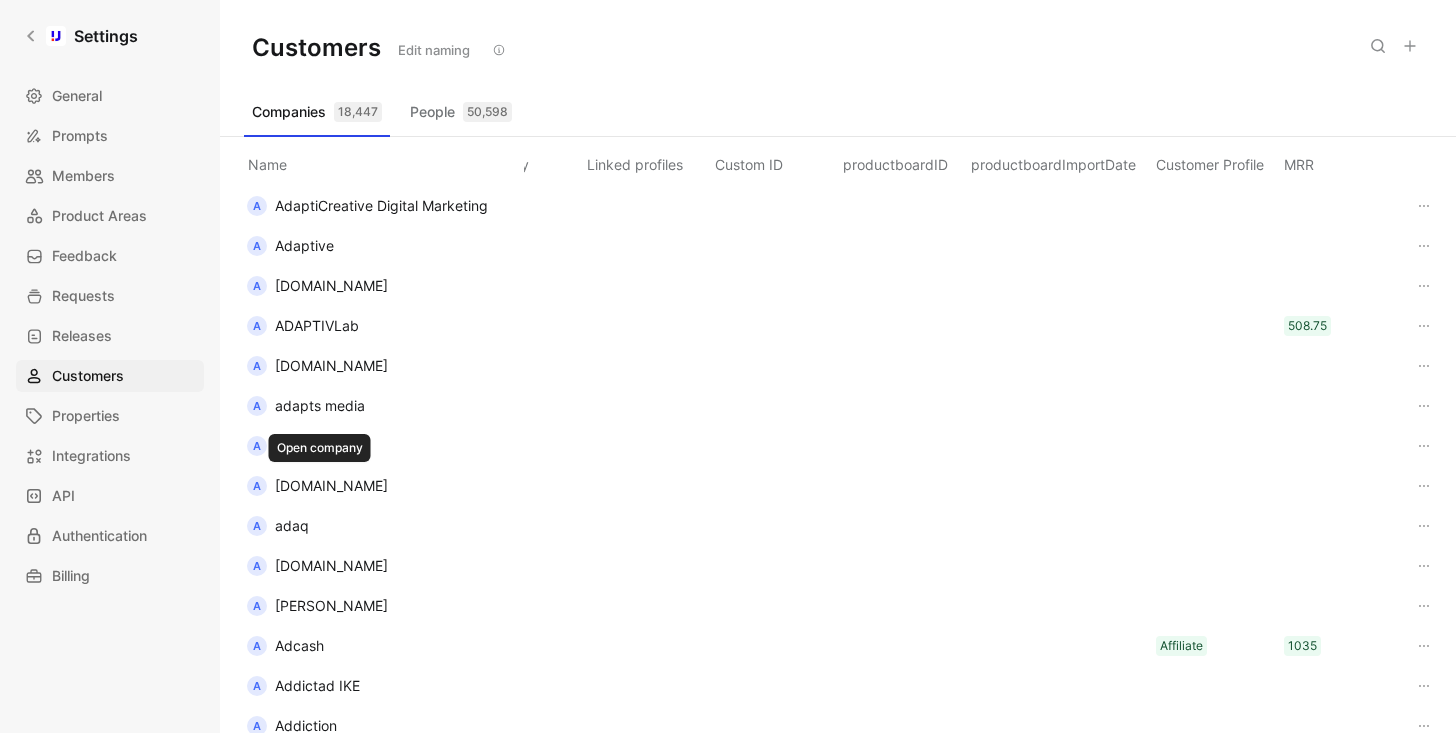 click on "adaptsmedia.com" at bounding box center (331, 485) 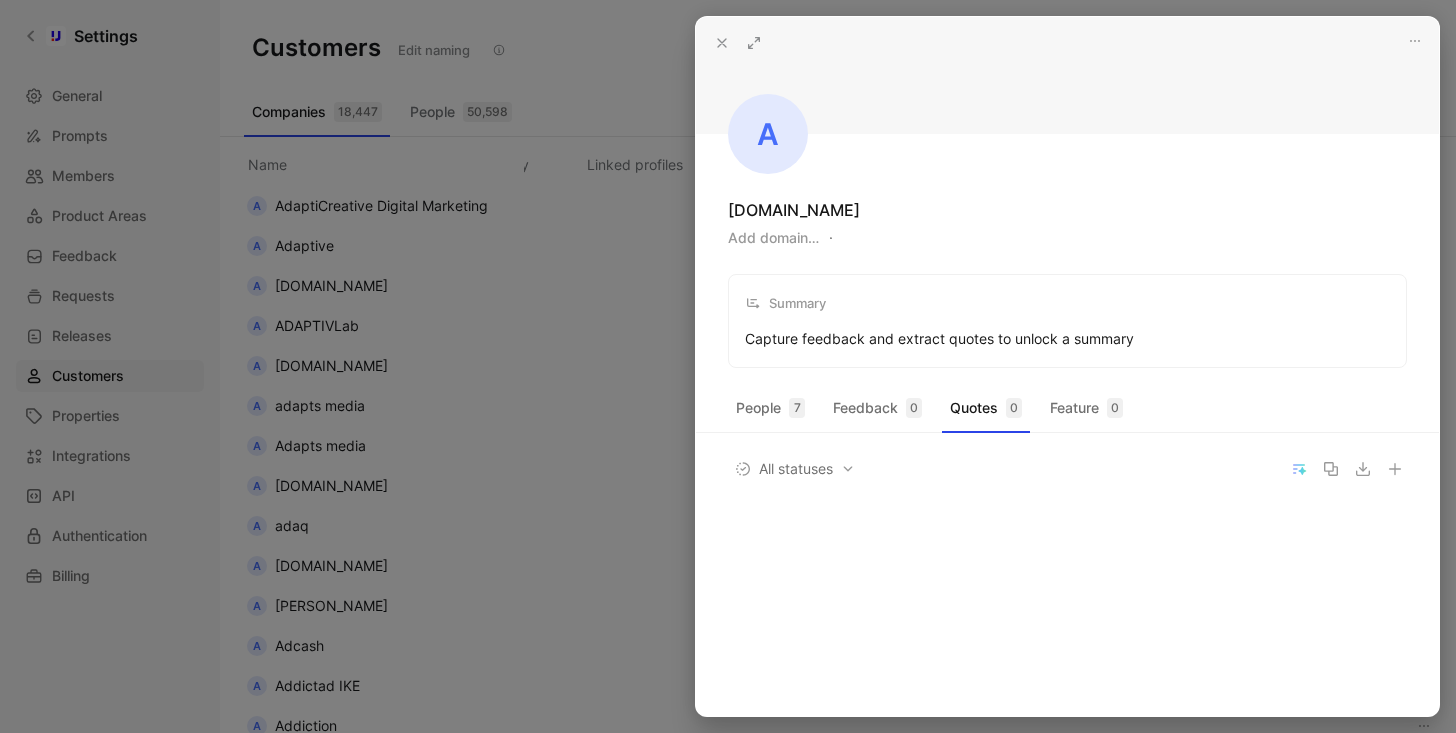click at bounding box center (728, 366) 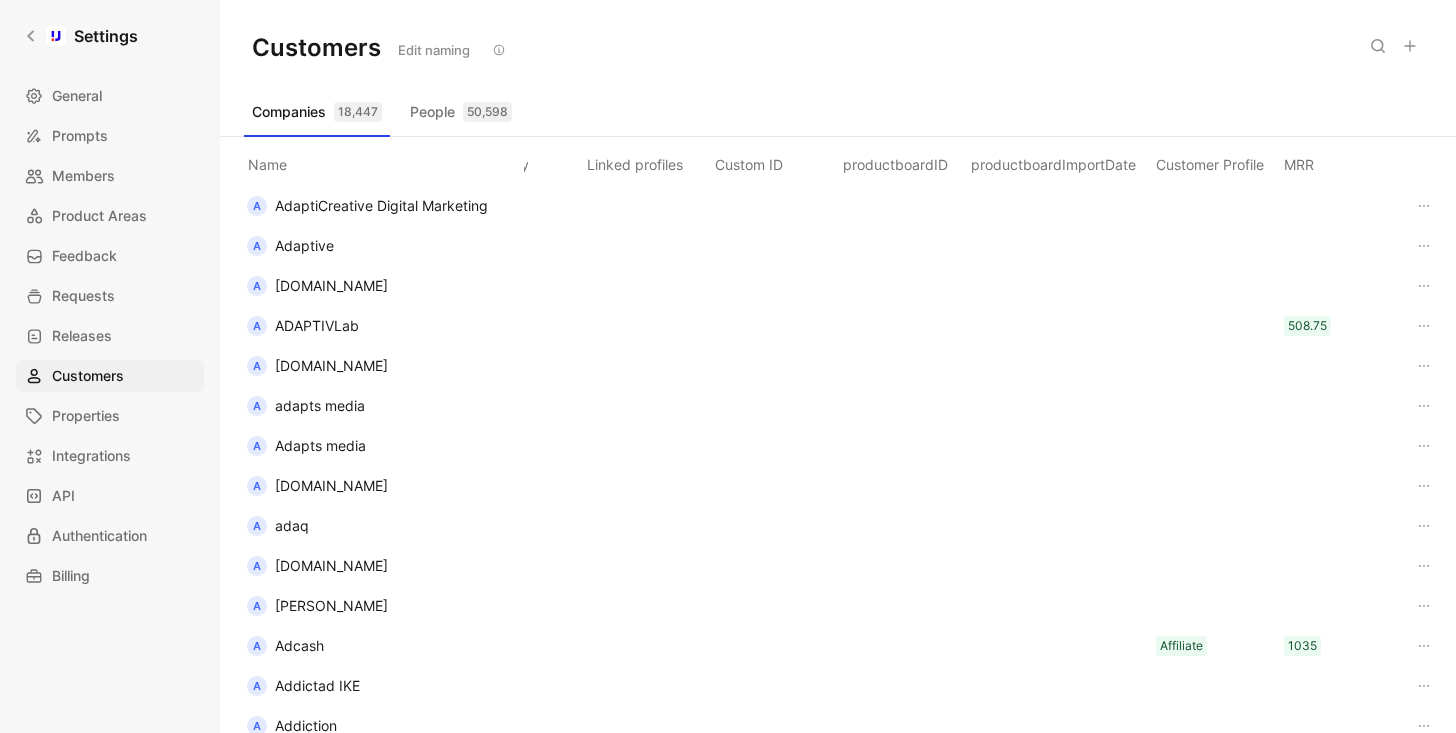 click on "Adapts media" at bounding box center (320, 446) 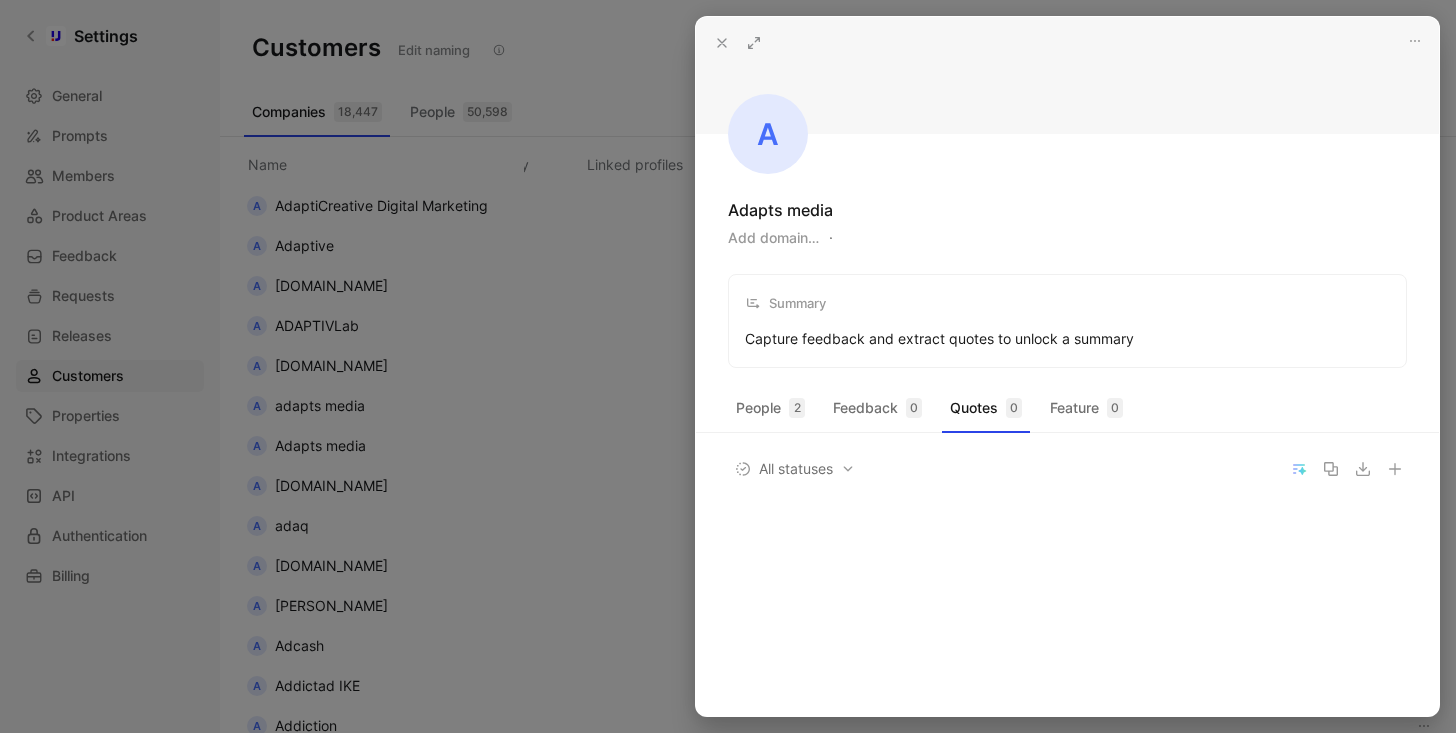 click at bounding box center (728, 366) 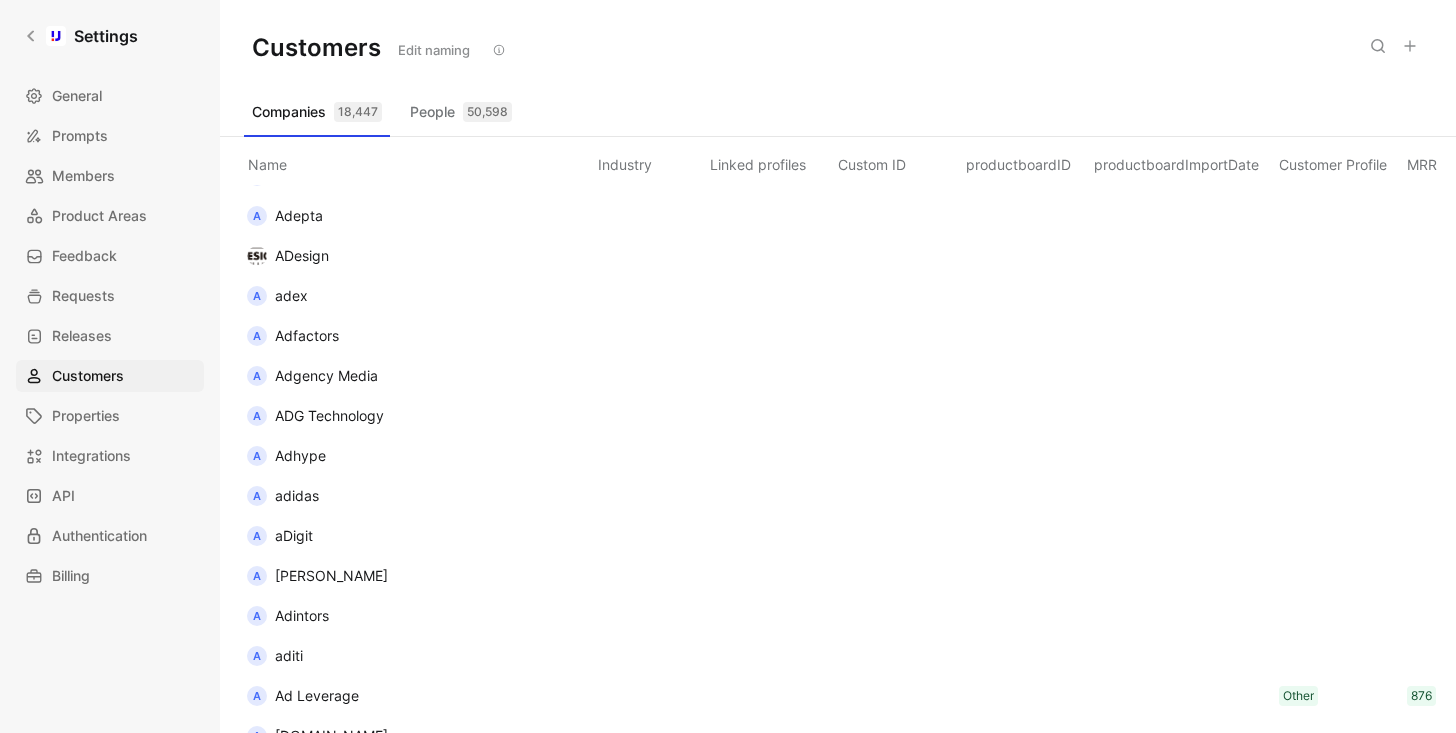 scroll, scrollTop: 11997, scrollLeft: 869, axis: both 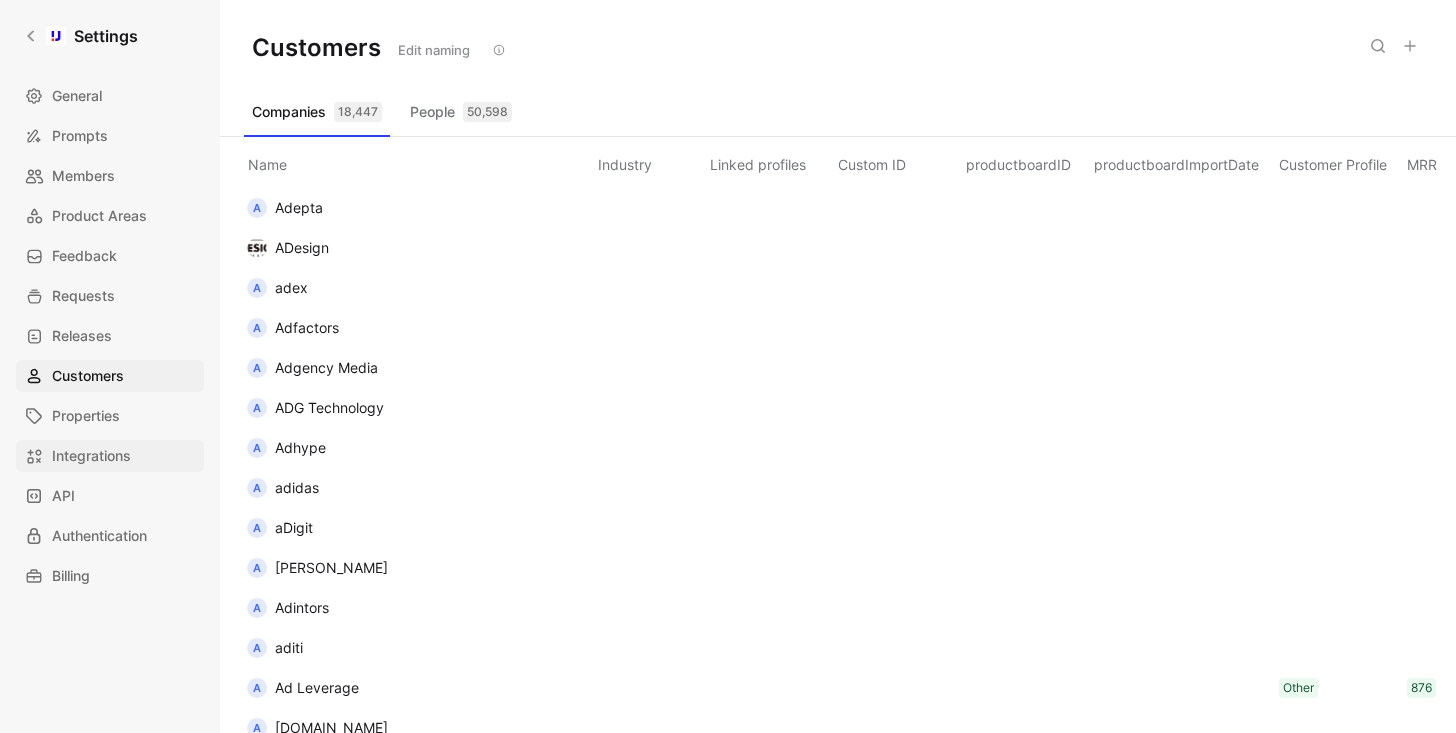 click on "Integrations" at bounding box center (91, 456) 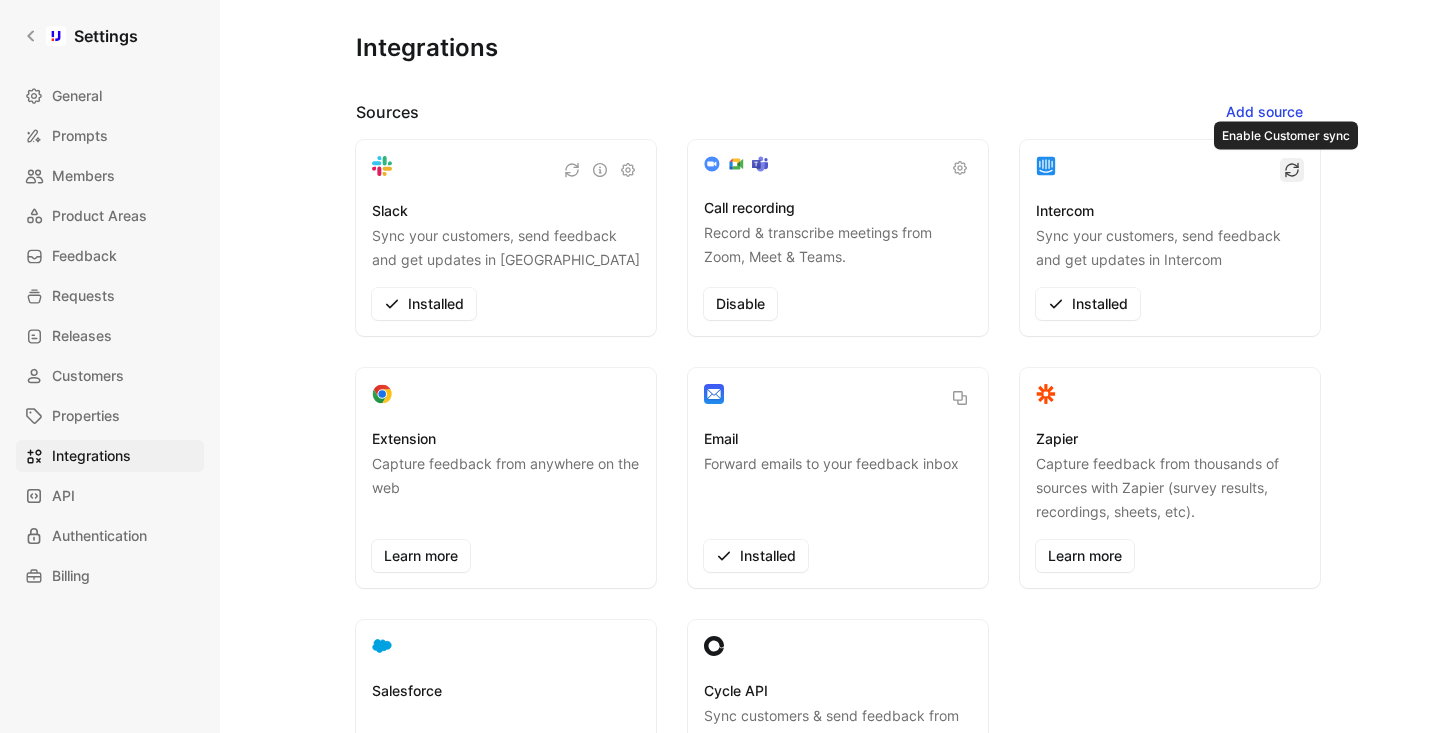 click 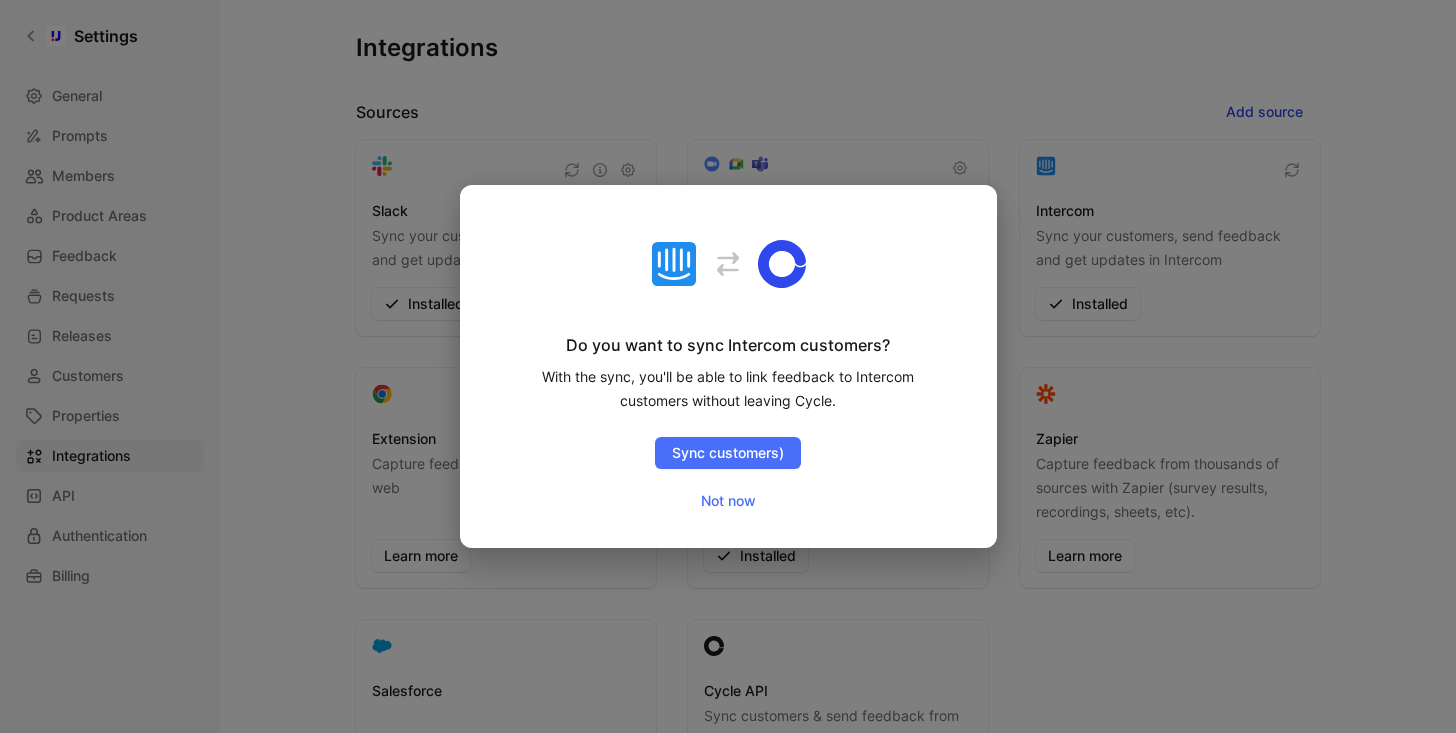 click at bounding box center [728, 366] 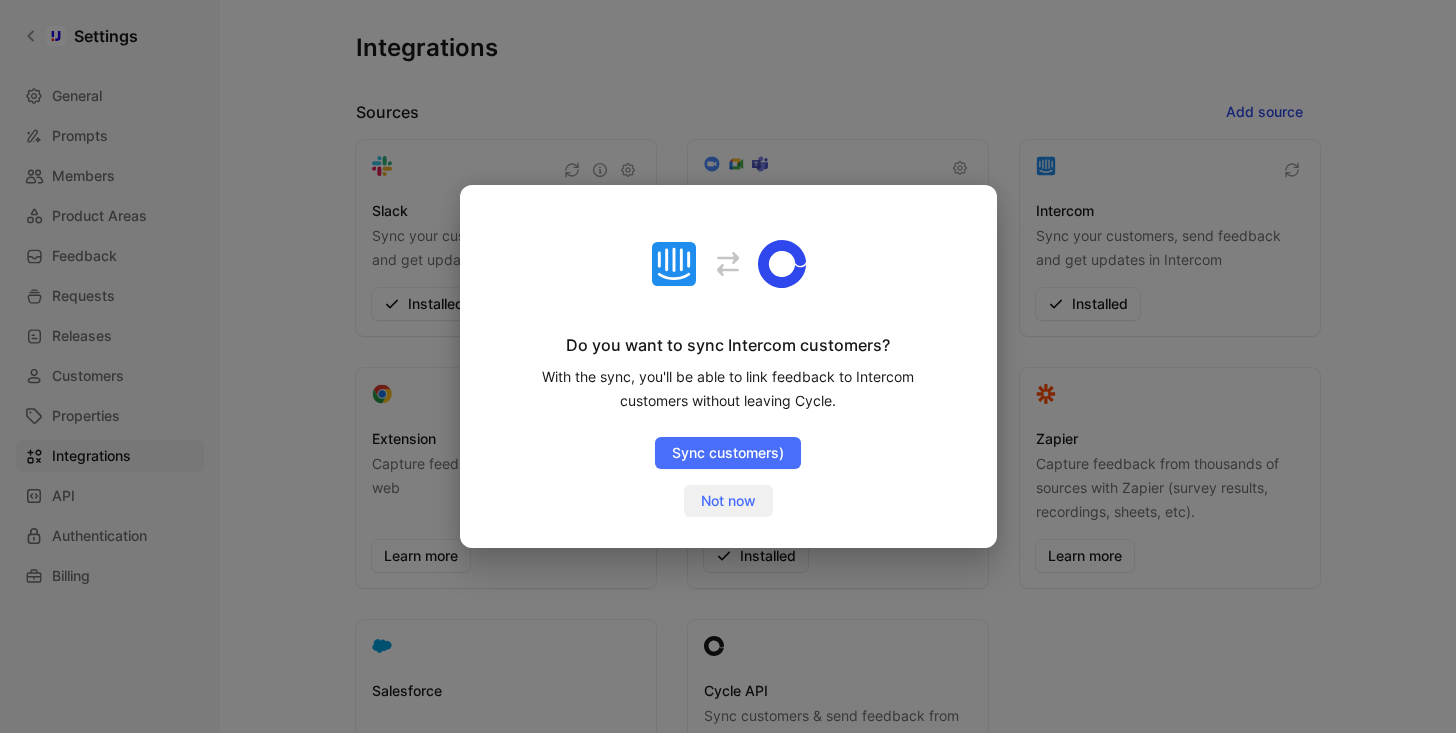 click on "Not now" at bounding box center [728, 501] 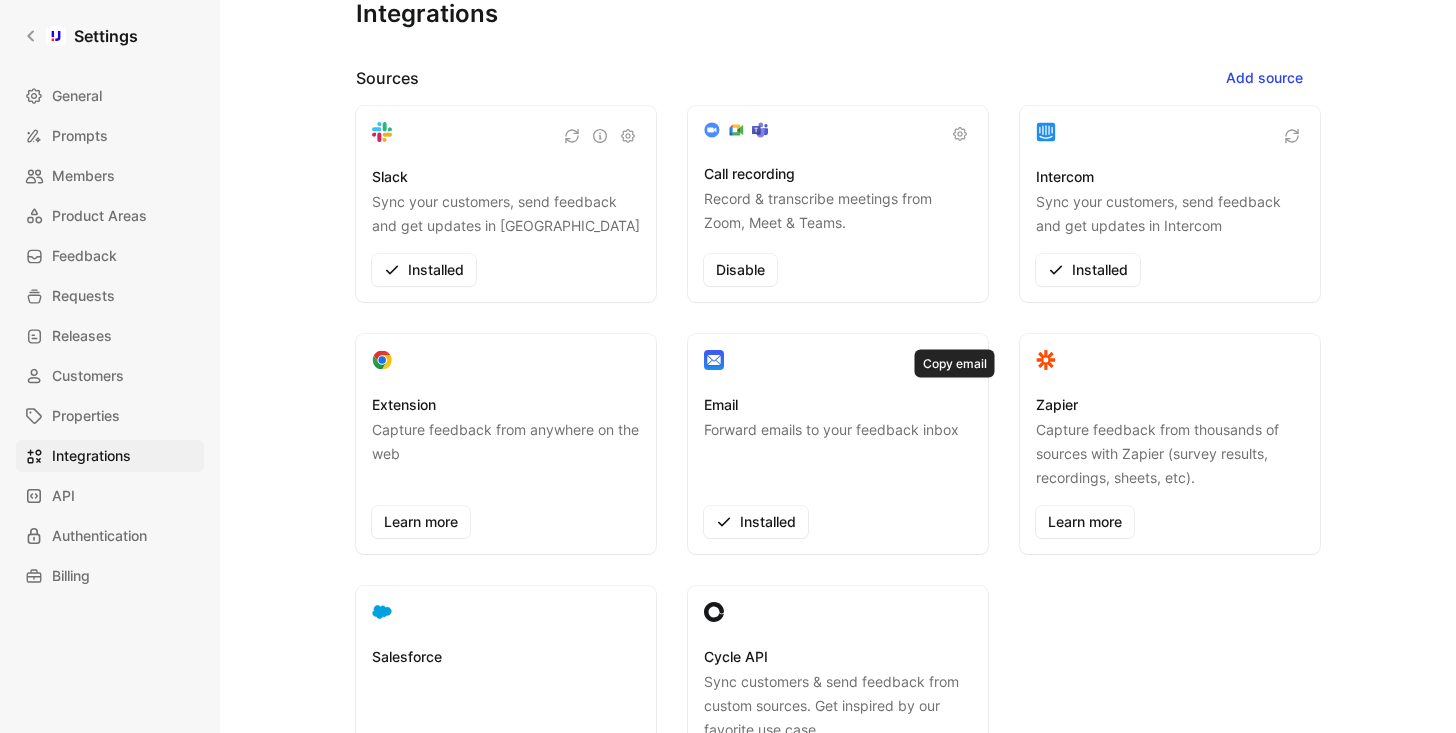 scroll, scrollTop: 0, scrollLeft: 0, axis: both 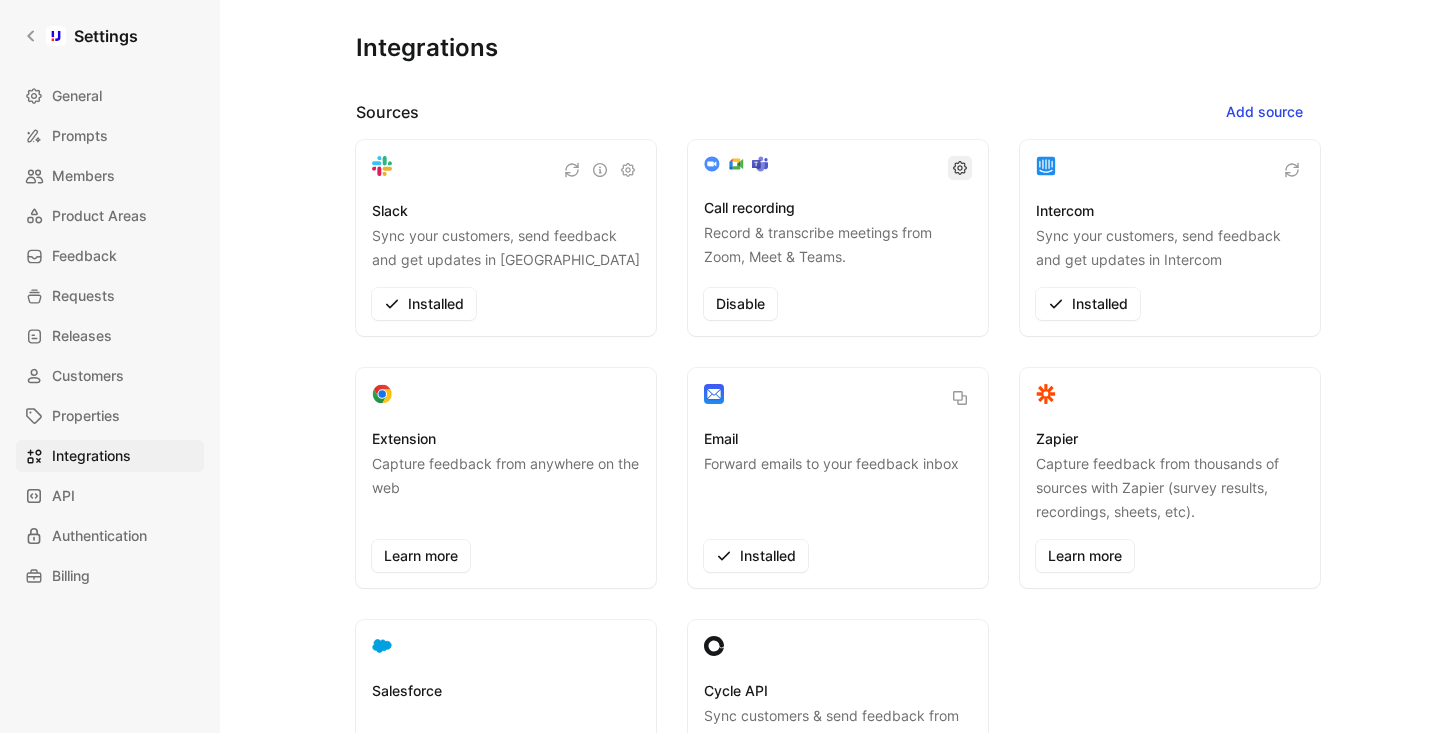 click 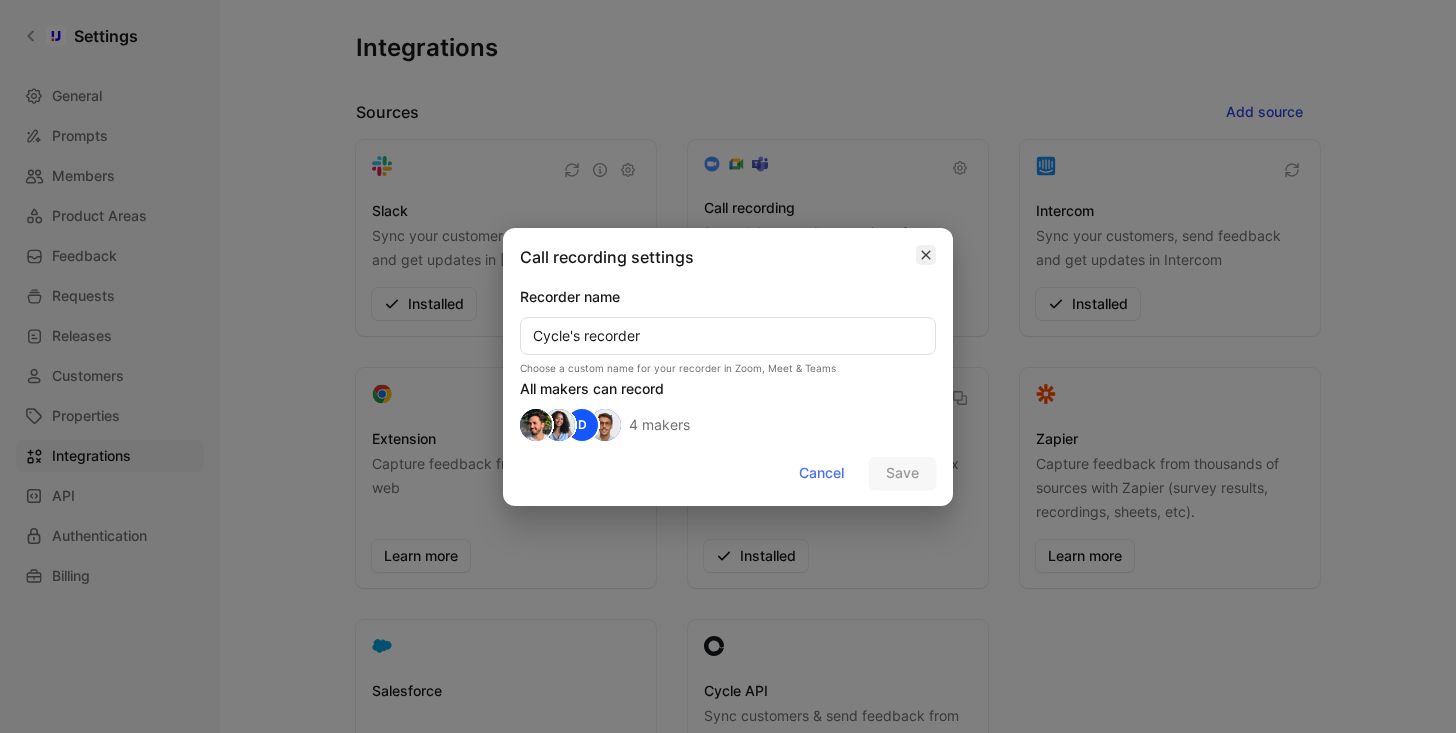 click 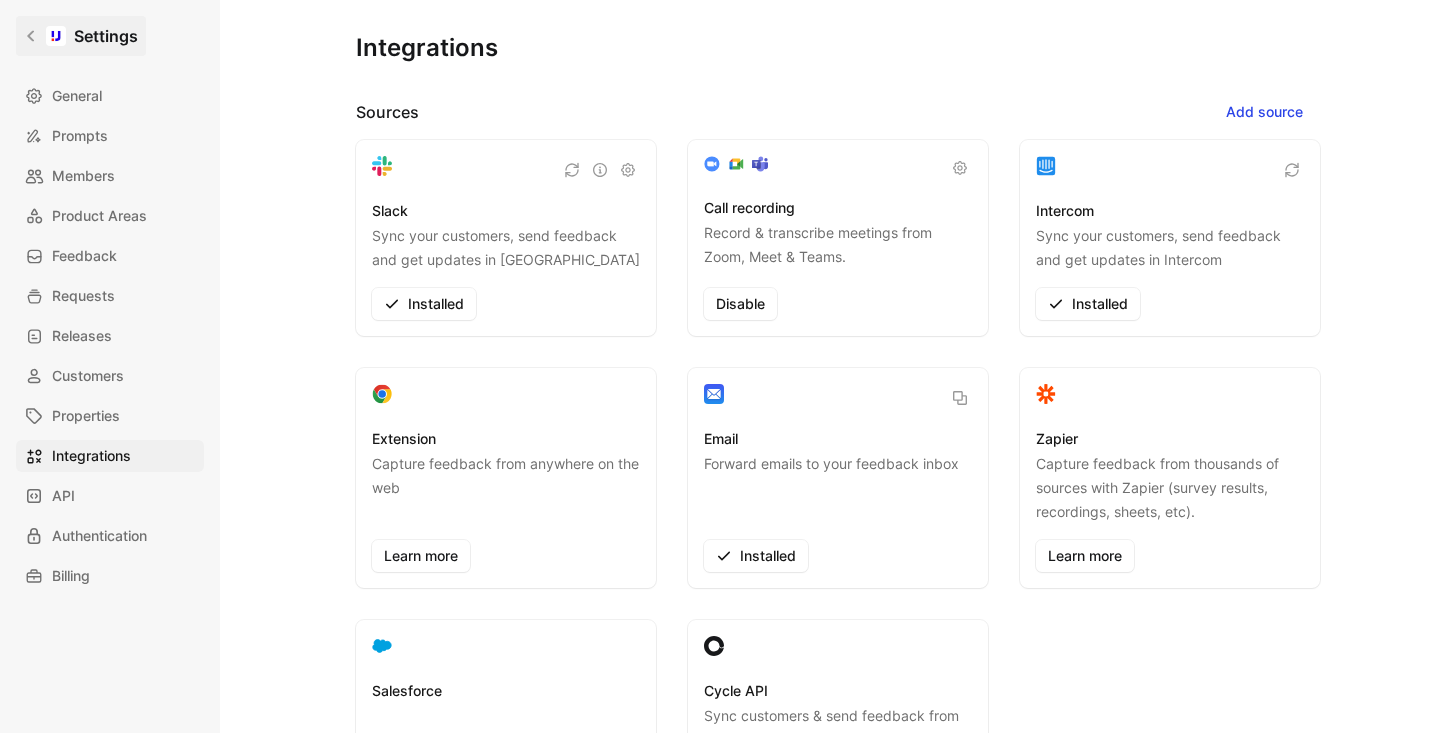 click on "Settings" at bounding box center [81, 36] 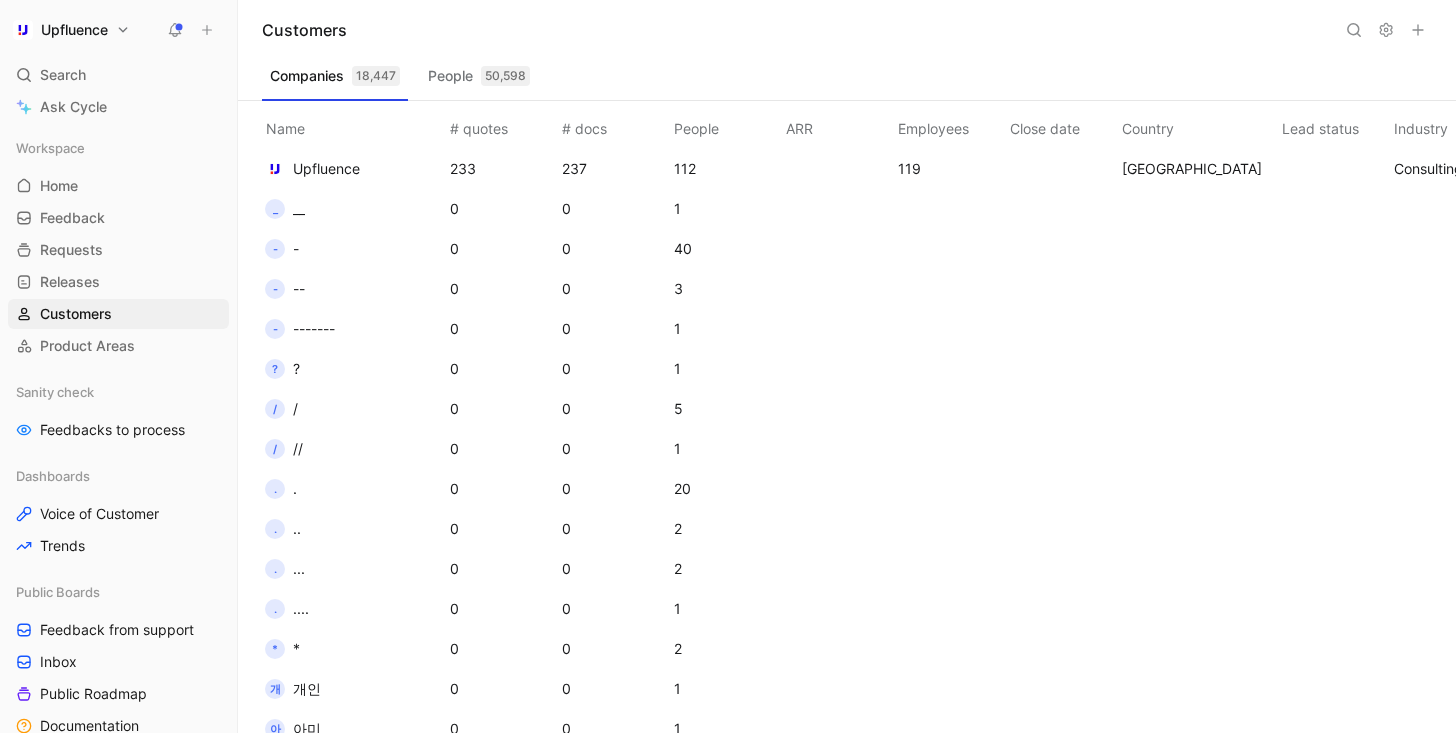 click on "Upfluence" at bounding box center [114, 30] 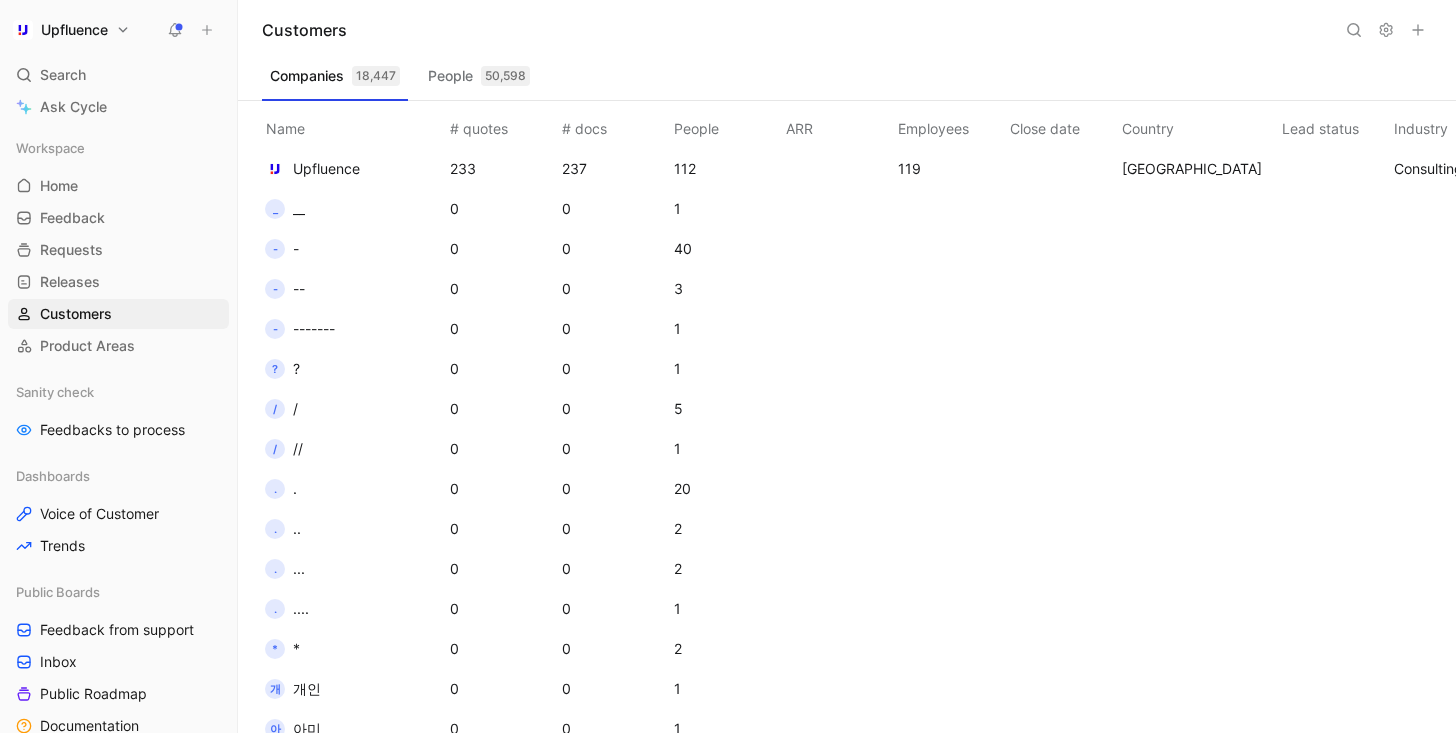 click on "Upfluence Search ⌘ K Ask Cycle Workspace Home G then H Feedback G then F Requests G then R Releases G then L Customers Product Areas Sanity check Feedbacks to process Dashboards Voice of Customer Trends Public Boards Feedback from support Inbox Public Roadmap Documentation Go-to-Market Product Ideas Prioritized Backlog Product Roadmap Conception Ready Per Area Delivery Graveyard Testing
To pick up a draggable item, press the space bar.
While dragging, use the arrow keys to move the item.
Press space again to drop the item in its new position, or press escape to cancel.
Help center Invite member Customers Companies 18,447 People 50,598 Name # quotes # docs People ARR Employees Close date Country Lead status Industry Linked profiles Custom ID productboardID productboardImportDate Customer Profile MRR Upfluence 233 237 112 119 United States Consulting _ __ 0 0 1 - - 0 0 40 - -- 0 0 3 - ------- 0 0 1 ? ? 0 0 1 / / 0 0 5 / // 0 0 1 . . 0 0 20 . .. 0 0 2 . ... 0 0 2 . .... 0 0 1 *" at bounding box center (728, 366) 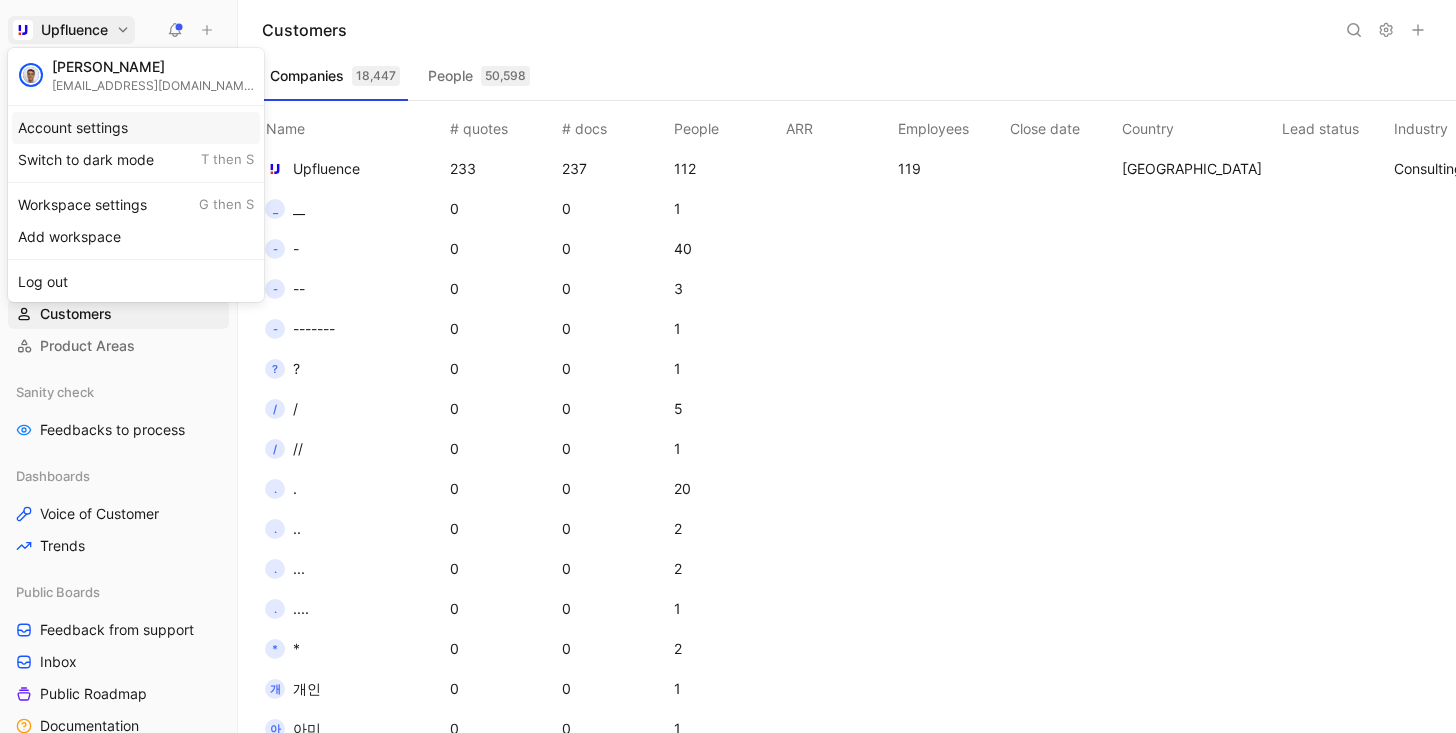 click on "Account settings" at bounding box center (136, 128) 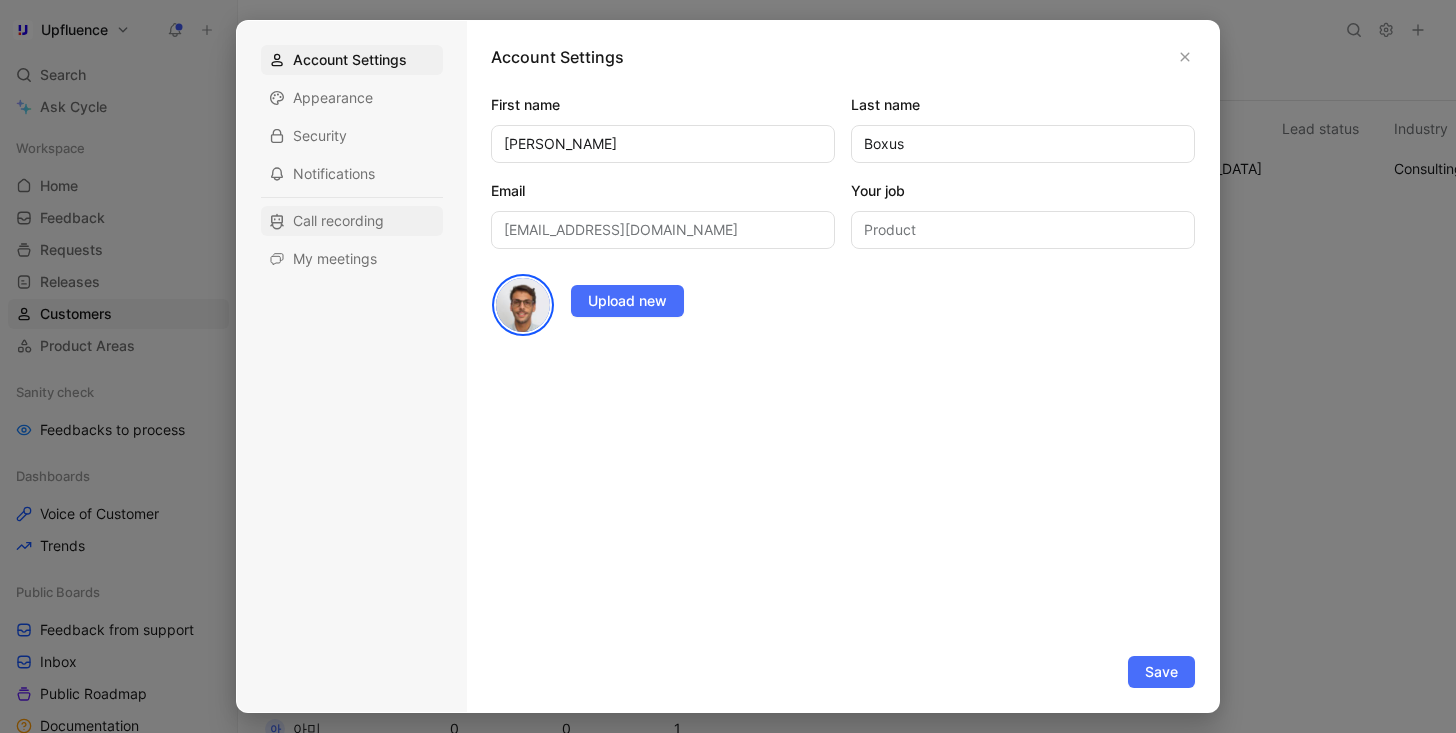 click on "Call recording" at bounding box center [338, 221] 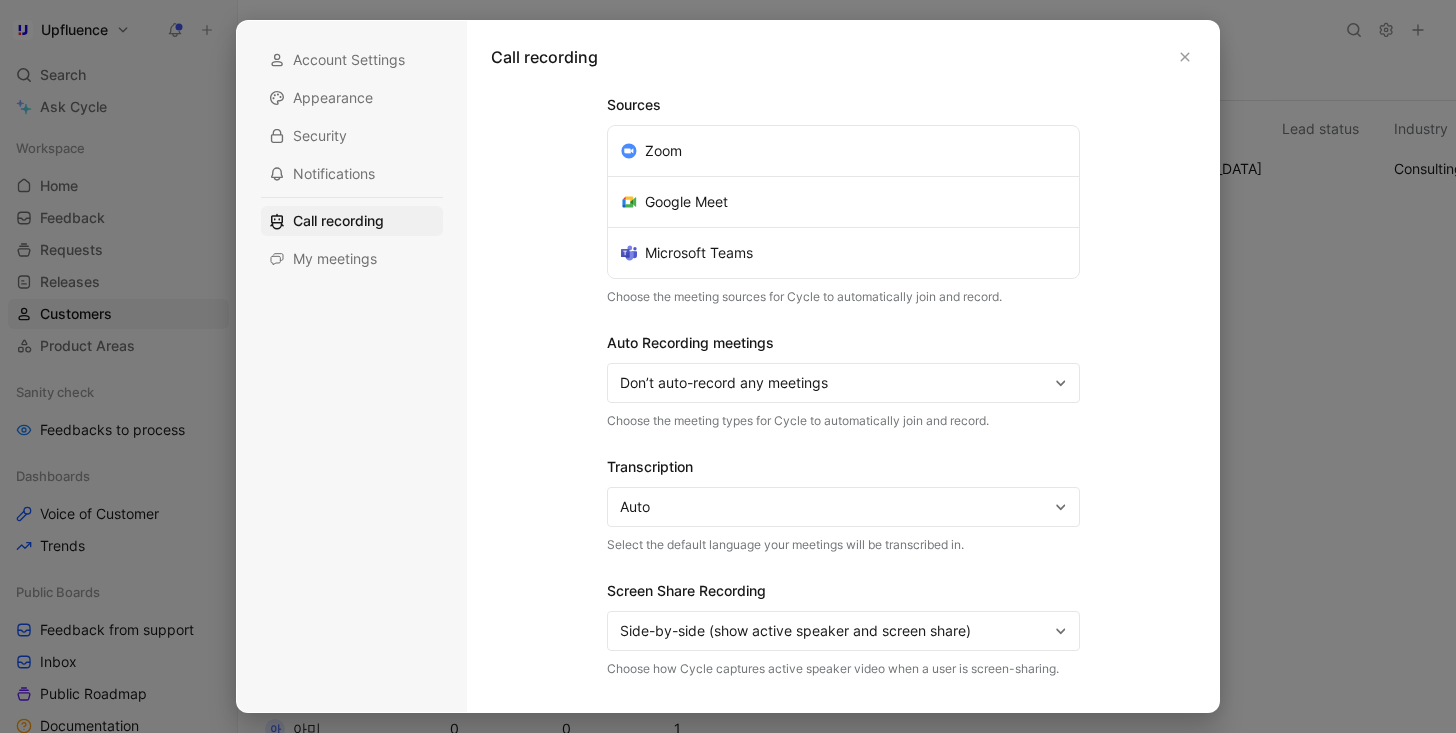 scroll, scrollTop: 171, scrollLeft: 0, axis: vertical 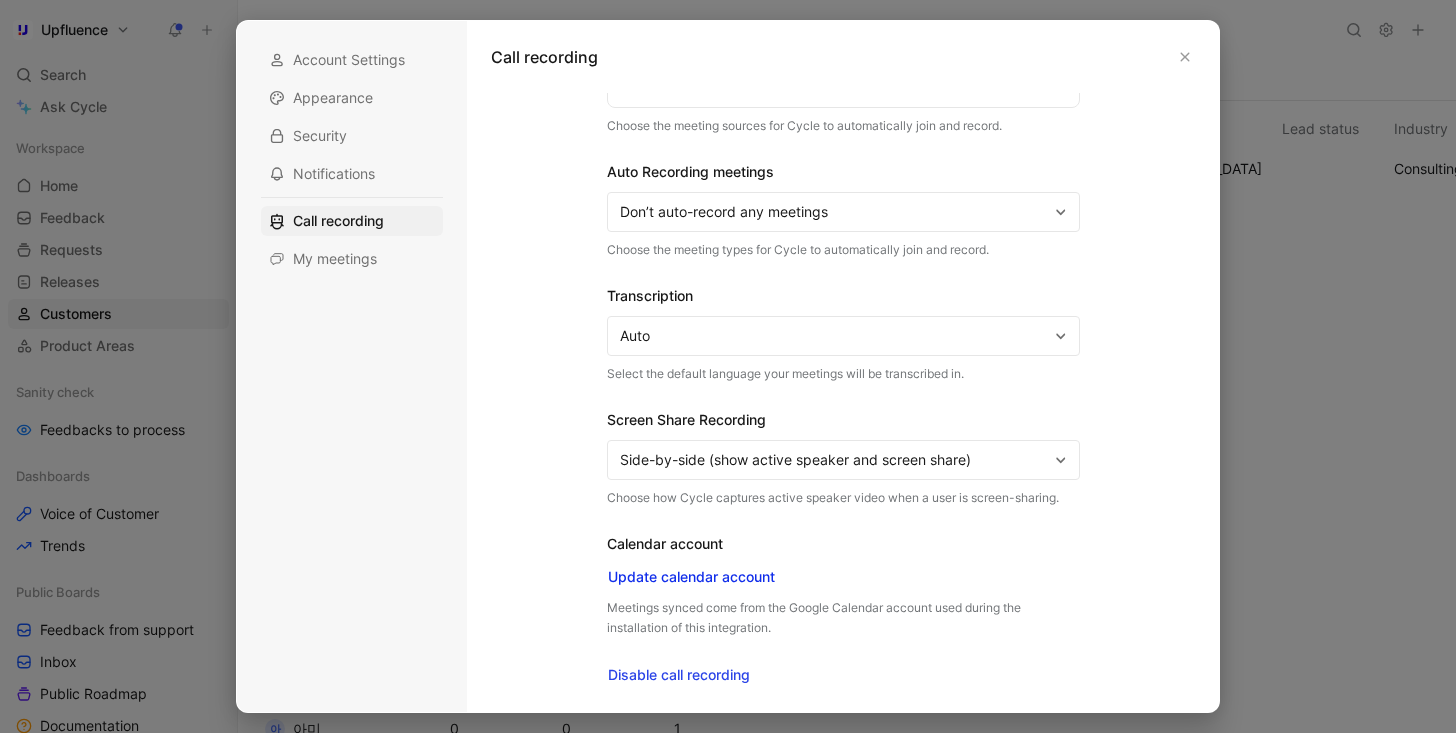 click on "Update calendar account" at bounding box center (691, 577) 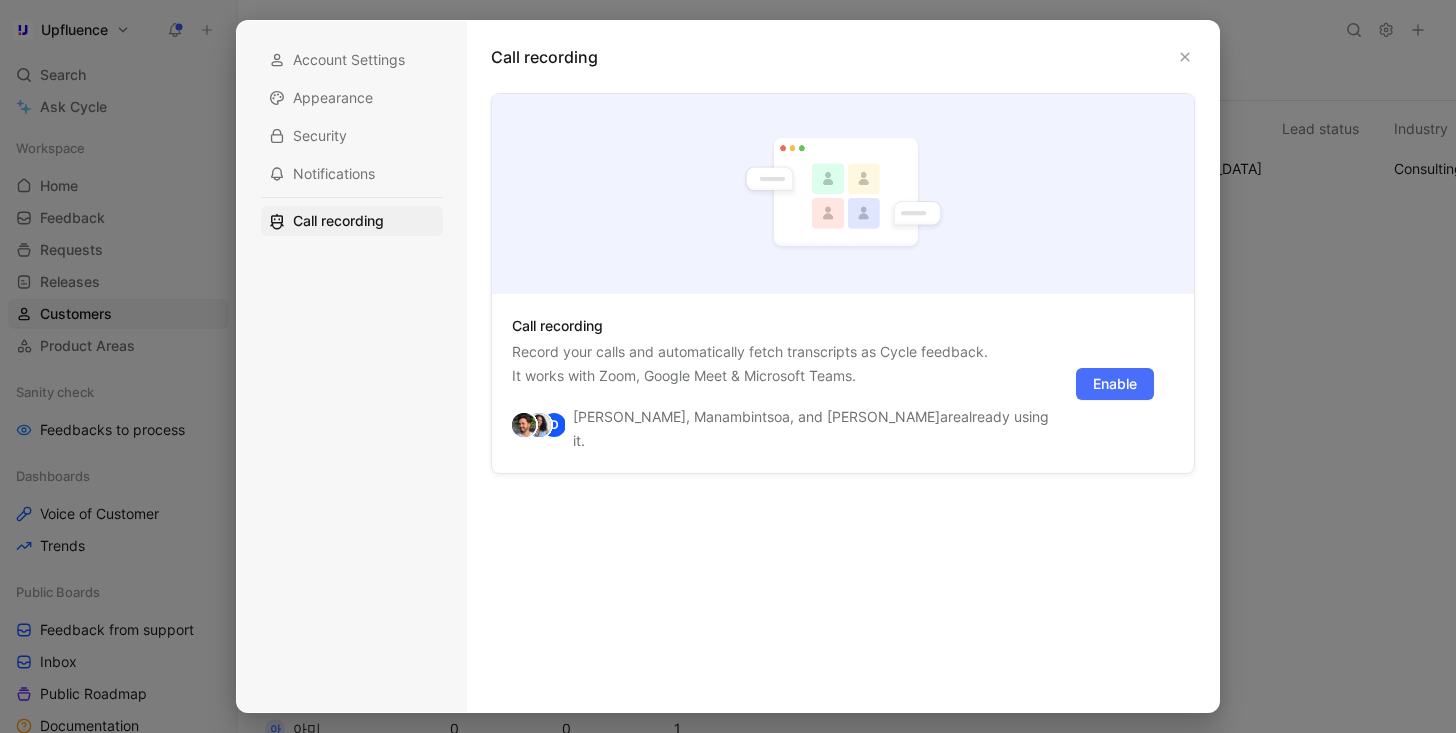 scroll, scrollTop: 0, scrollLeft: 0, axis: both 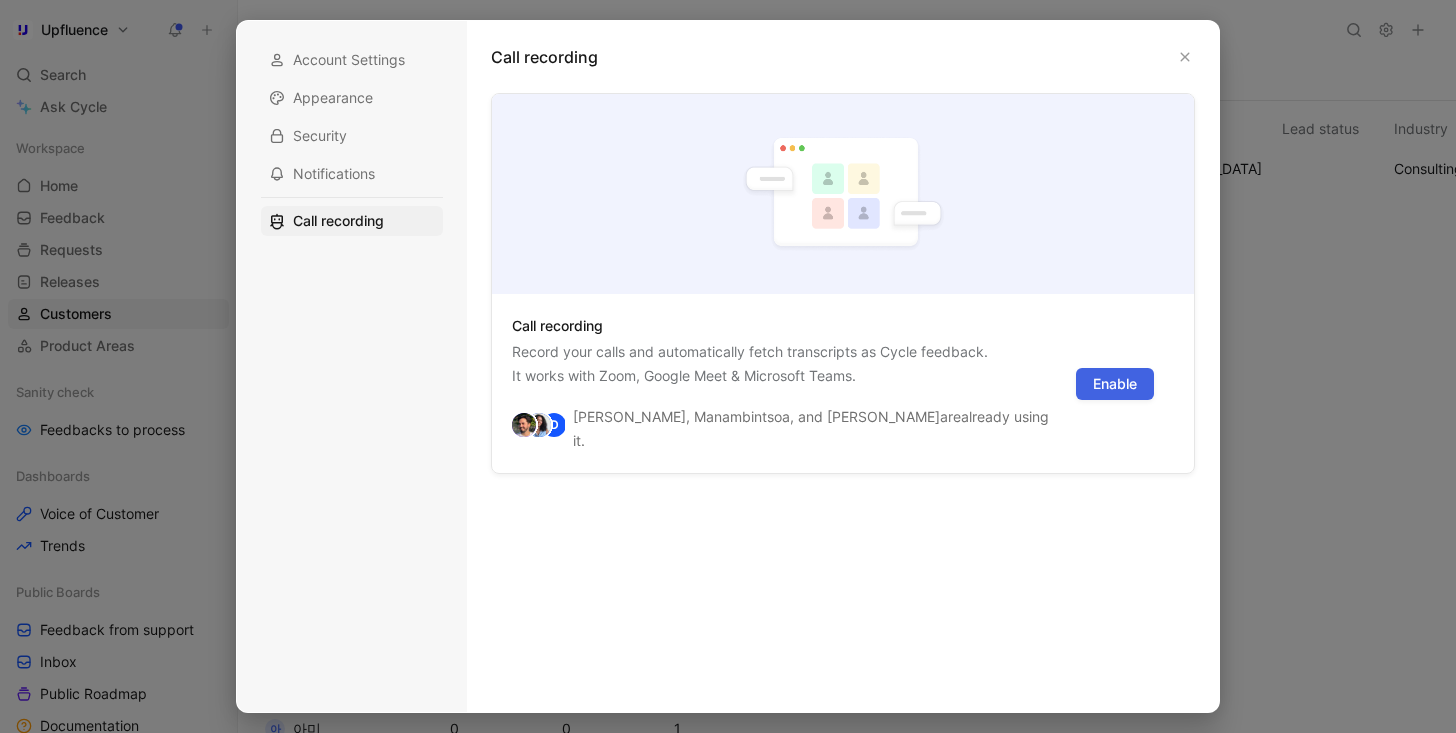 click on "Enable" at bounding box center (1115, 384) 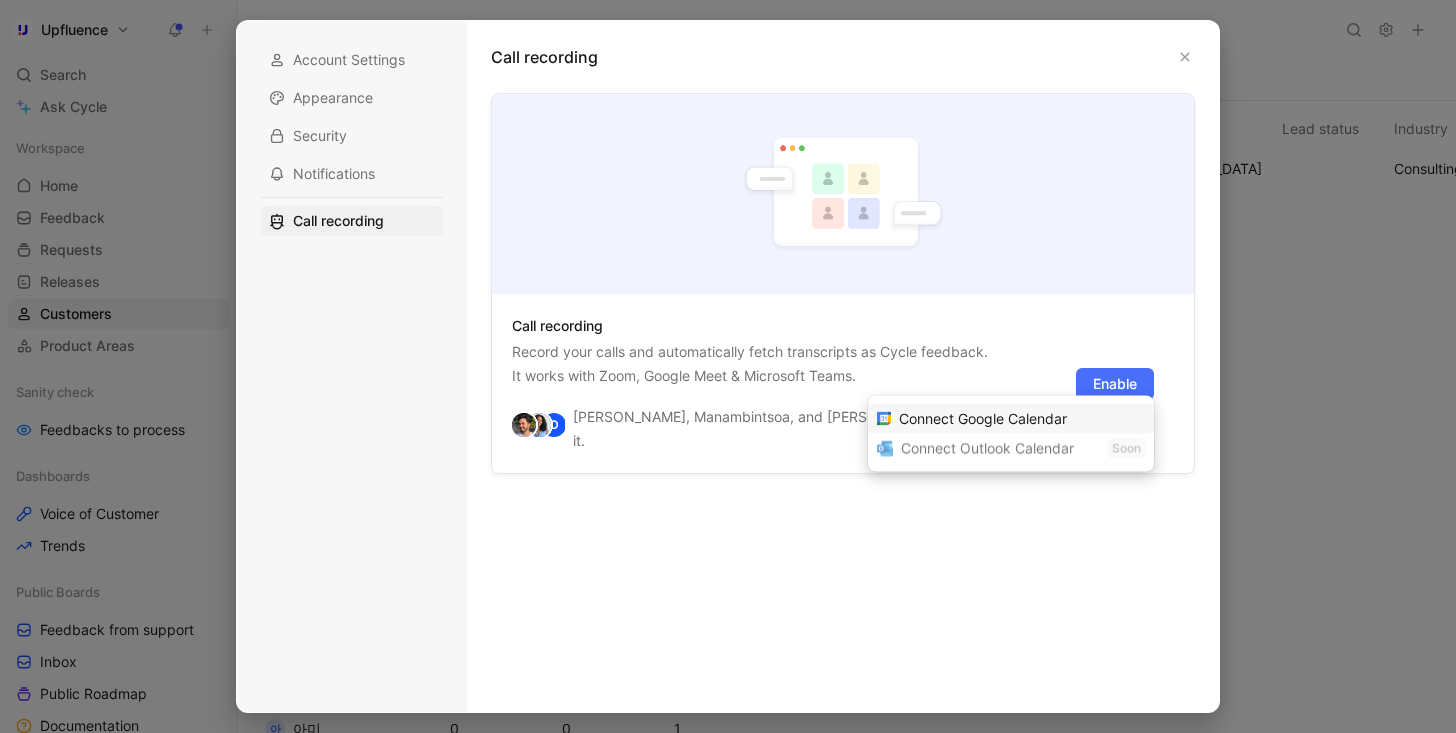 click on "Connect Google Calendar" at bounding box center [983, 418] 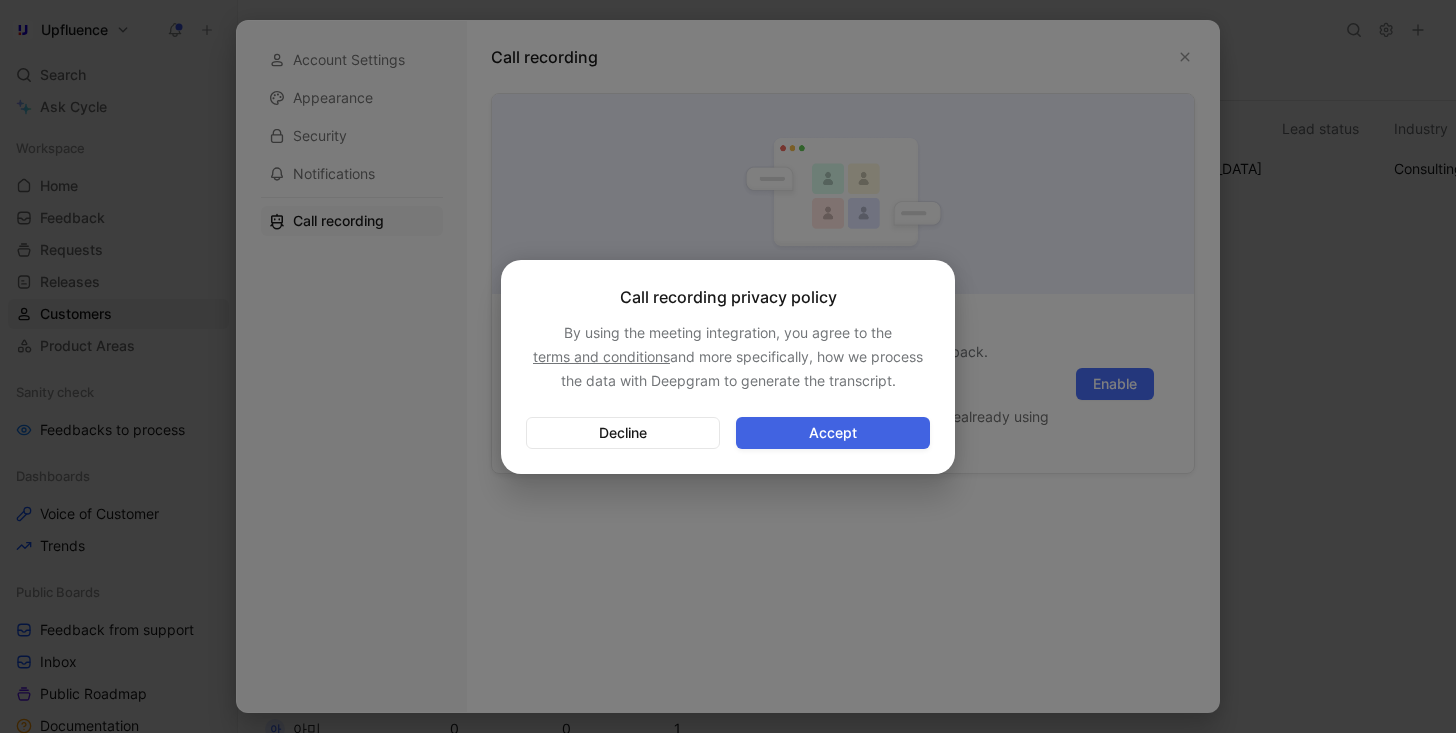 click on "Accept" at bounding box center [833, 433] 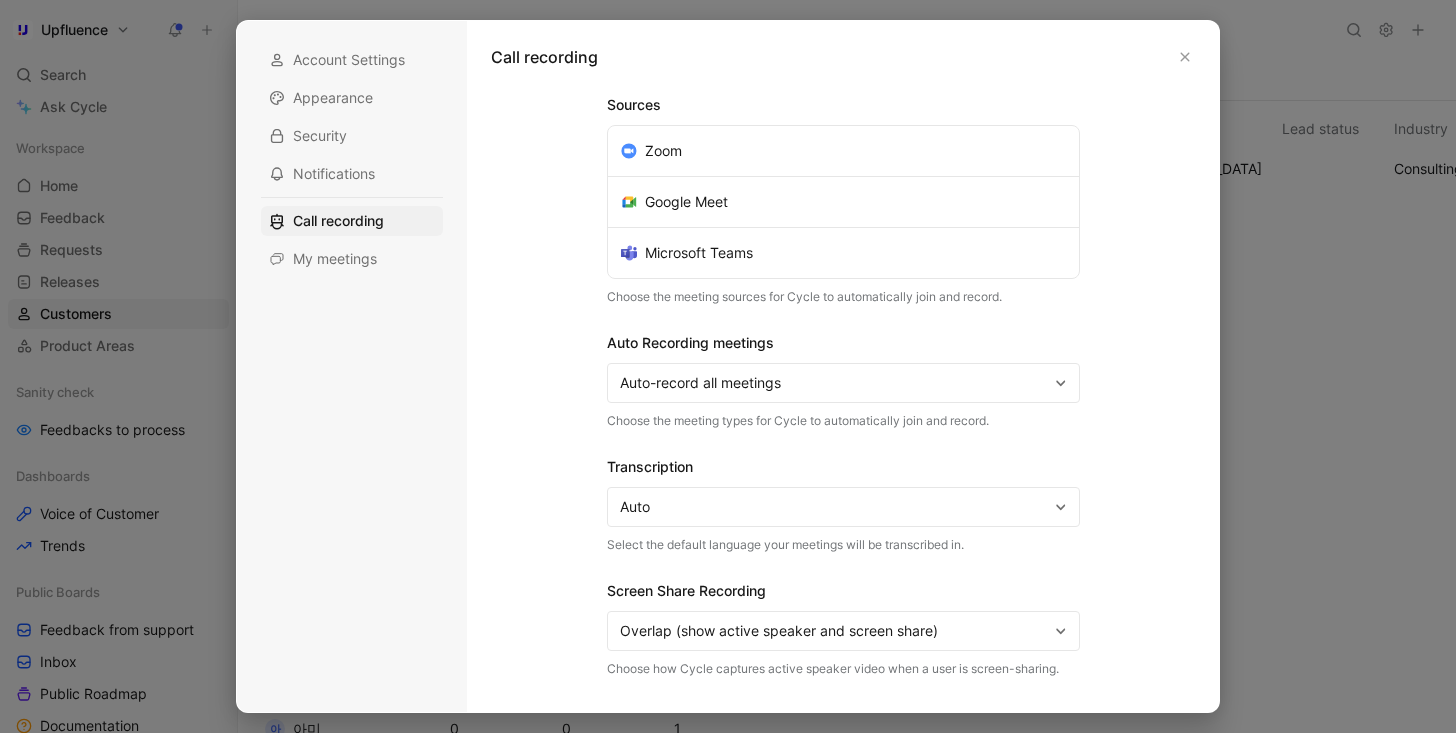 click on "Auto-record all meetings" at bounding box center [834, 383] 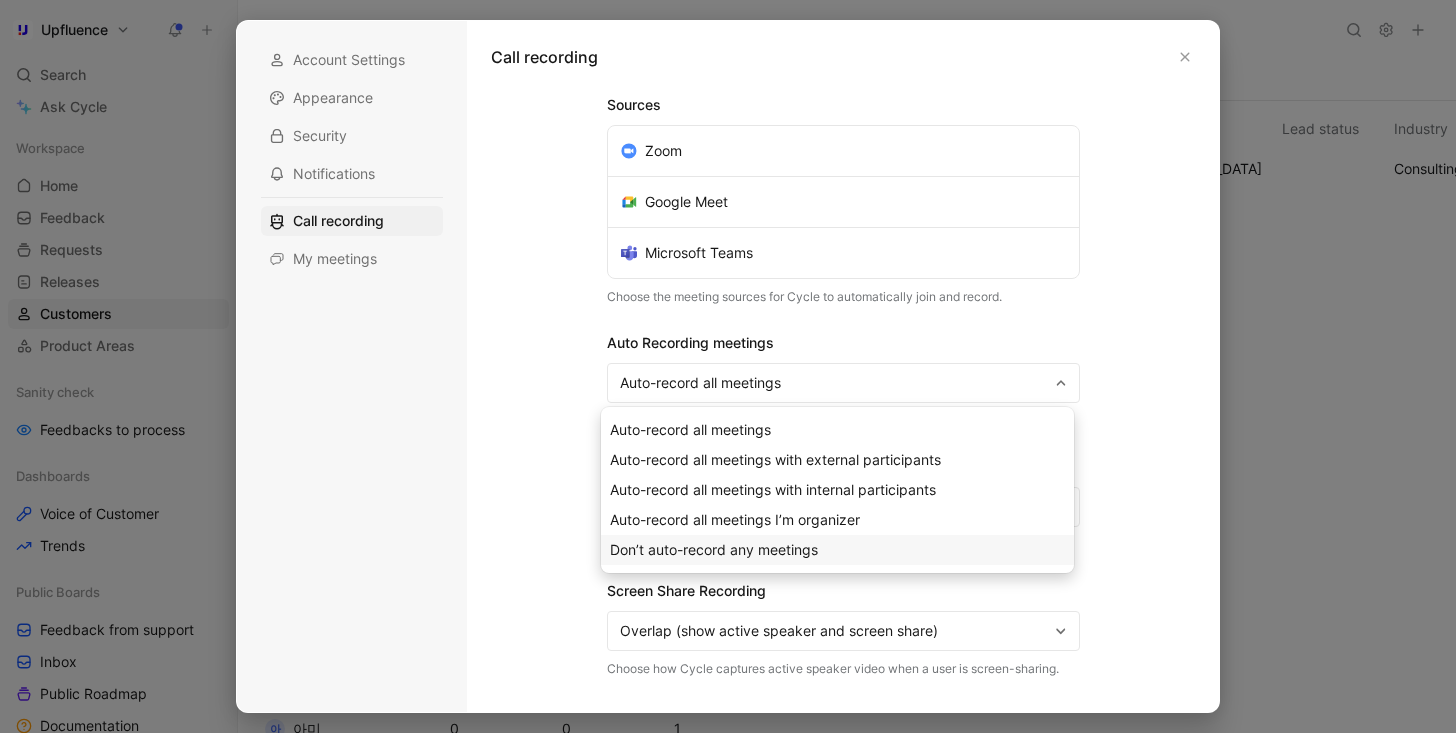 click on "Don’t auto-record any meetings" at bounding box center [714, 549] 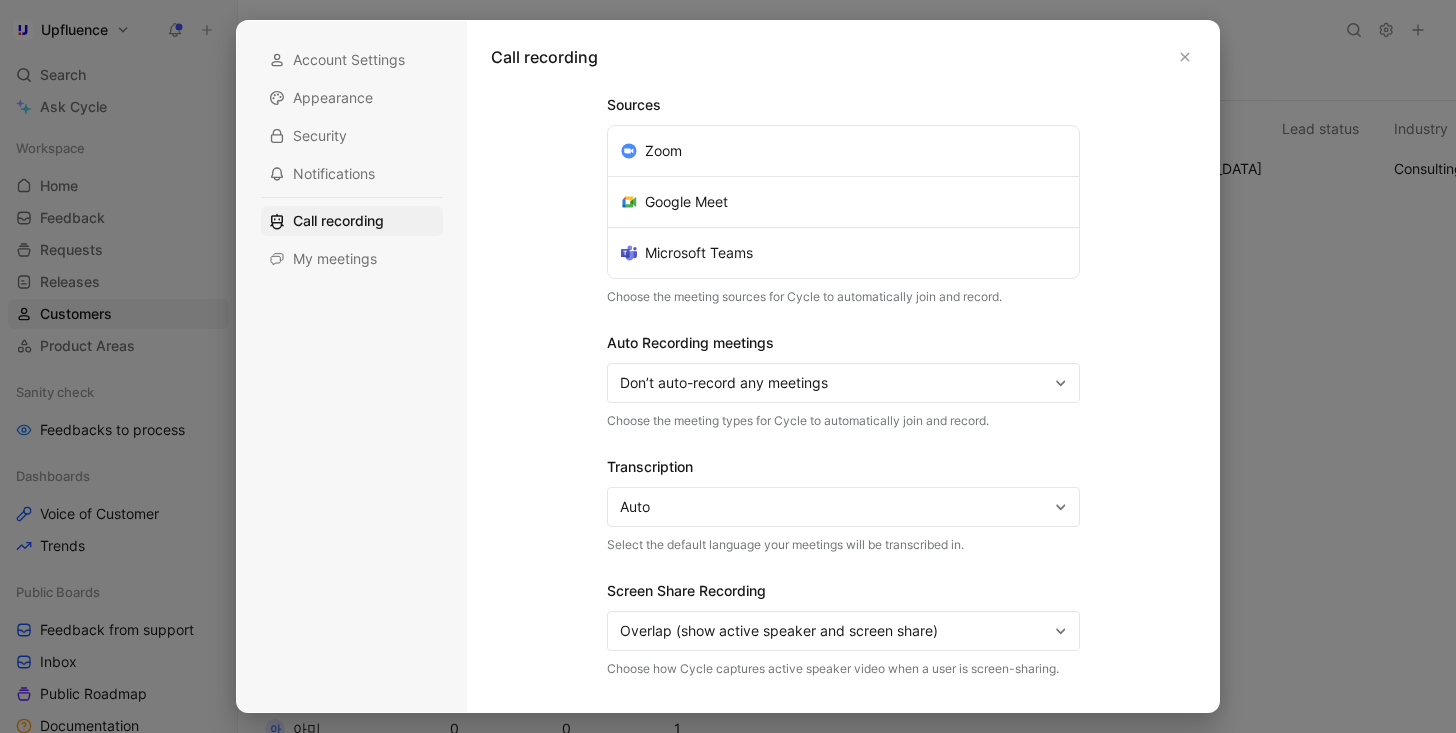 scroll, scrollTop: 171, scrollLeft: 0, axis: vertical 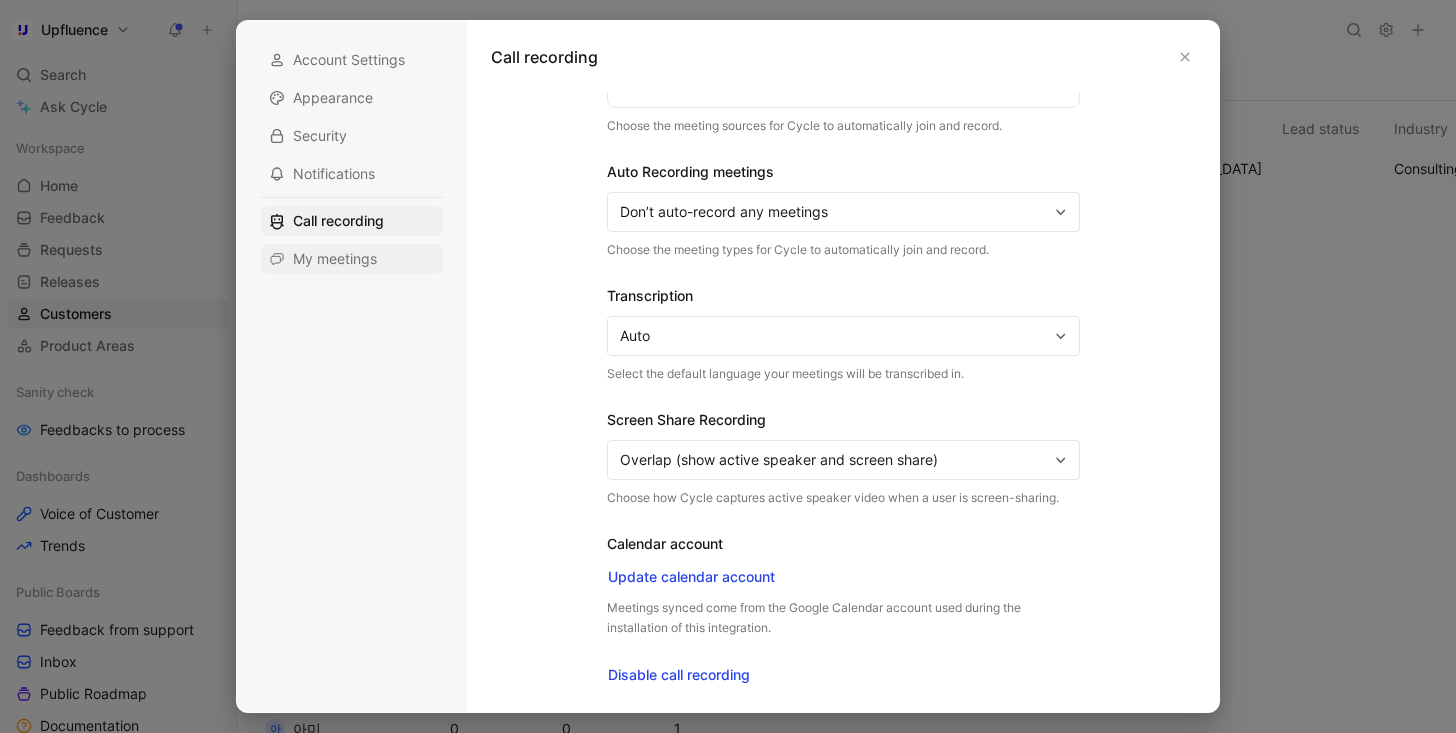 click on "My meetings" at bounding box center (335, 259) 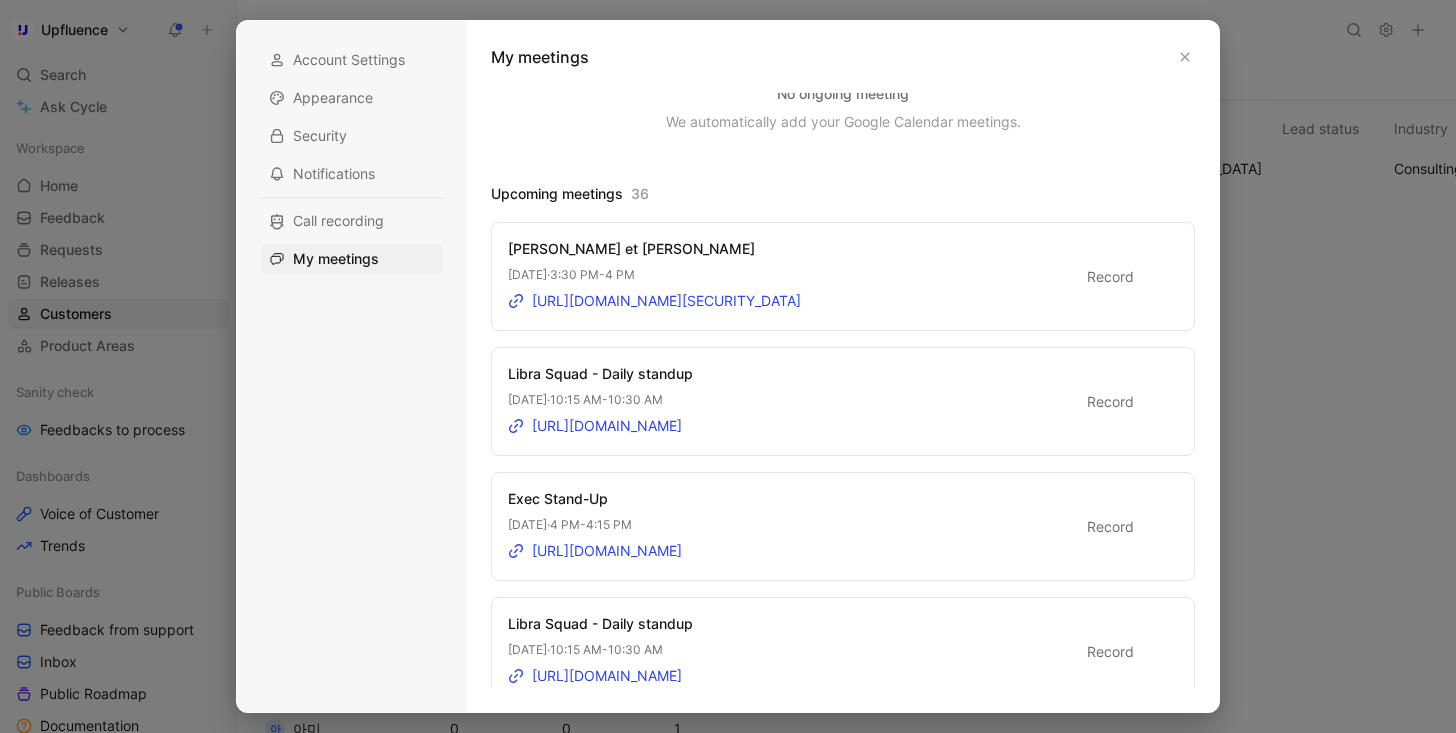 click at bounding box center (1151, 277) 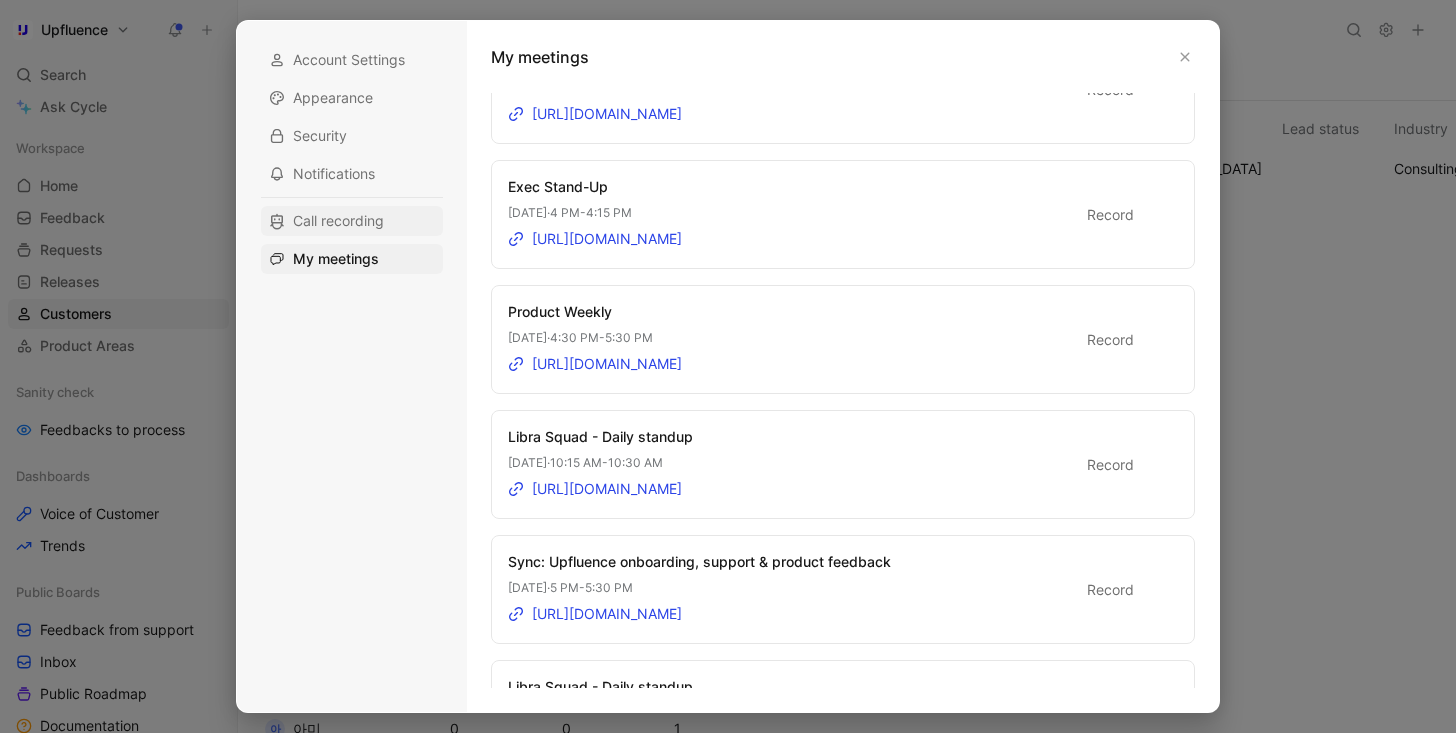 click on "Call recording" at bounding box center (338, 221) 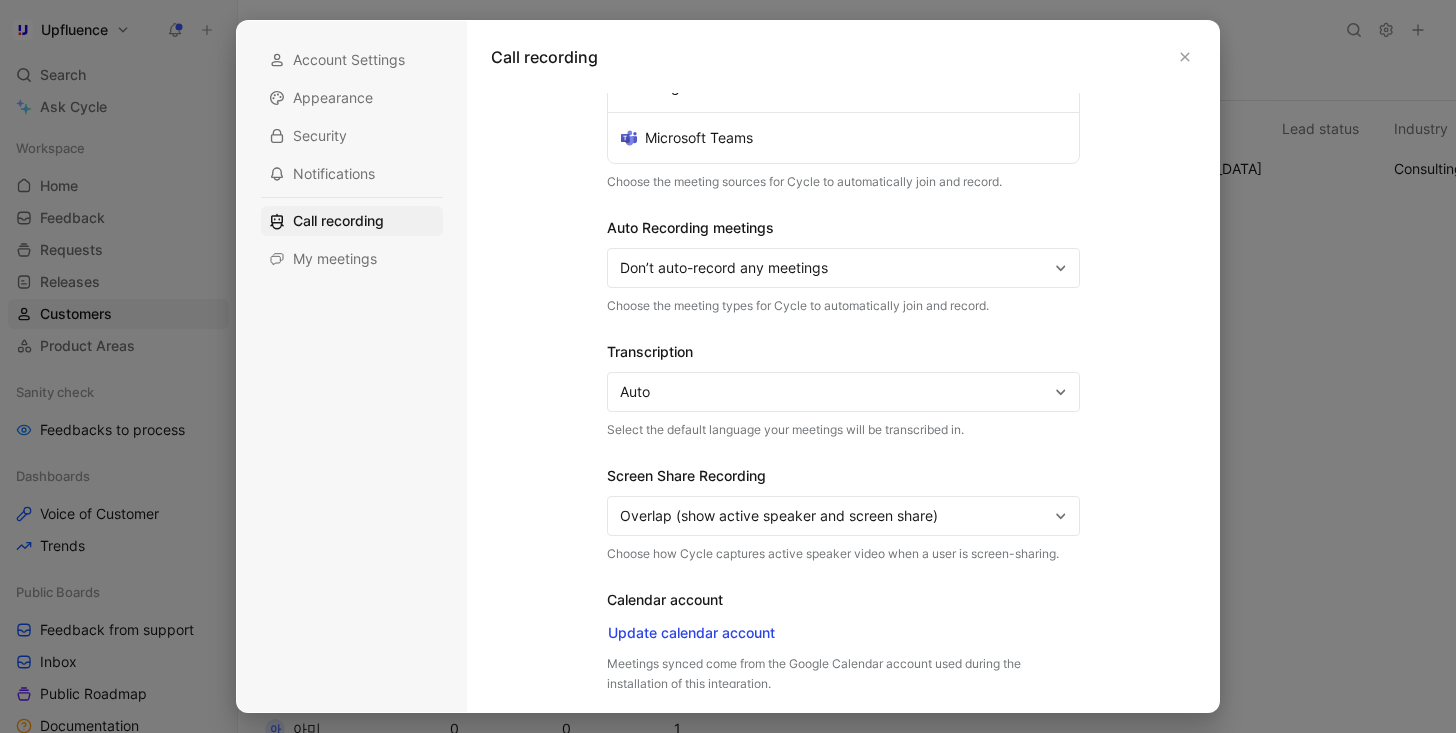 scroll, scrollTop: 0, scrollLeft: 0, axis: both 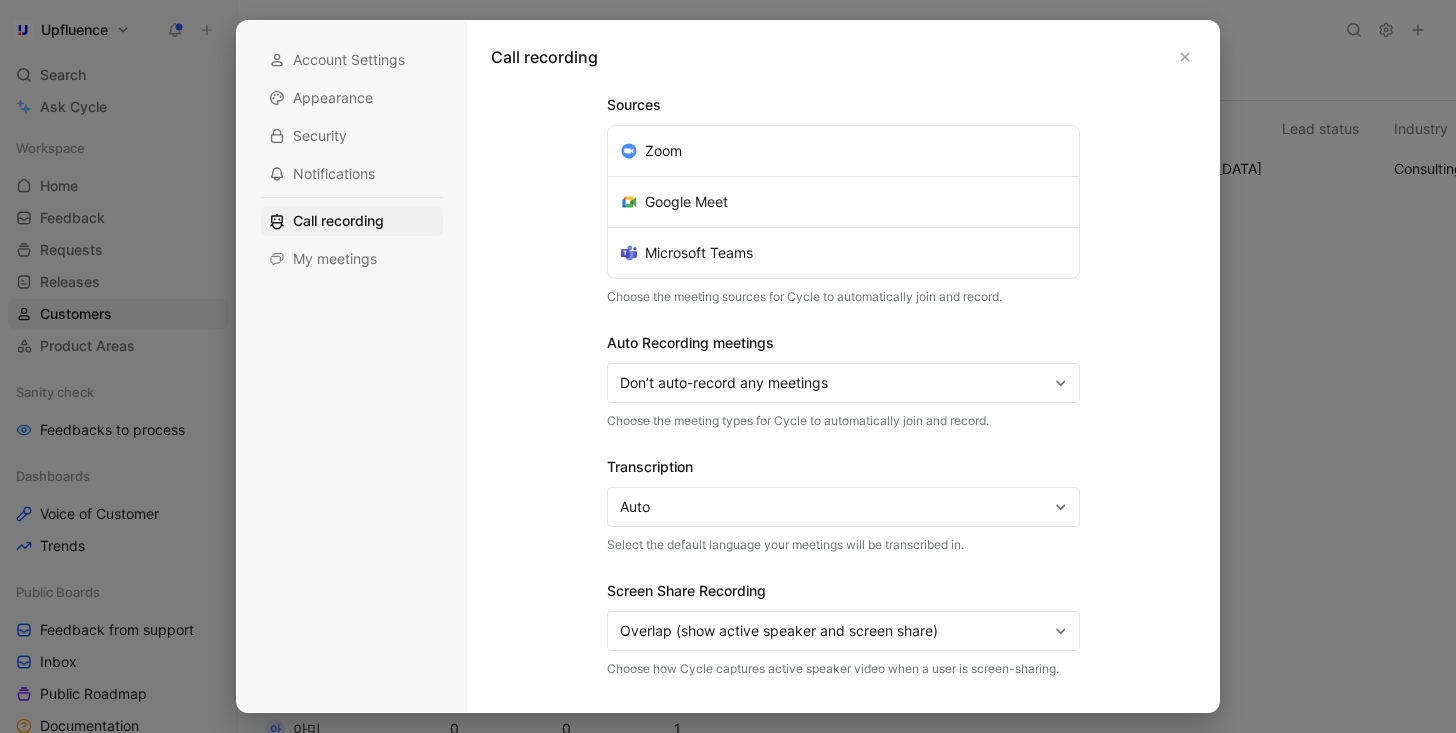 click on "Auto" at bounding box center [834, 507] 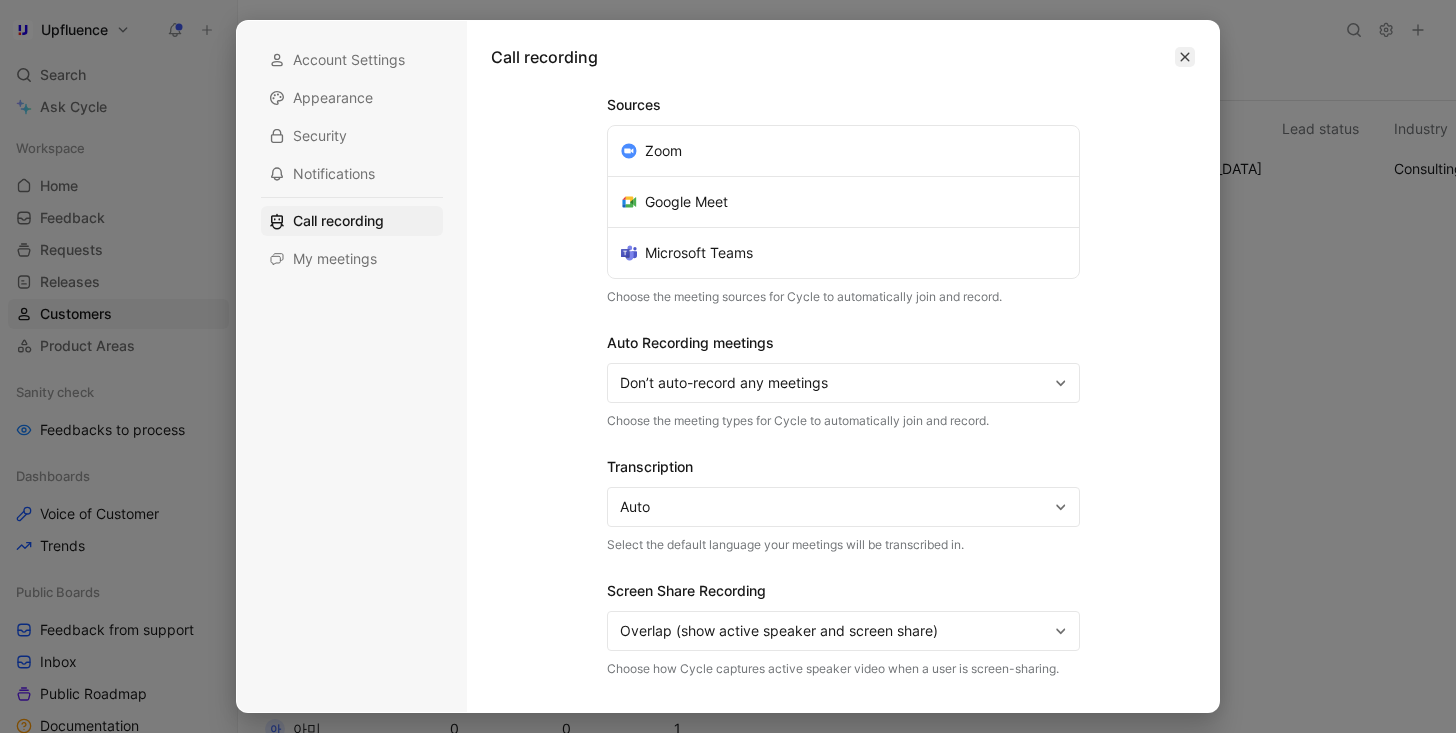 click at bounding box center (1185, 57) 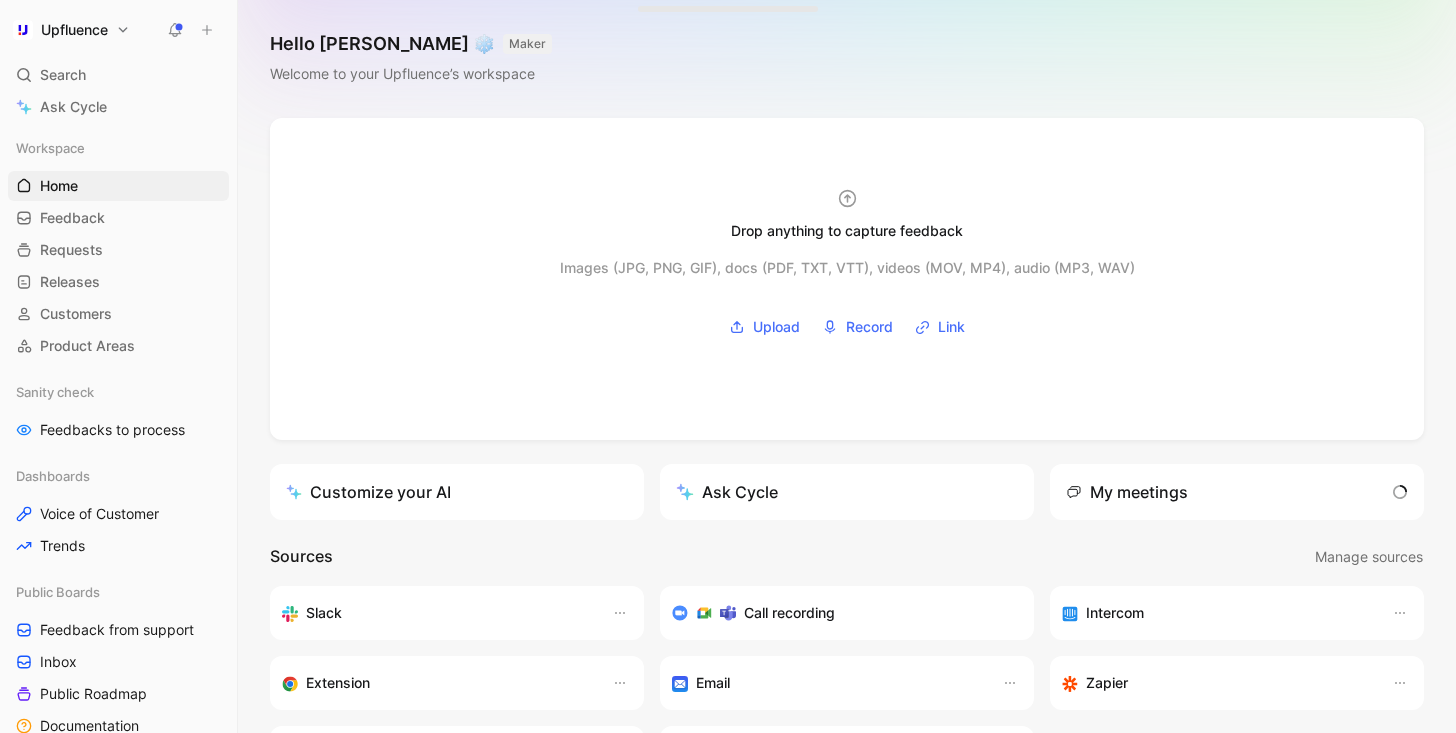 scroll, scrollTop: 0, scrollLeft: 0, axis: both 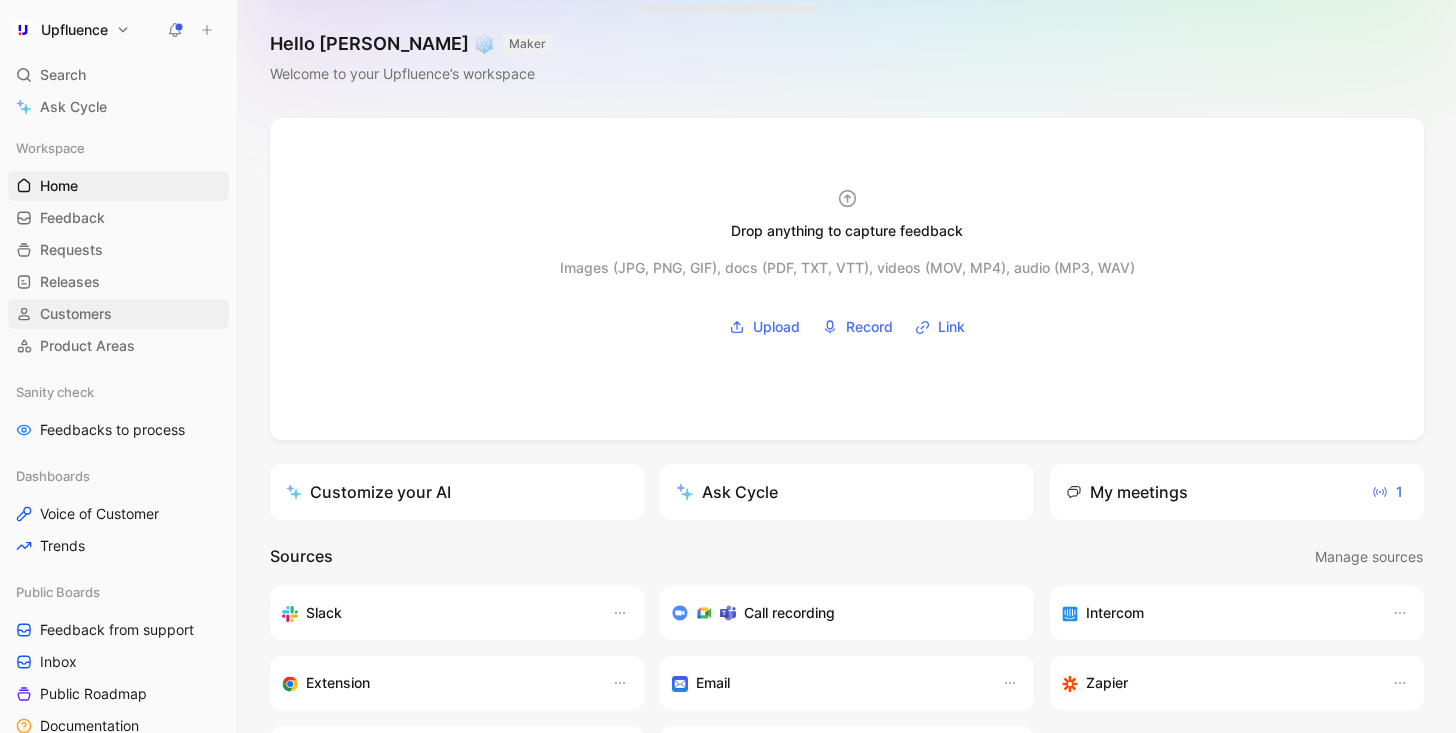 click on "Customers" at bounding box center (76, 314) 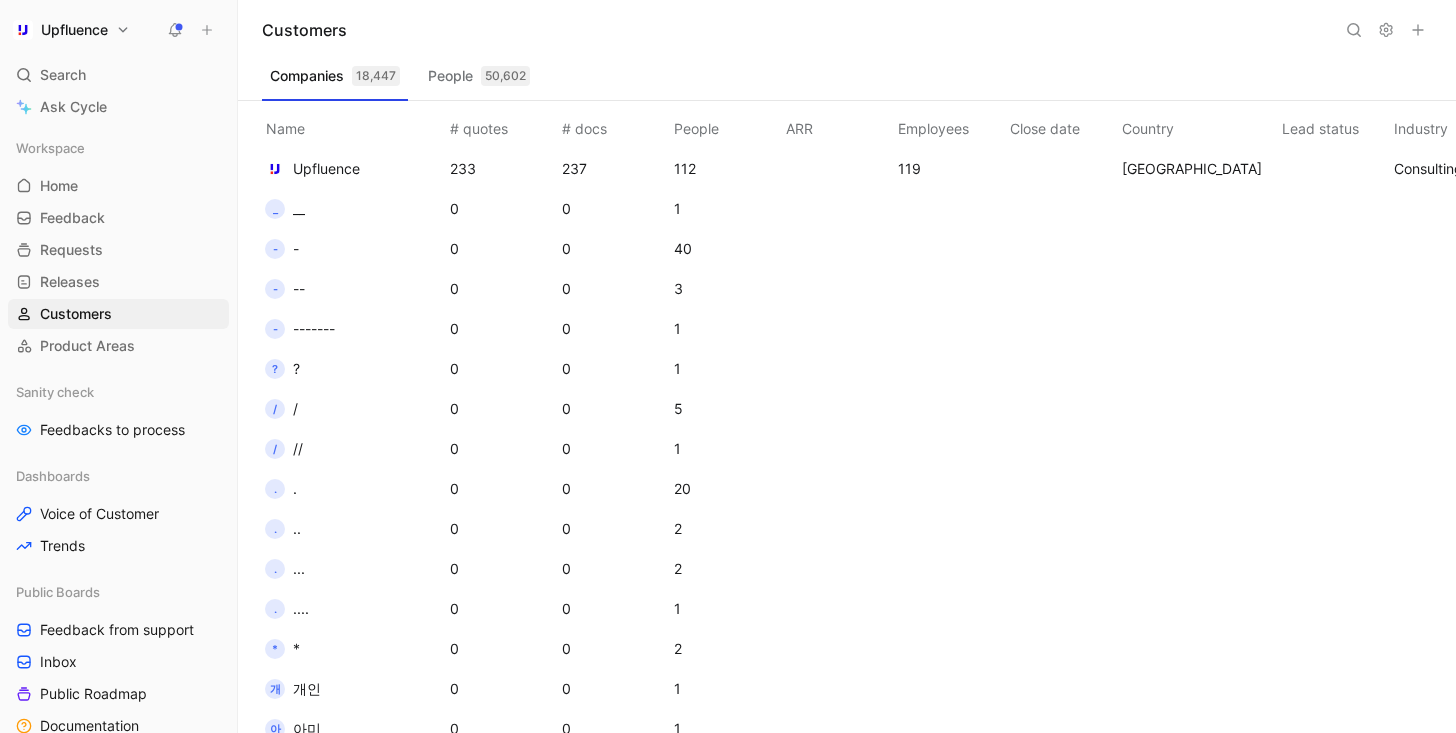 click 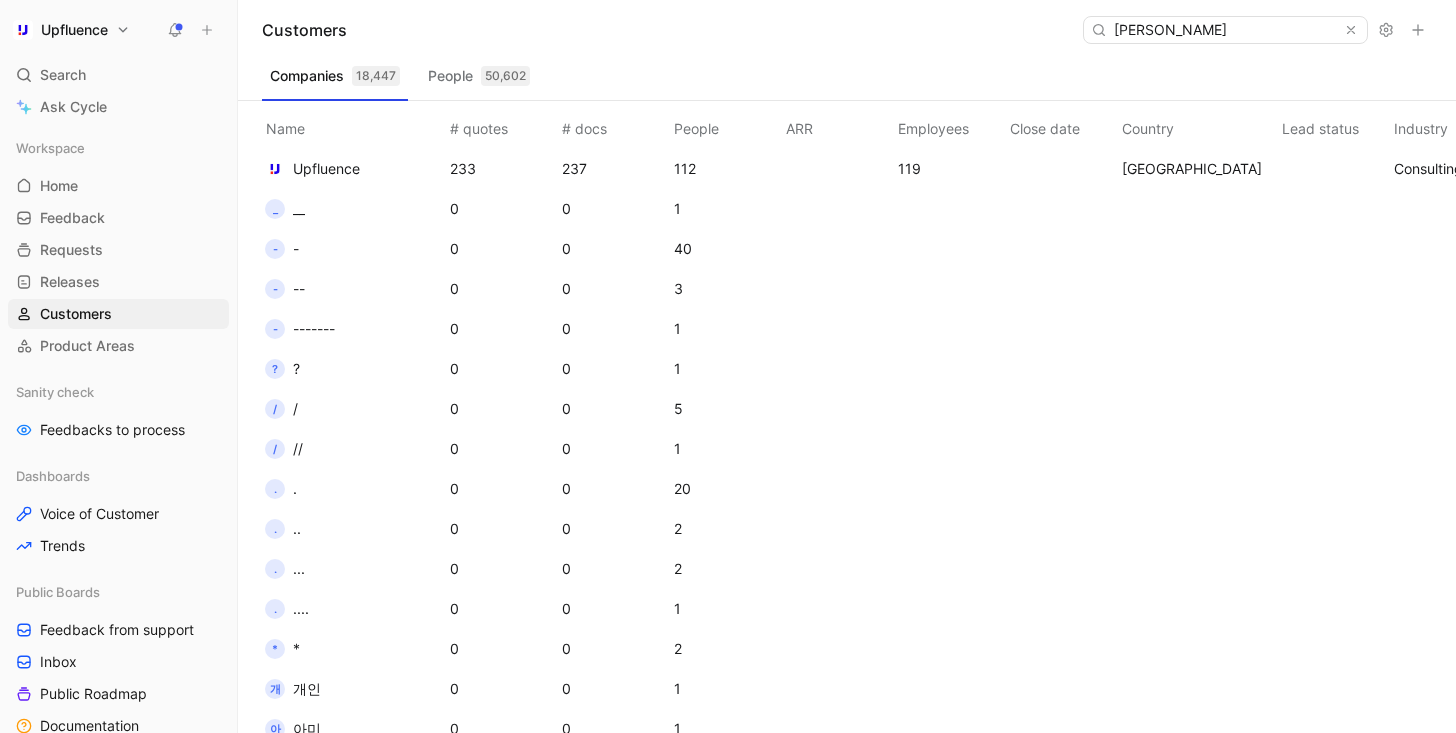 type on "Auguste" 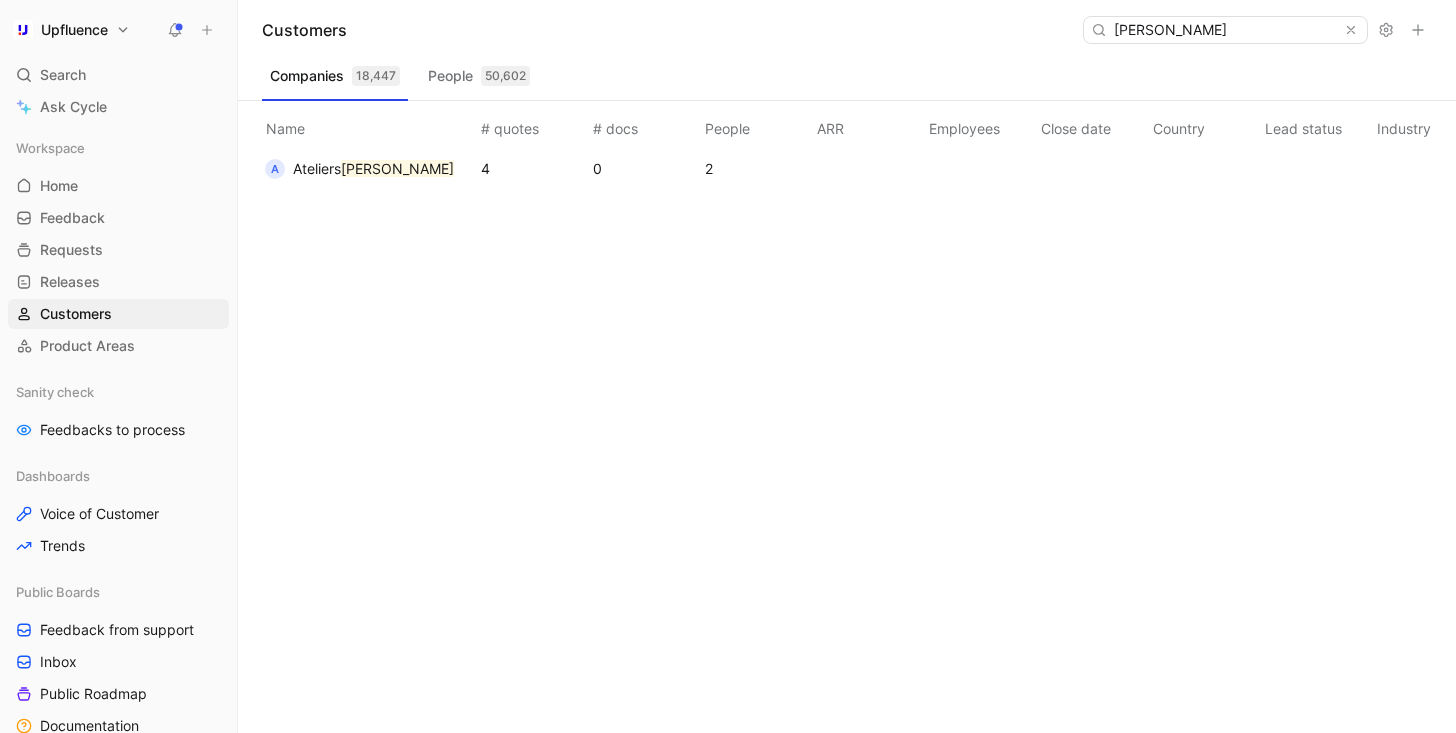 click on "4" at bounding box center (533, 169) 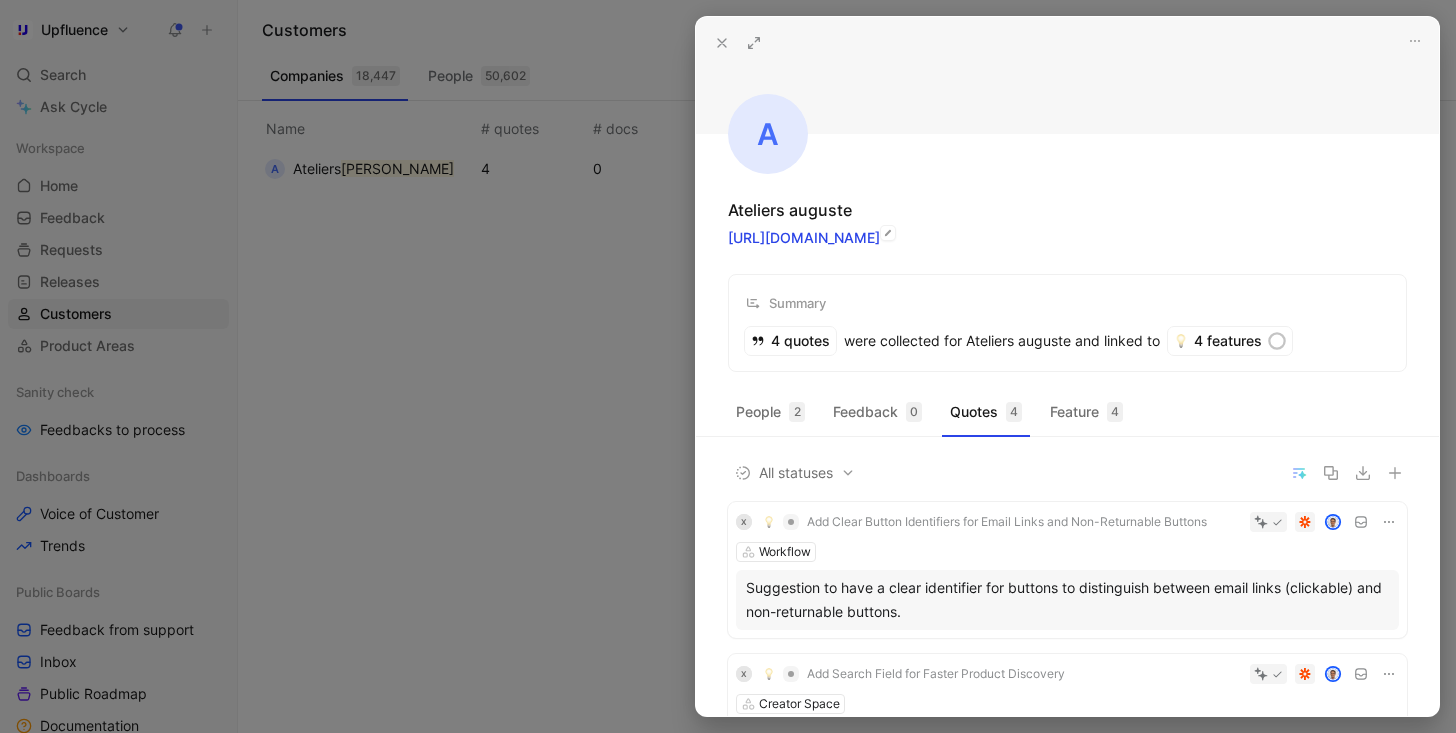 click on "[URL][DOMAIN_NAME]" at bounding box center [804, 237] 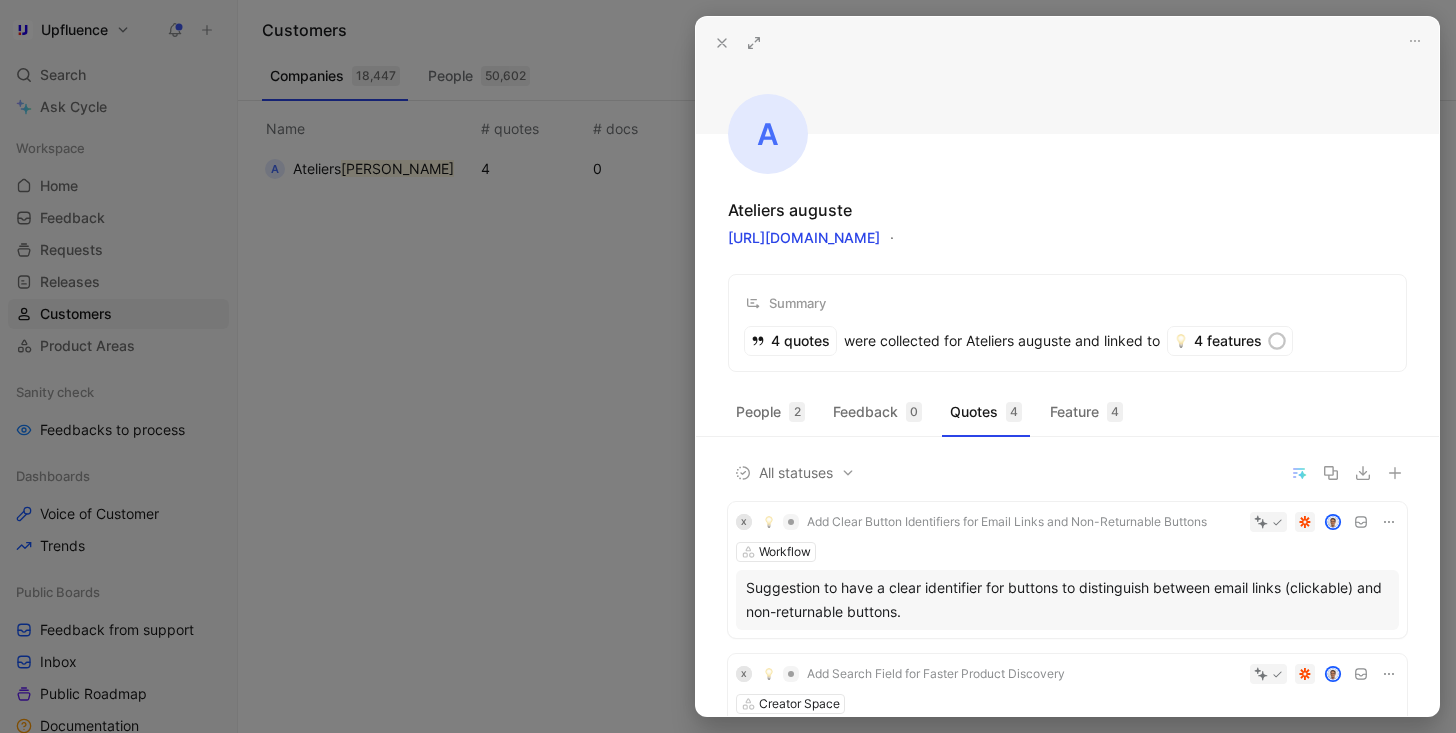 click at bounding box center (722, 43) 